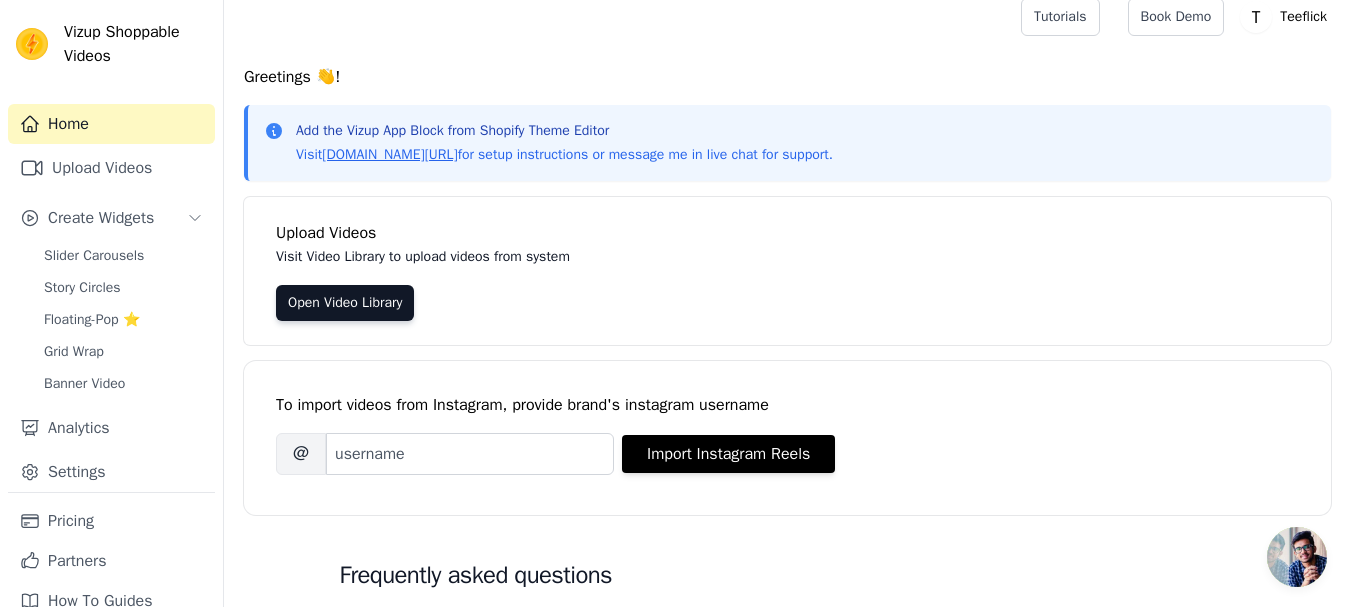scroll, scrollTop: 0, scrollLeft: 0, axis: both 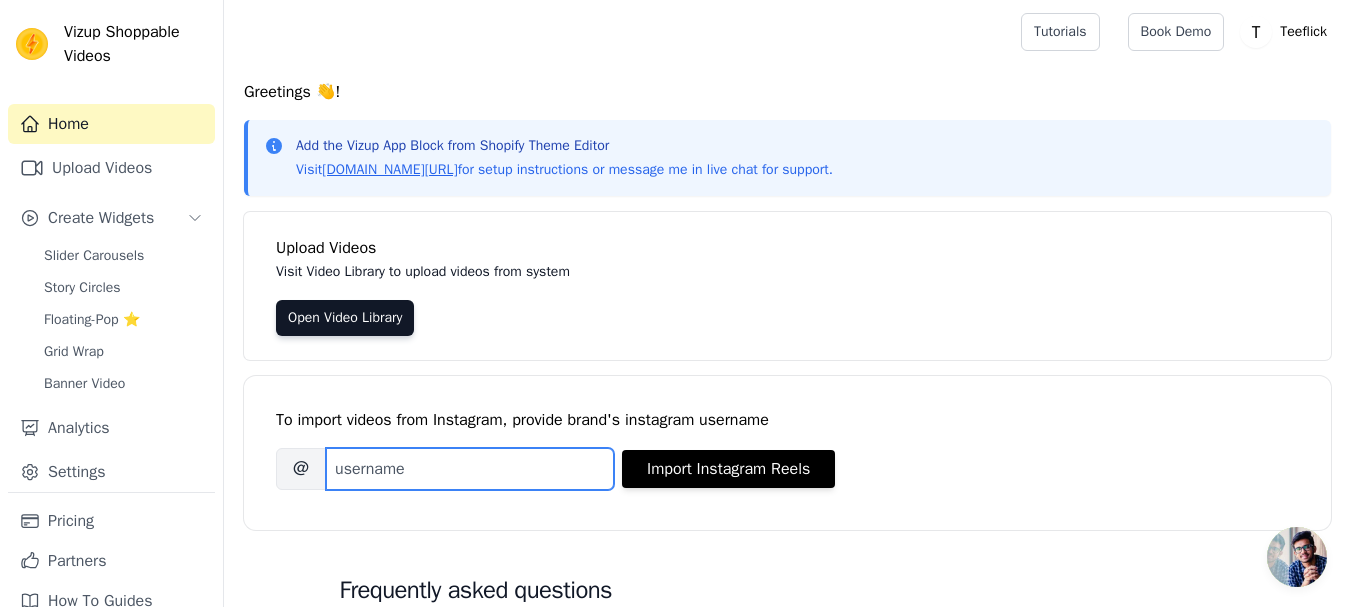 click on "Brand's Instagram Username" at bounding box center (470, 469) 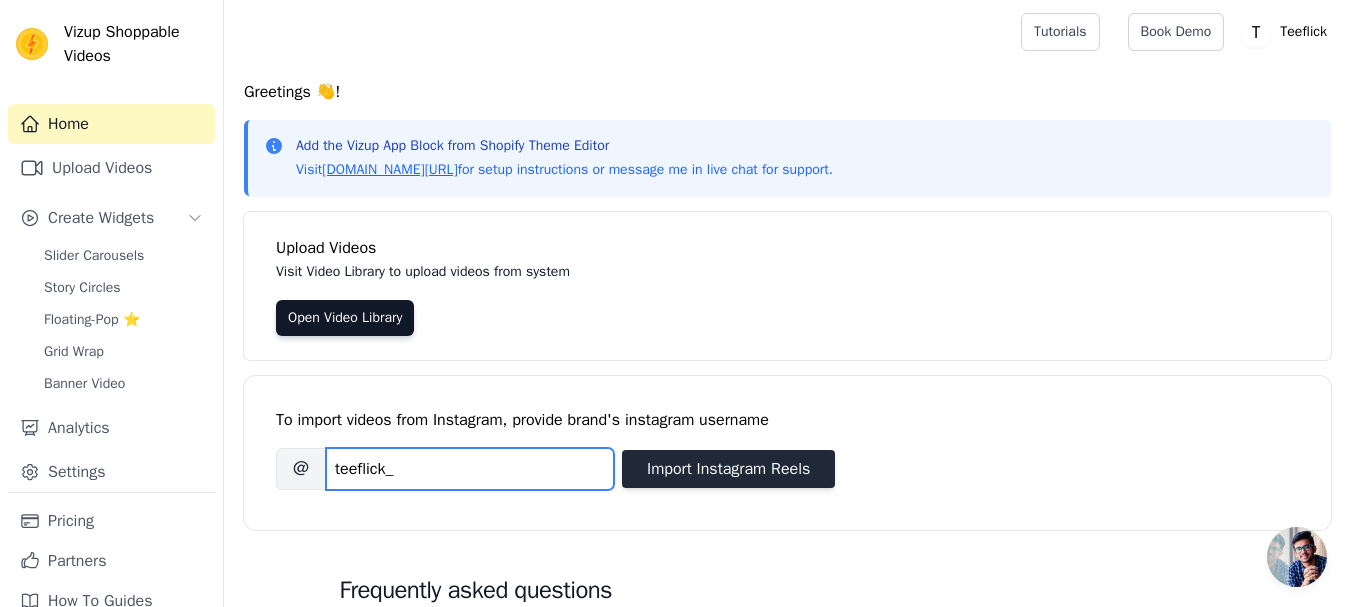 type on "teeflick_" 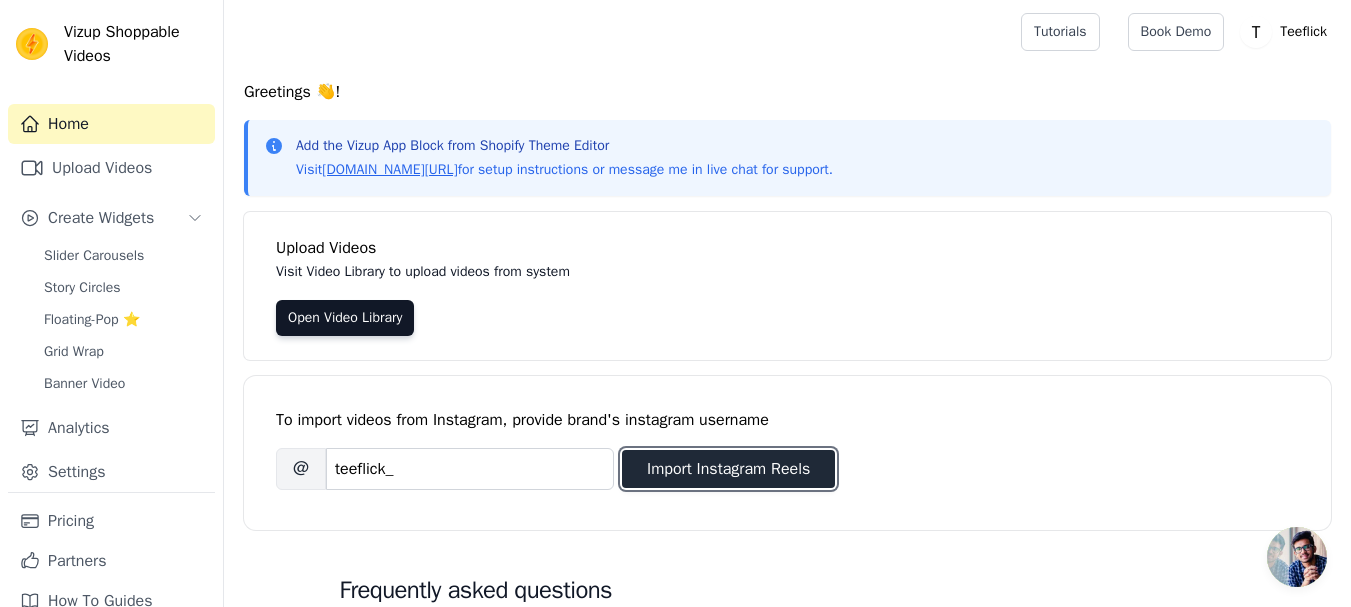 click on "Import Instagram Reels" at bounding box center [728, 469] 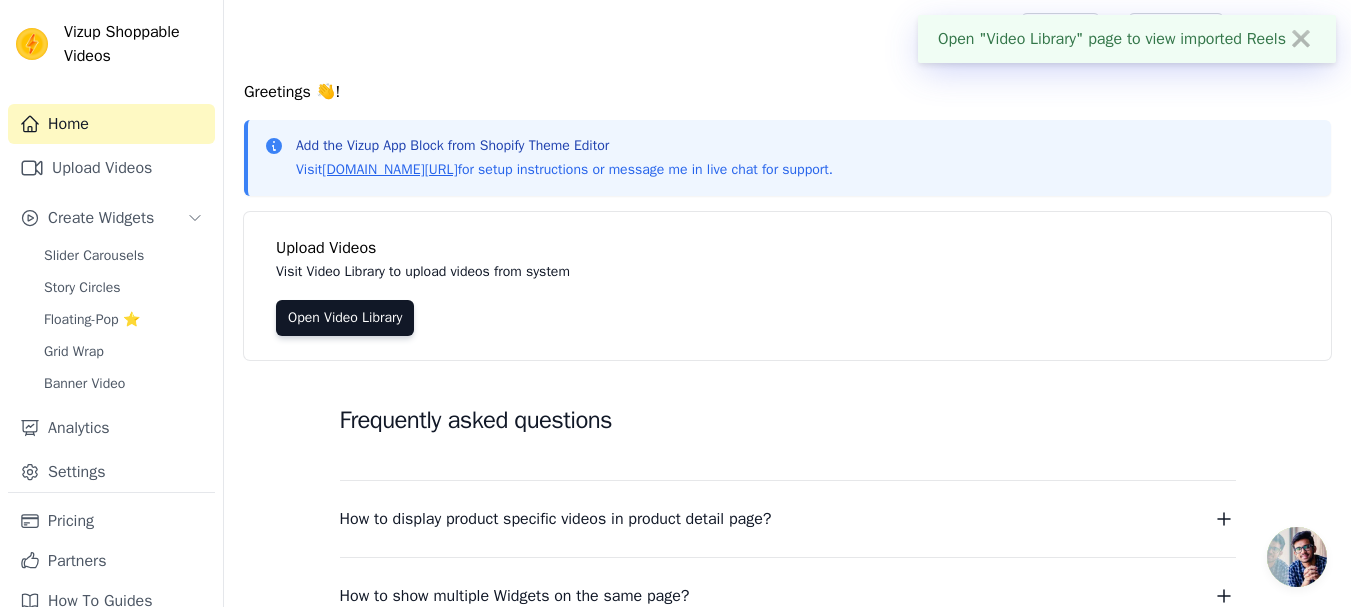 click on "Visit Video Library to upload videos from system" at bounding box center [724, 272] 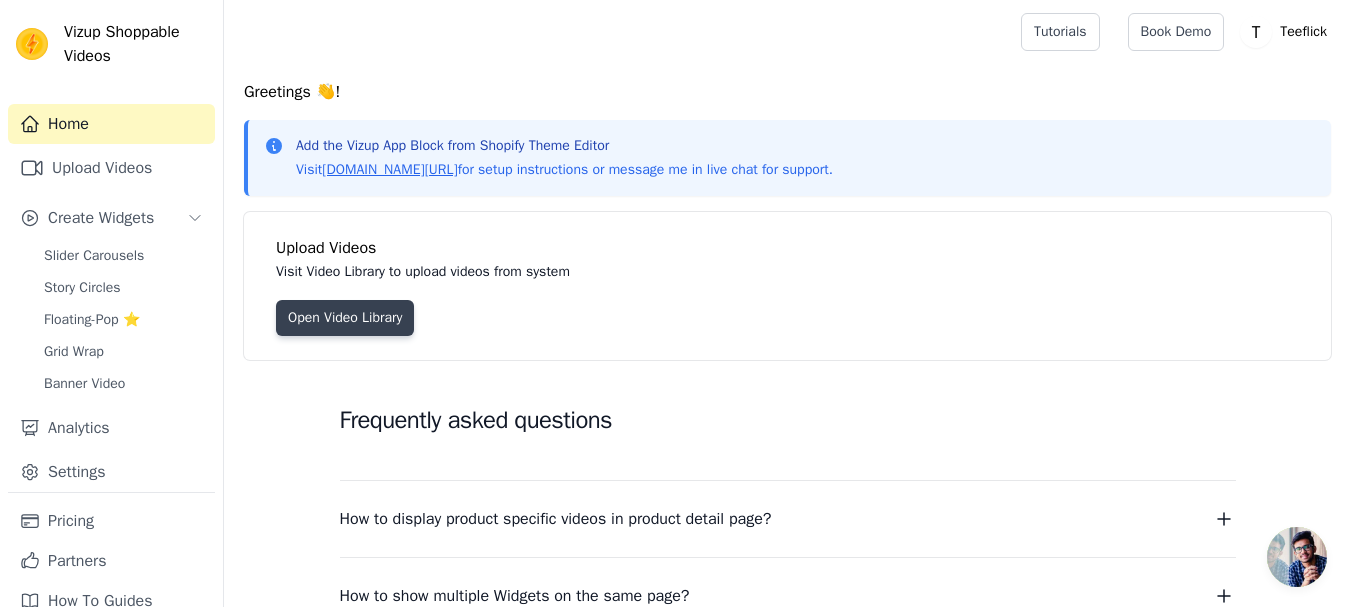 click on "Open Video Library" at bounding box center (345, 318) 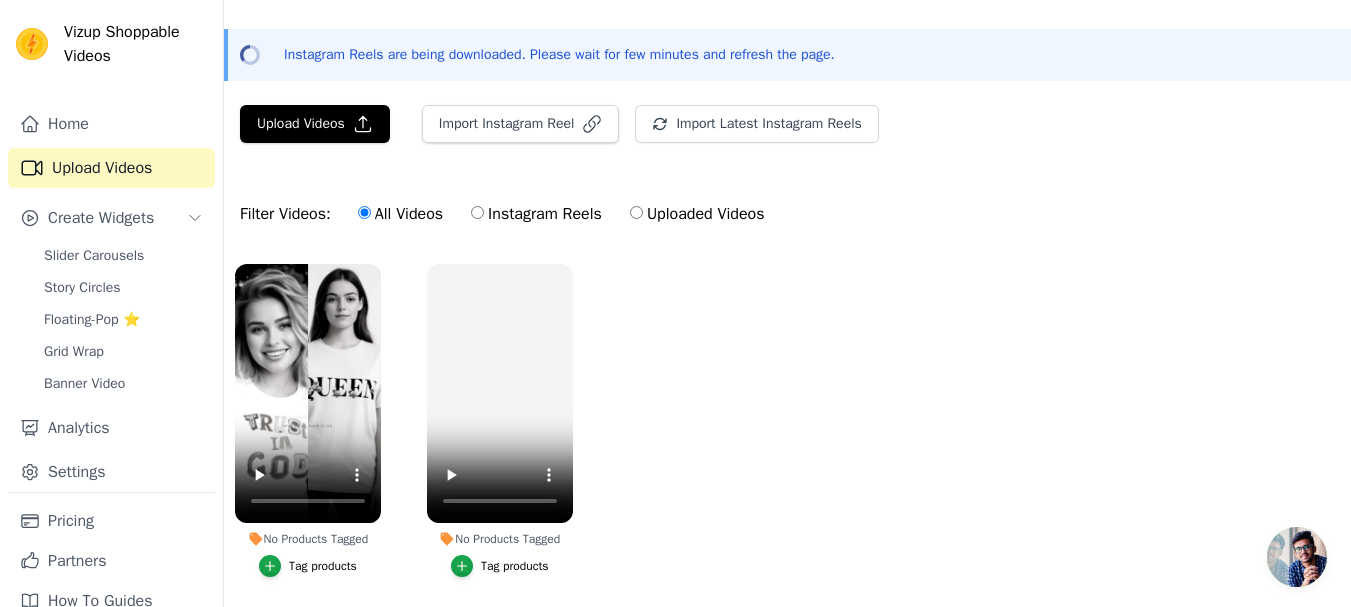 scroll, scrollTop: 100, scrollLeft: 0, axis: vertical 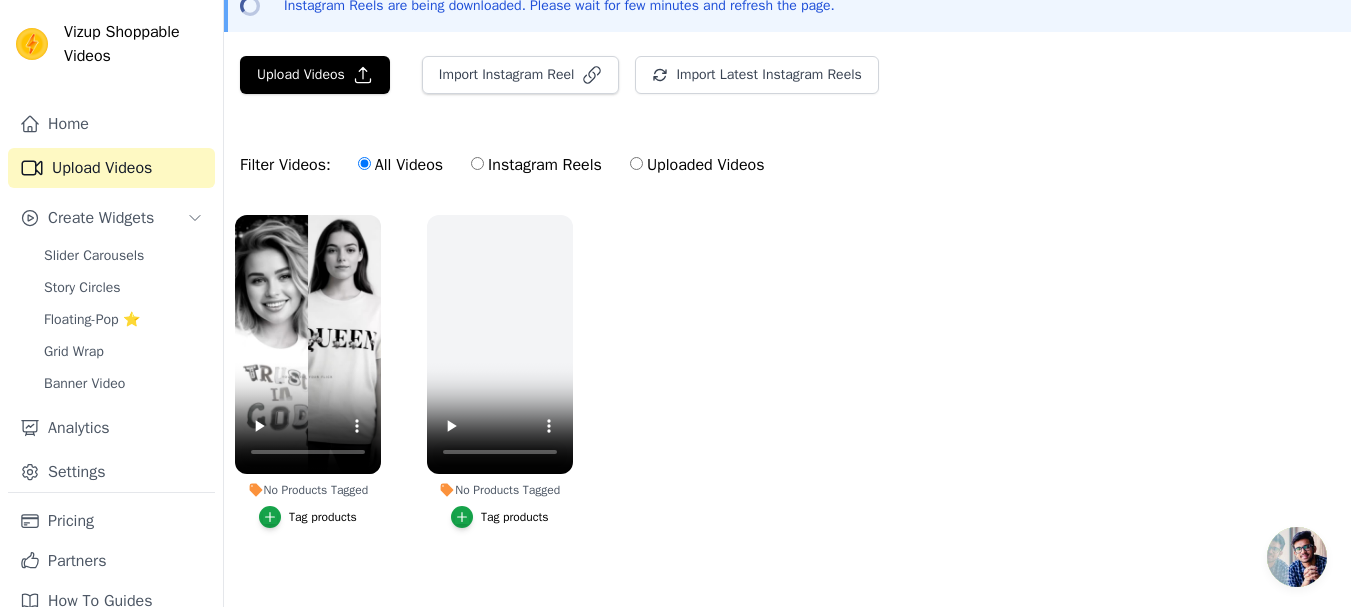 click on "Tag products" at bounding box center (323, 517) 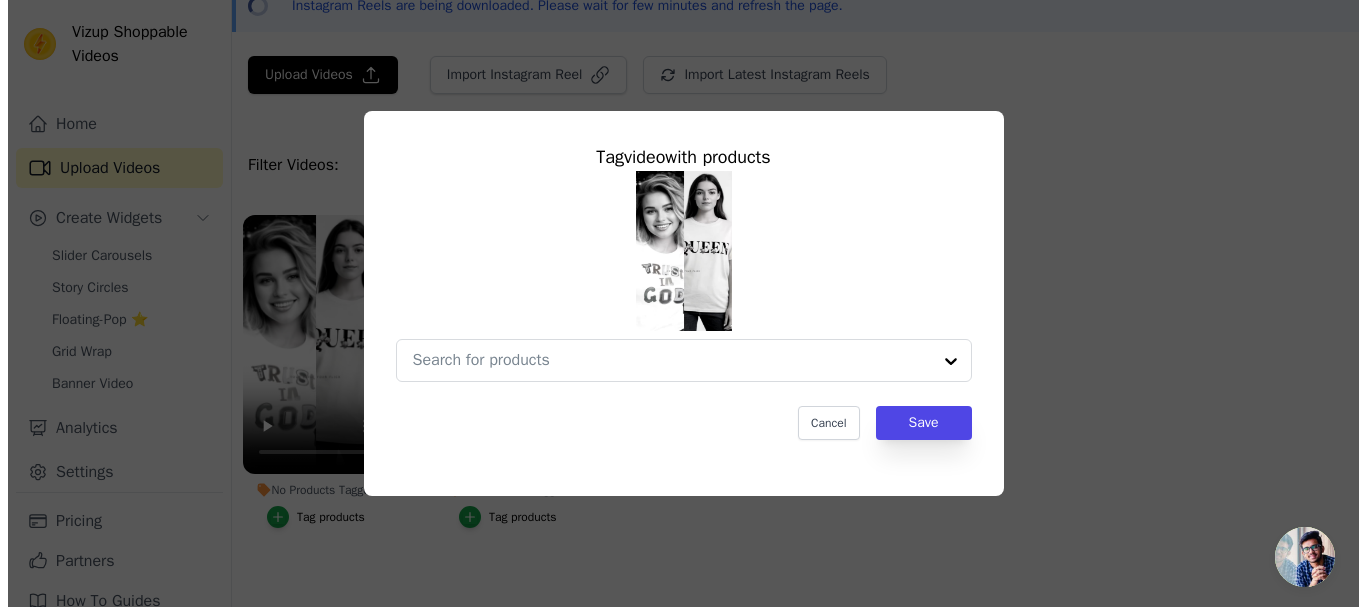 scroll, scrollTop: 0, scrollLeft: 0, axis: both 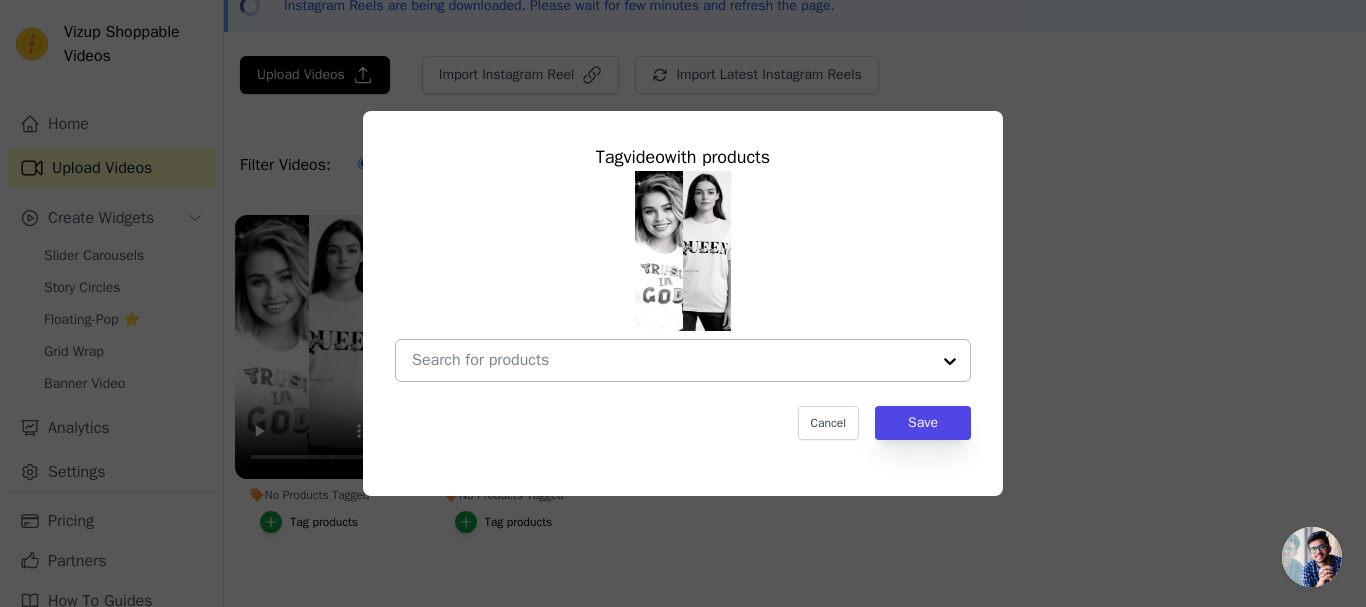 click at bounding box center [671, 360] 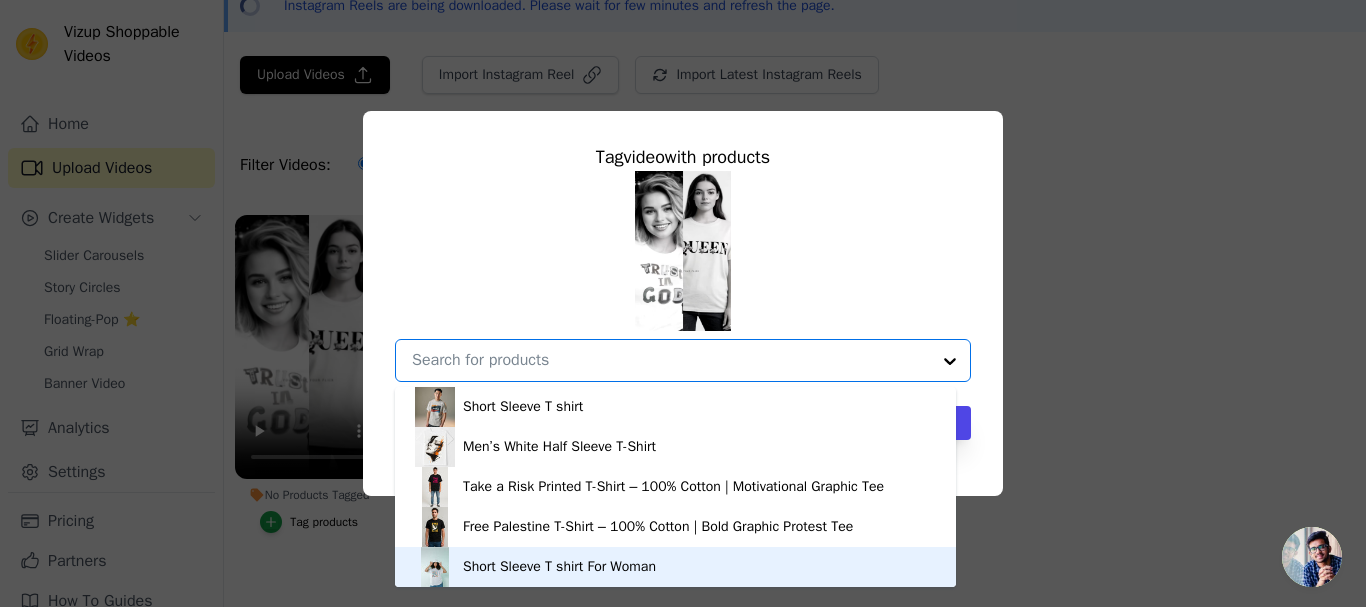 click on "Short Sleeve T shirt For Woman" at bounding box center [559, 567] 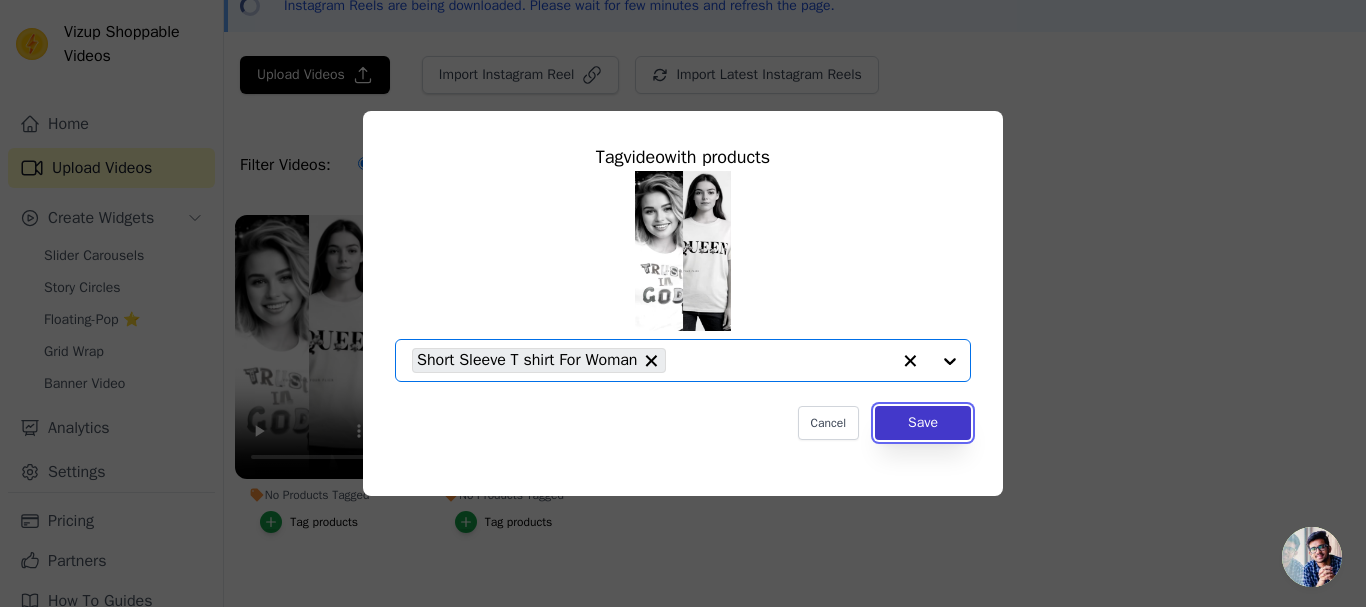 click on "Save" at bounding box center [923, 423] 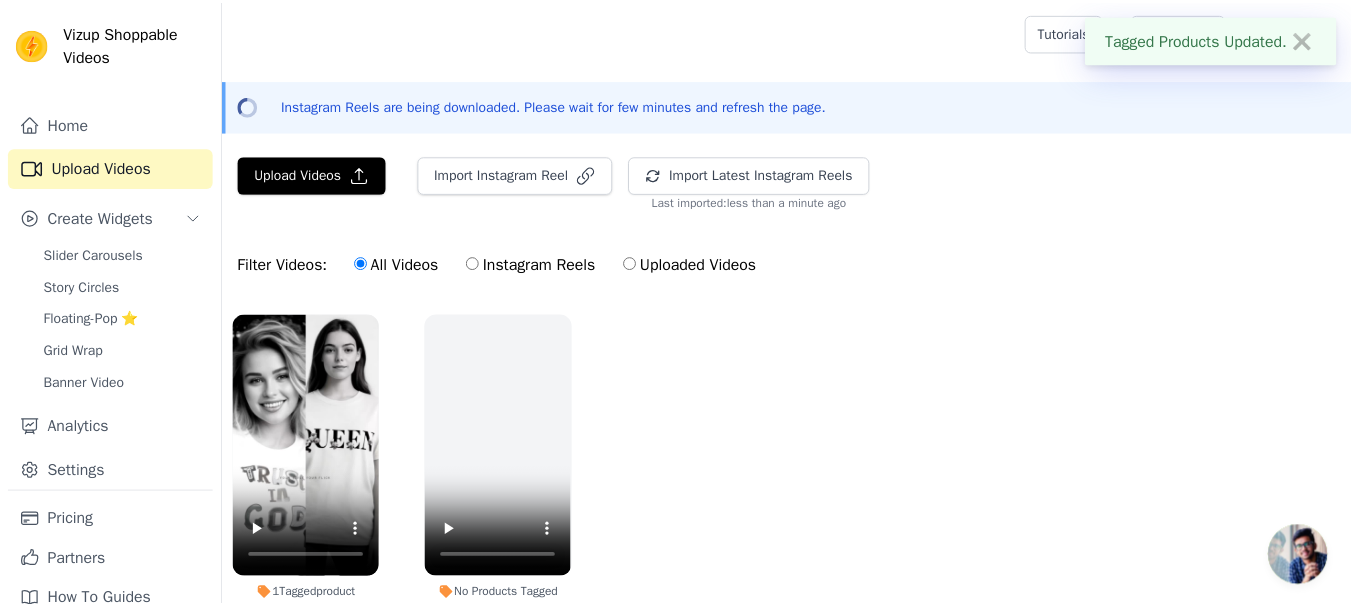 scroll, scrollTop: 100, scrollLeft: 0, axis: vertical 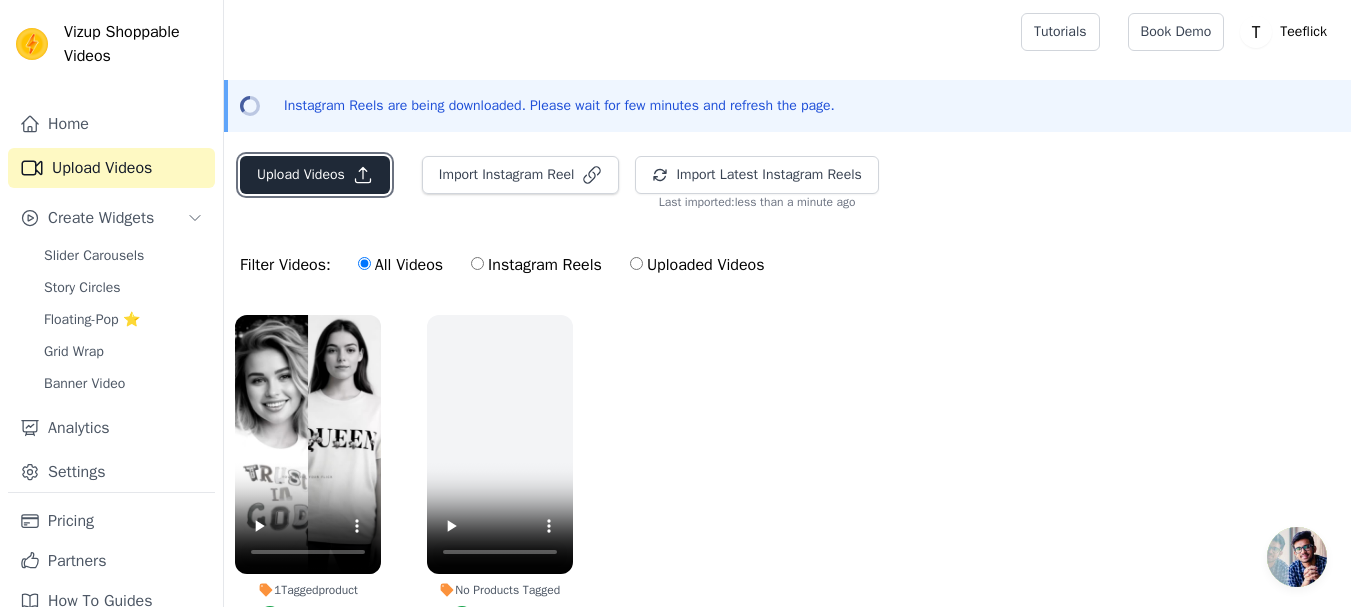 click on "Upload Videos" at bounding box center [315, 175] 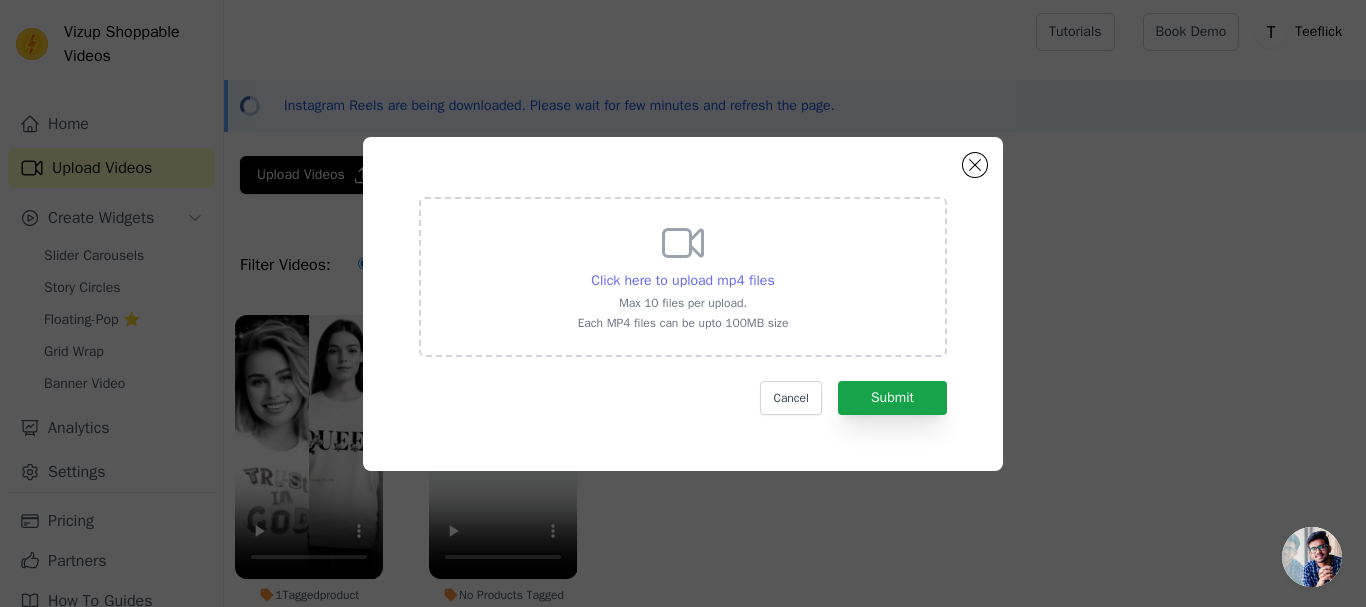 click on "Click here to upload mp4 files" at bounding box center [682, 280] 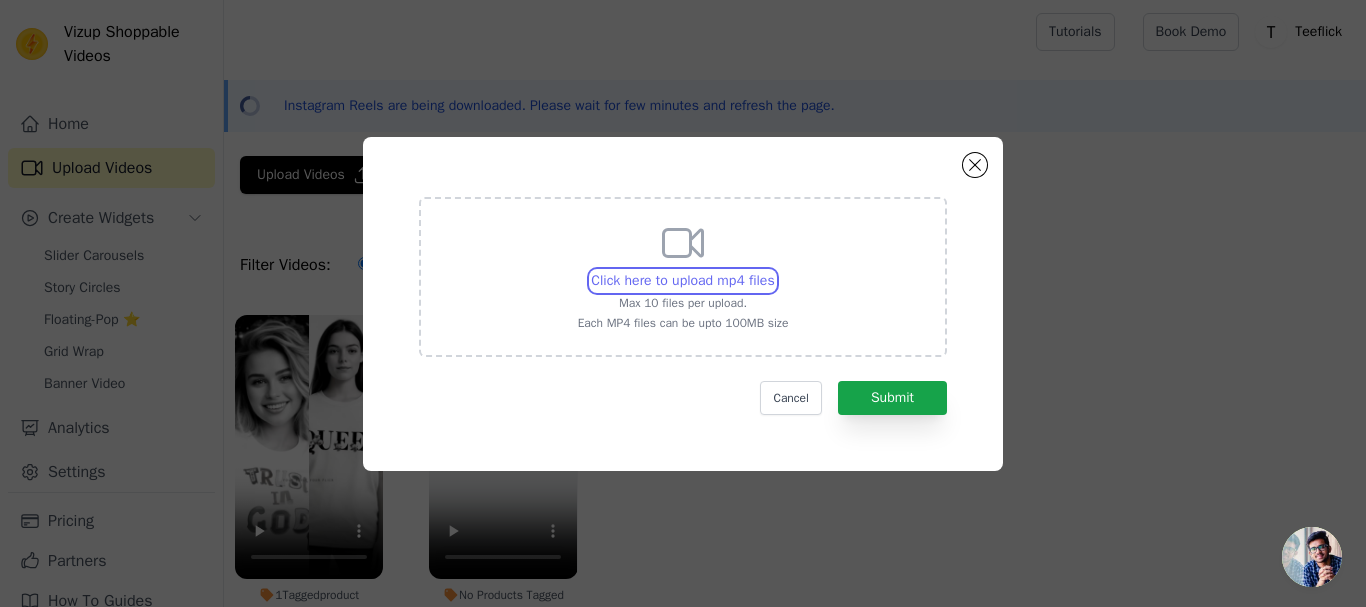 click on "Click here to upload mp4 files     Max 10 files per upload.   Each MP4 files can be upto 100MB size" at bounding box center (774, 270) 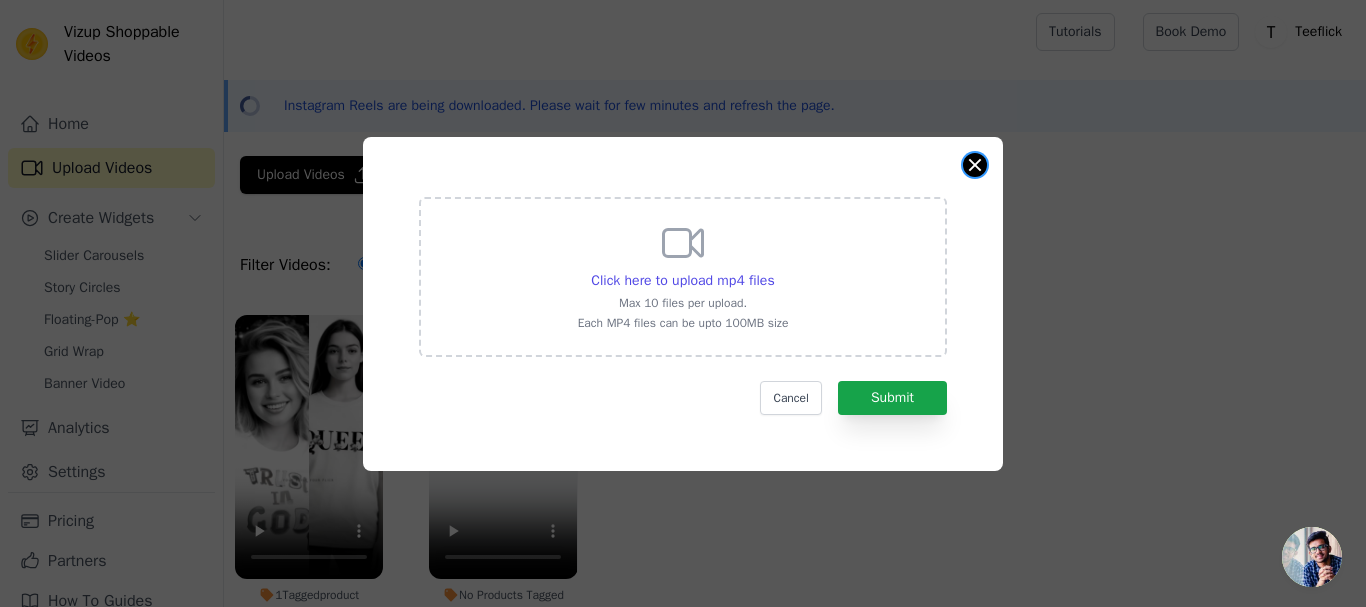 click at bounding box center [975, 165] 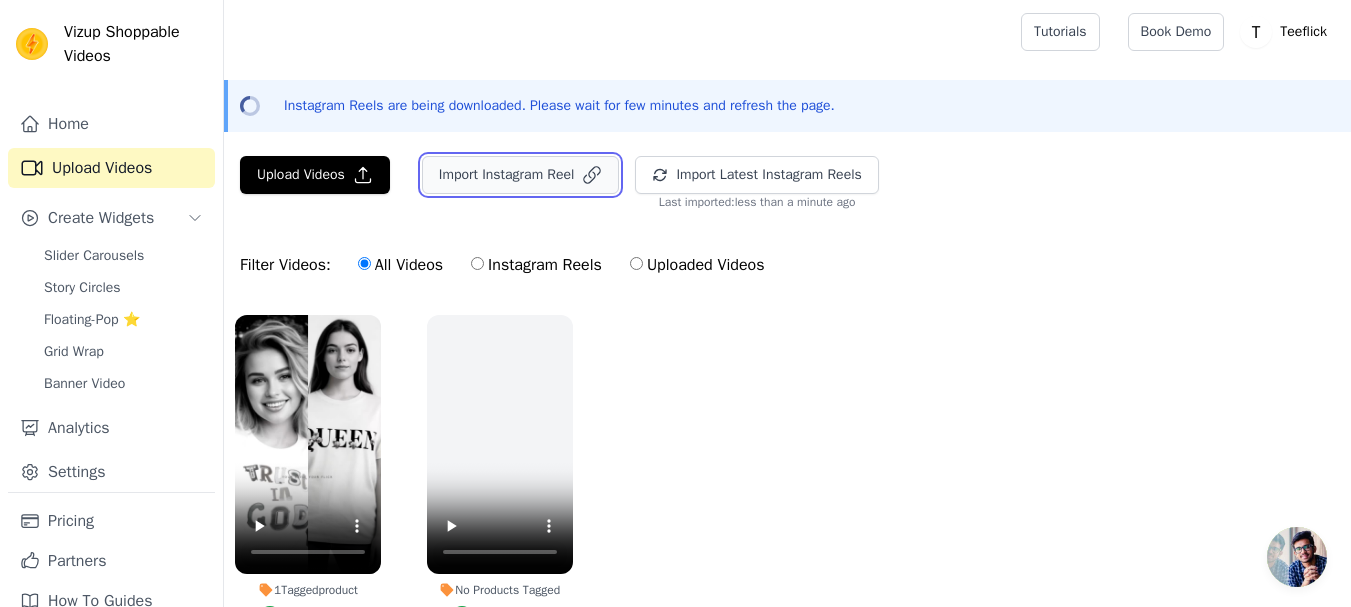 click on "Import Instagram Reel" at bounding box center (521, 175) 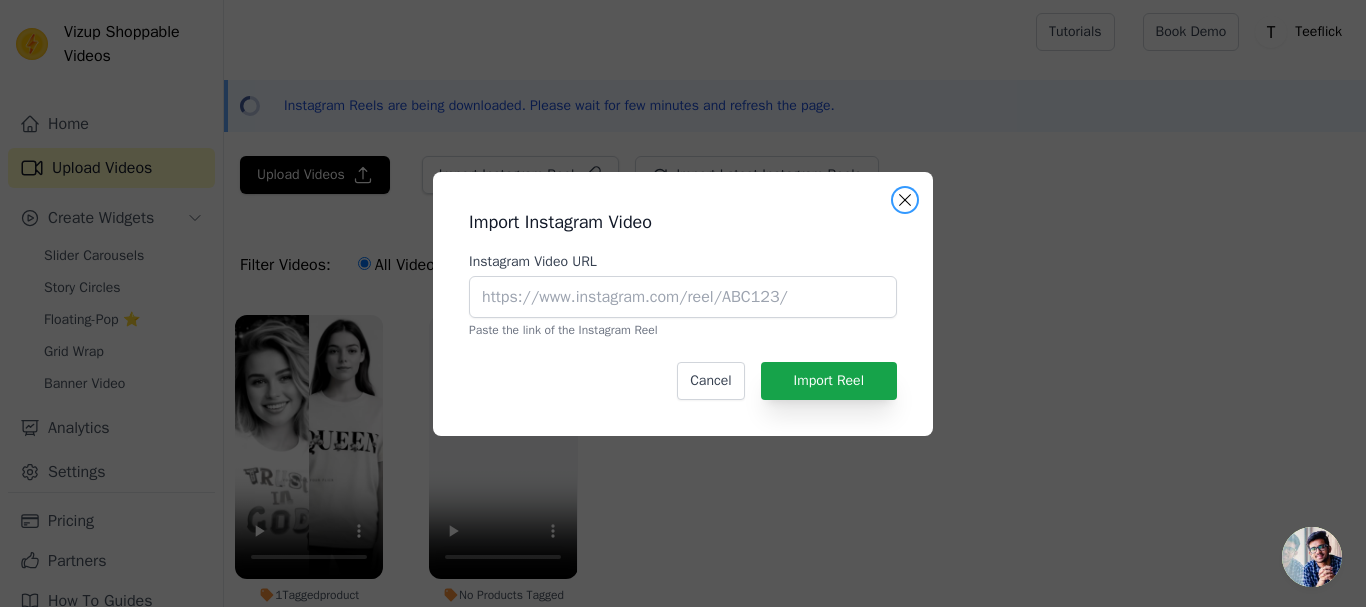 click at bounding box center (905, 200) 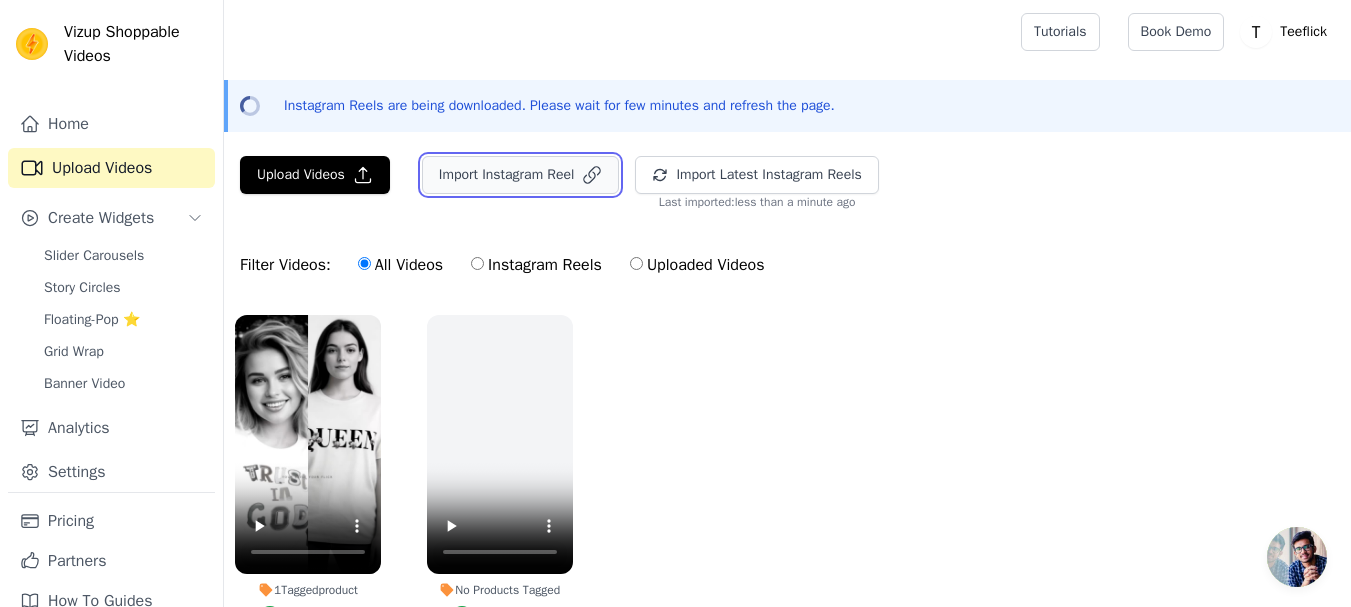 click on "Import Instagram Reel" at bounding box center [521, 175] 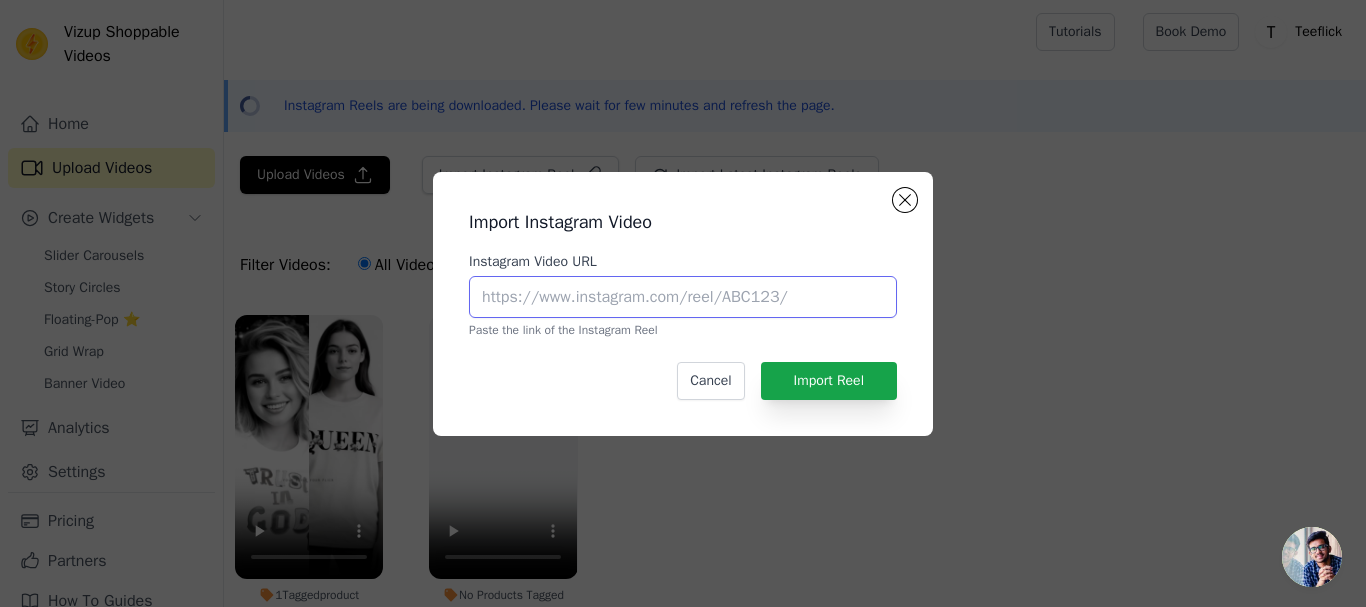 click on "Instagram Video URL" at bounding box center [683, 297] 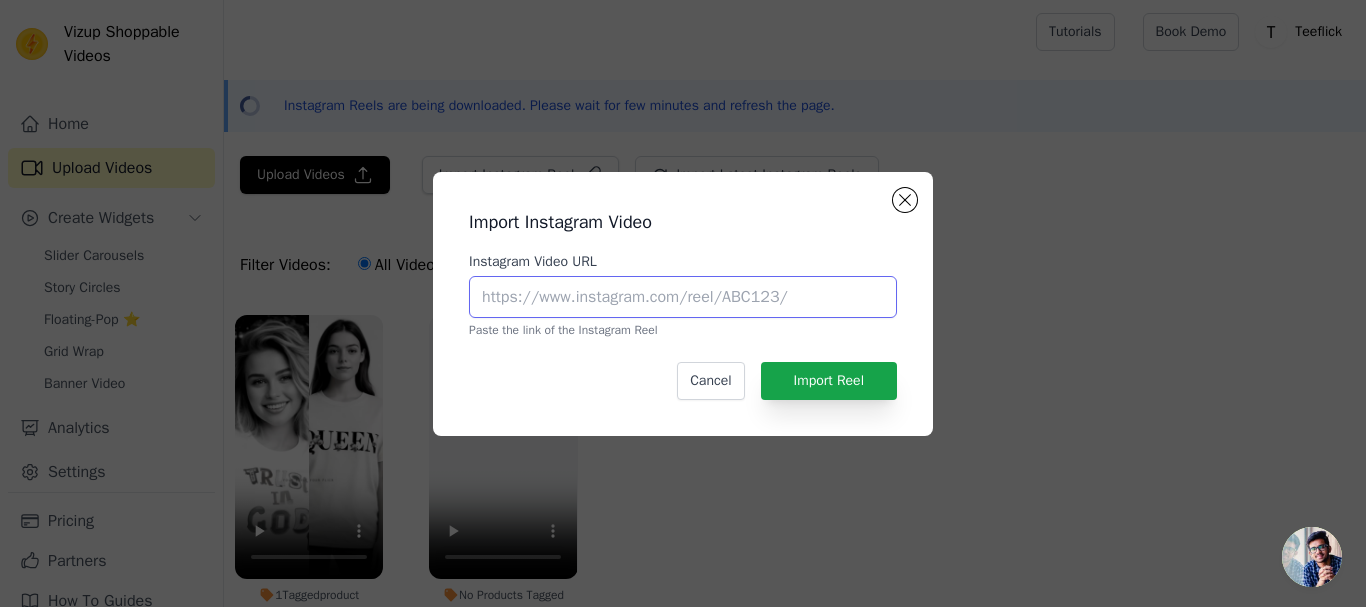 click on "Instagram Video URL" at bounding box center [683, 297] 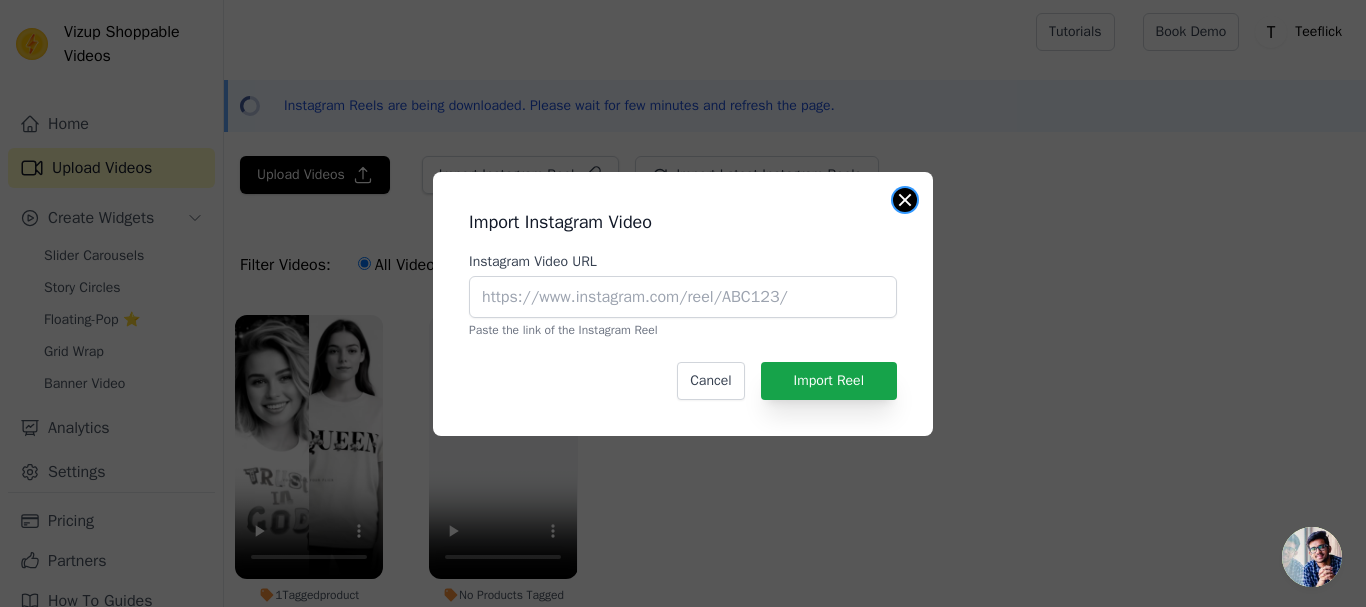 click at bounding box center (905, 200) 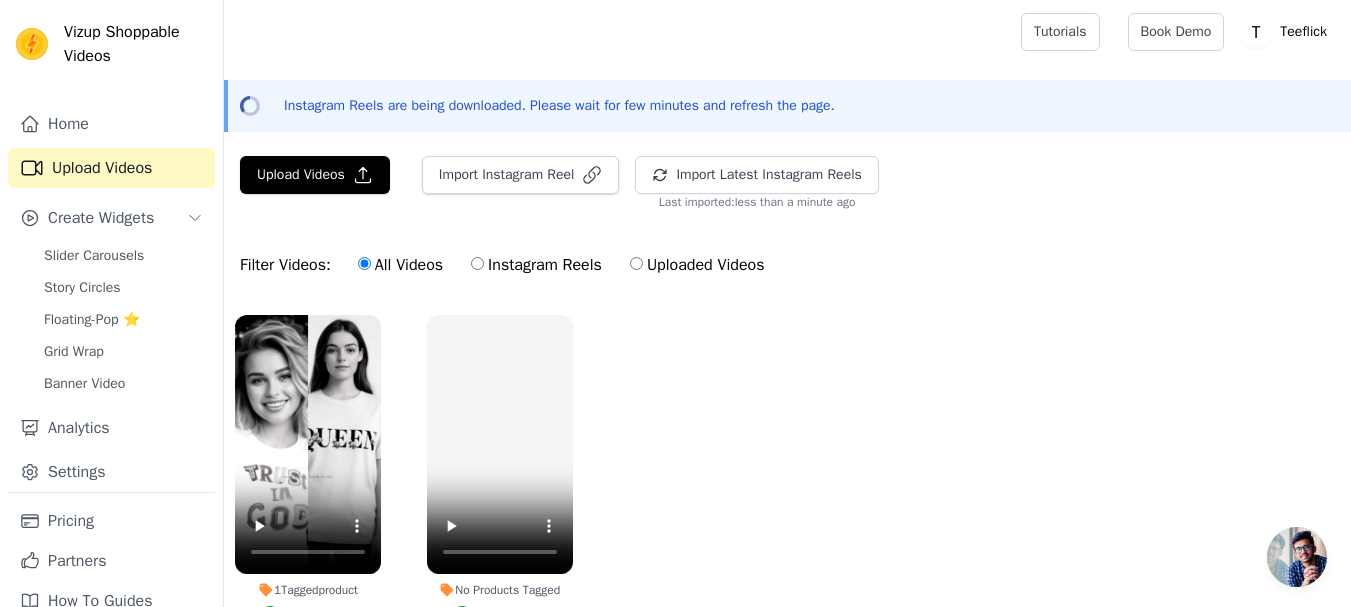 click on "1  Tagged  product       Tag products
No Products Tagged       Tag products" at bounding box center (787, 491) 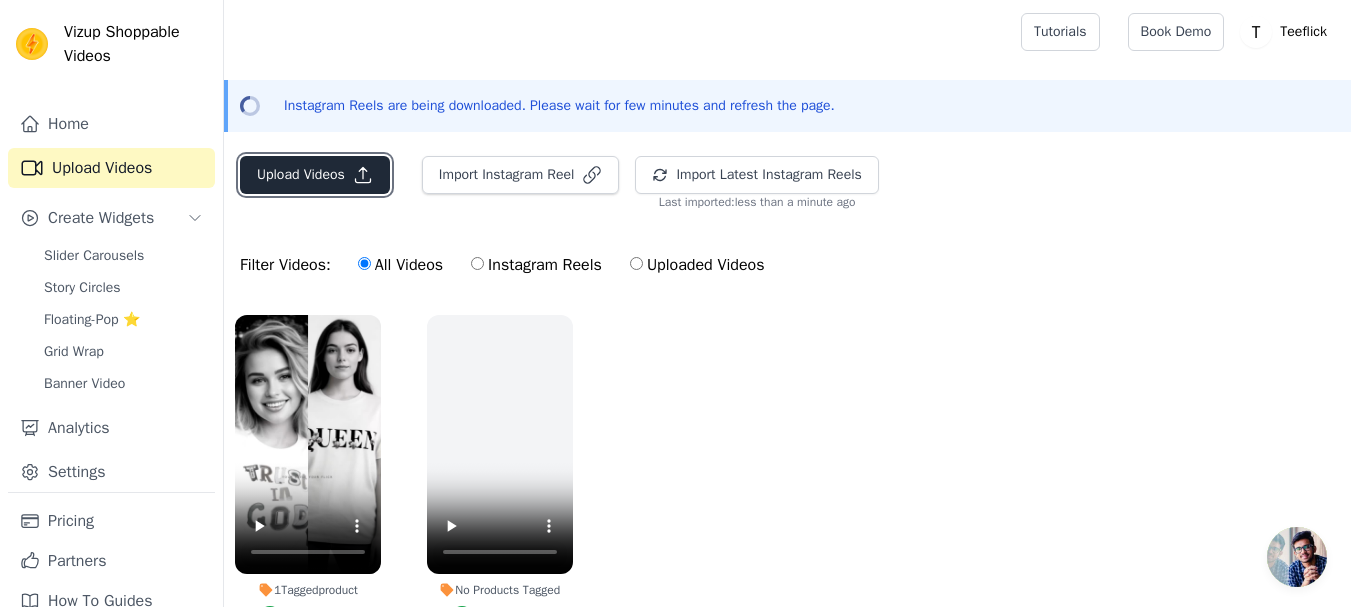 click on "Upload Videos" at bounding box center (315, 175) 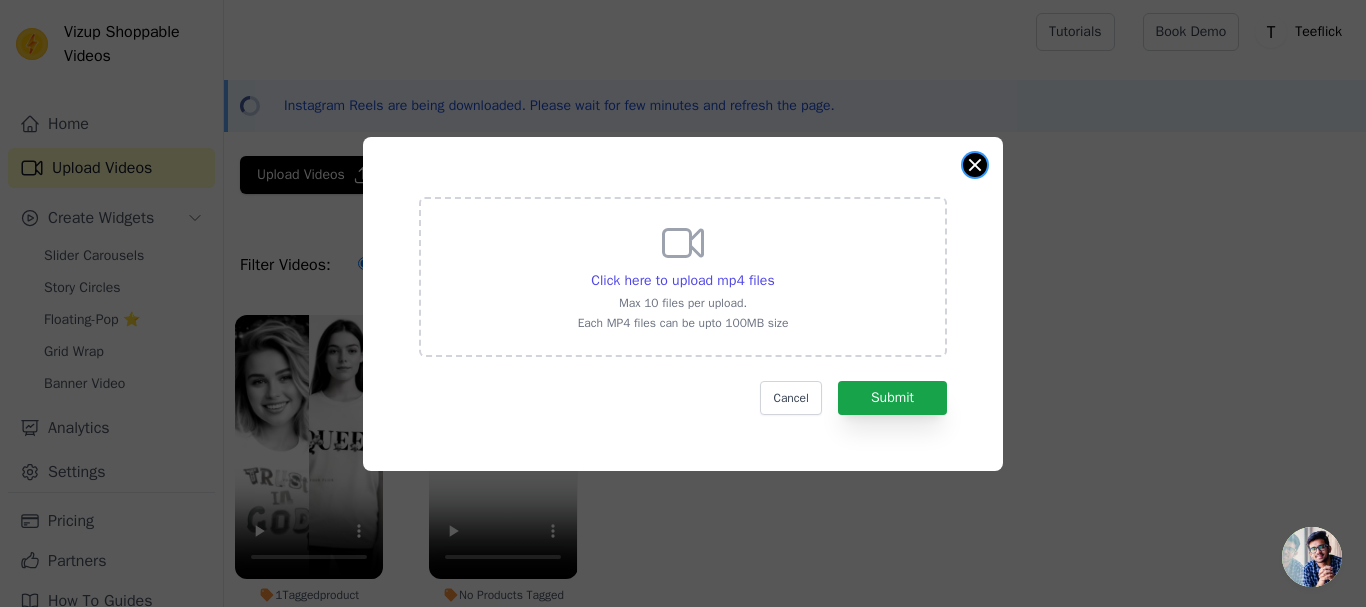 click at bounding box center [975, 165] 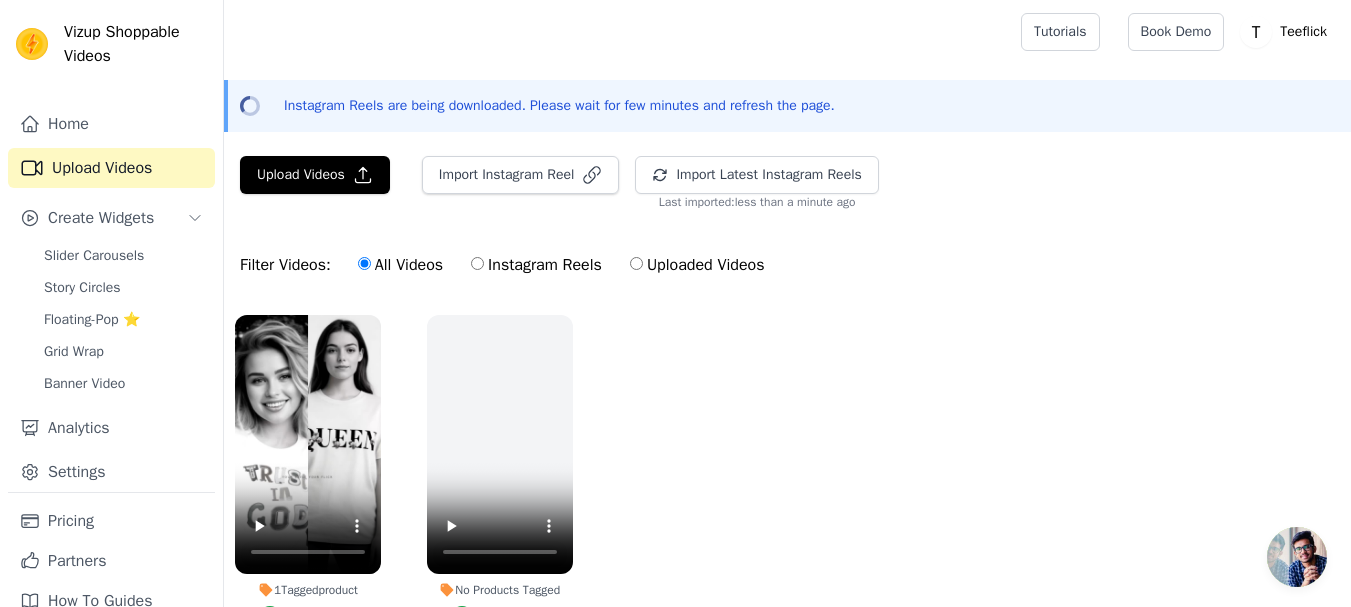 click on "Instagram Reels" at bounding box center (477, 263) 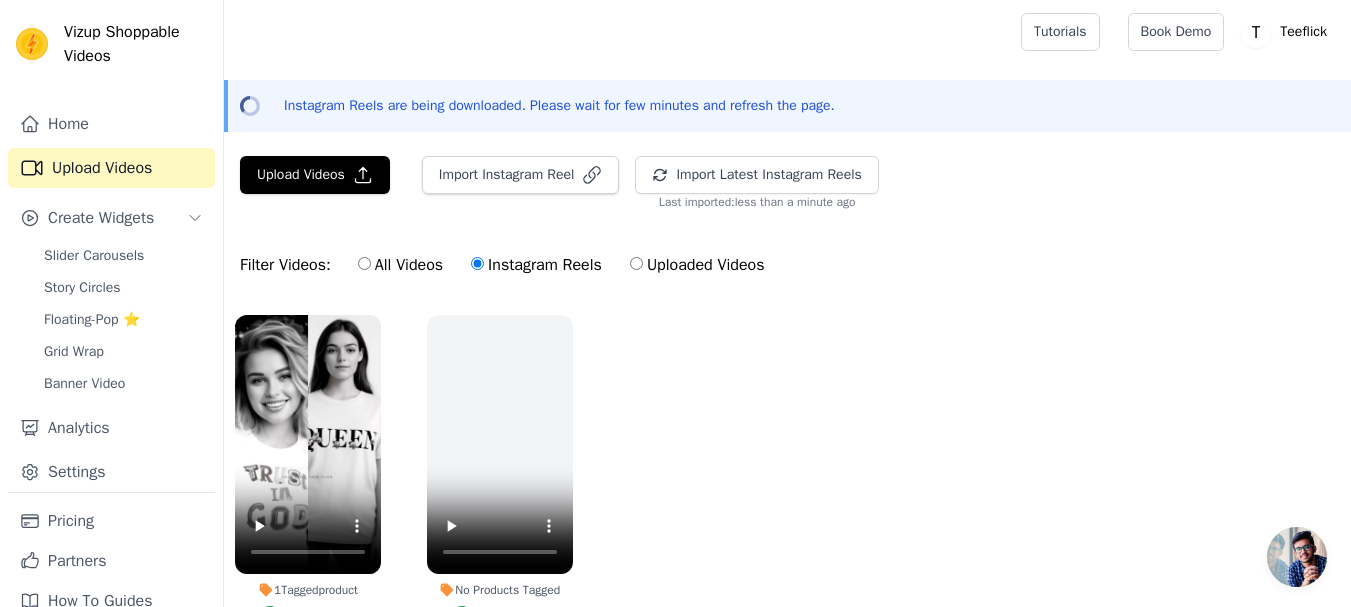 click on "All Videos" at bounding box center [364, 263] 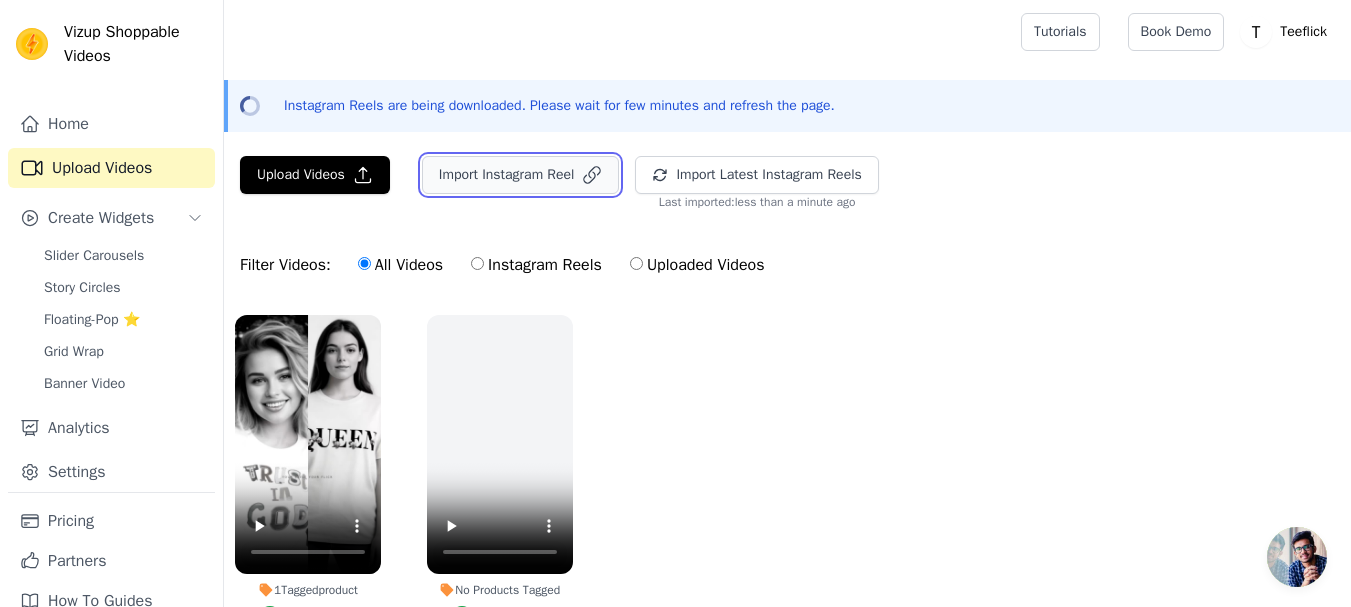 click 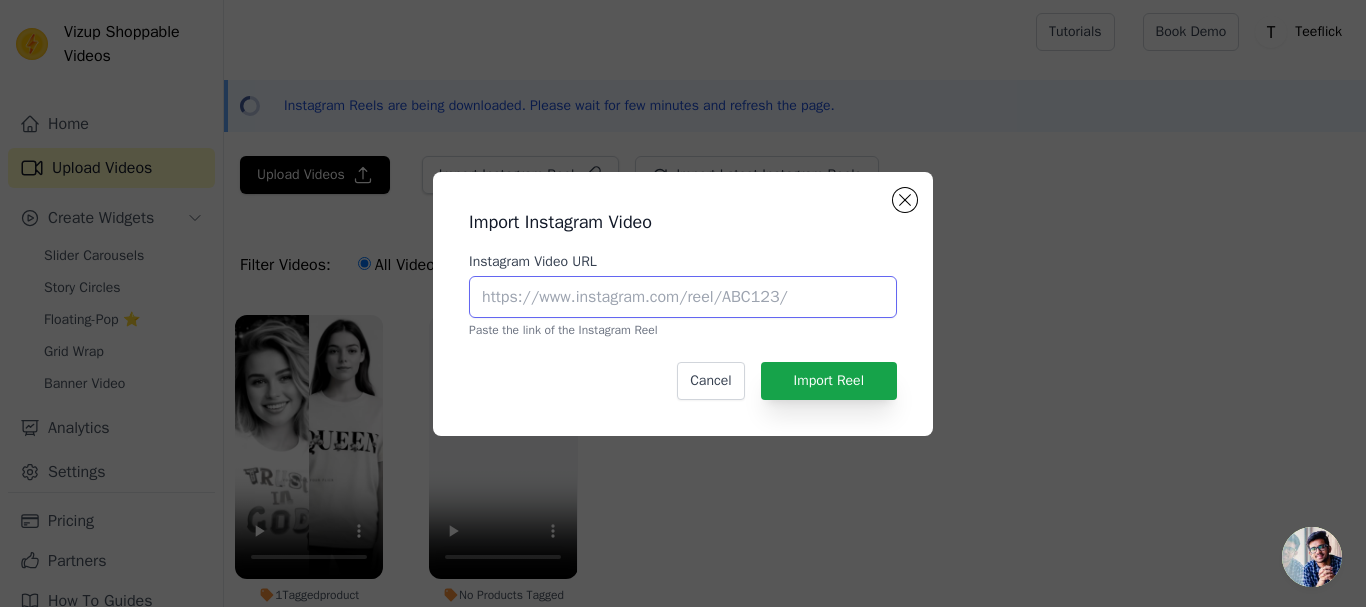 click on "Instagram Video URL" at bounding box center [683, 297] 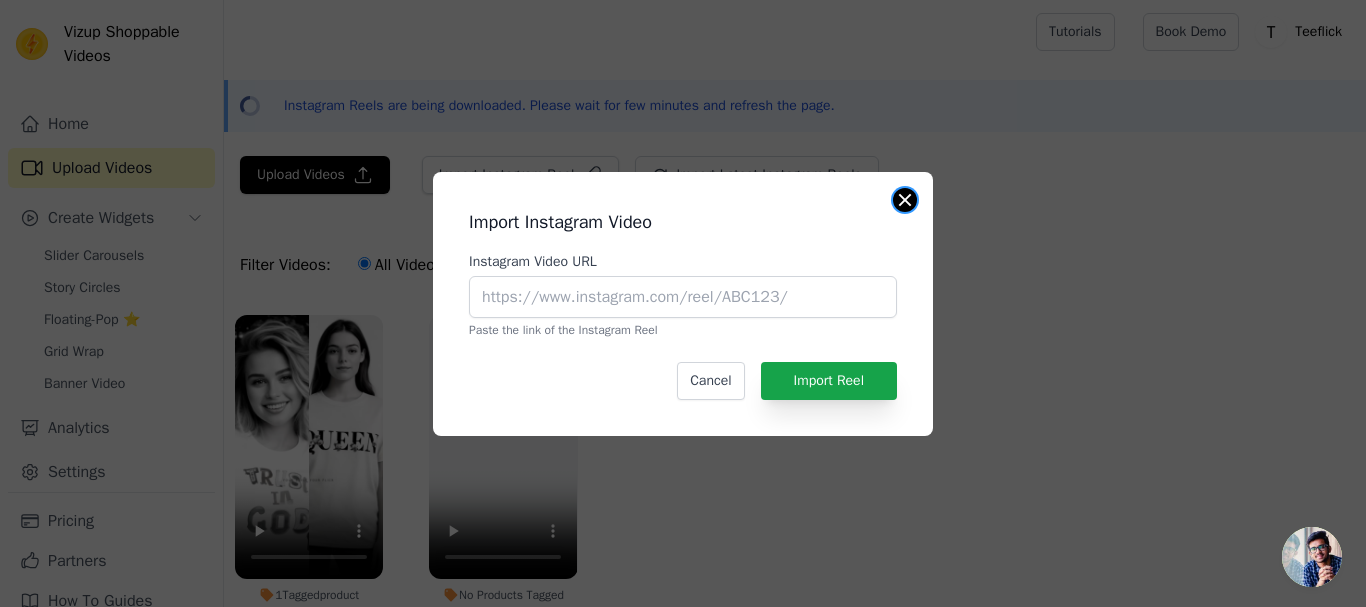 click at bounding box center (905, 200) 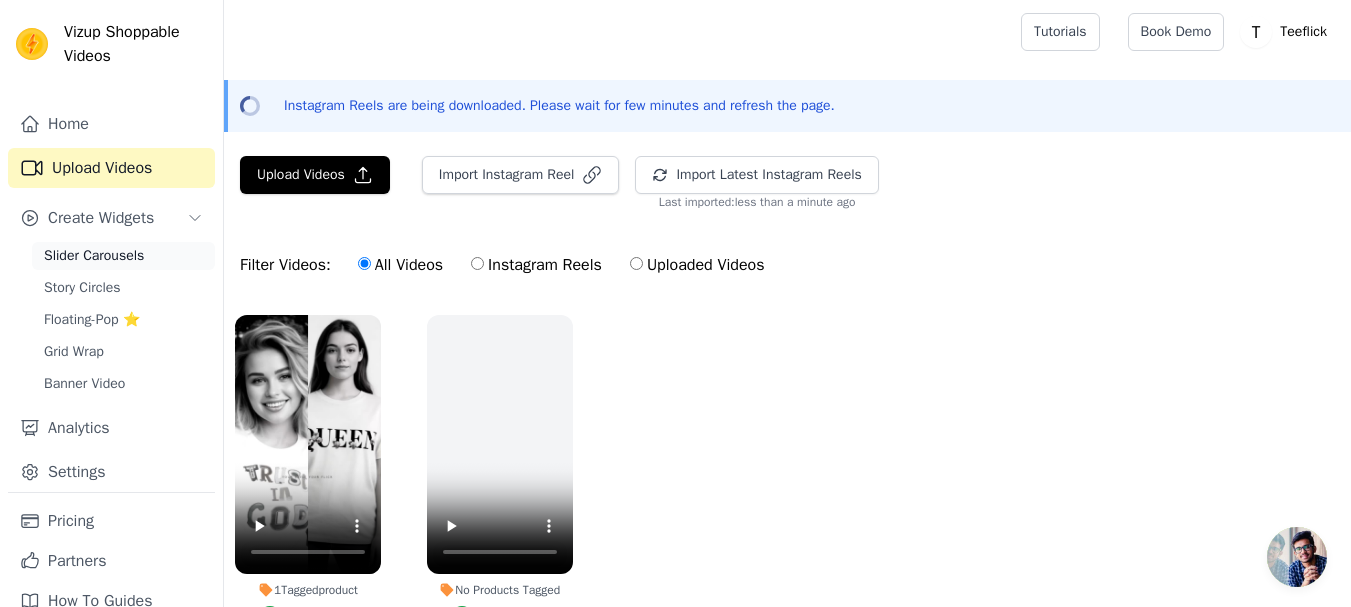 click on "Slider Carousels" at bounding box center [94, 256] 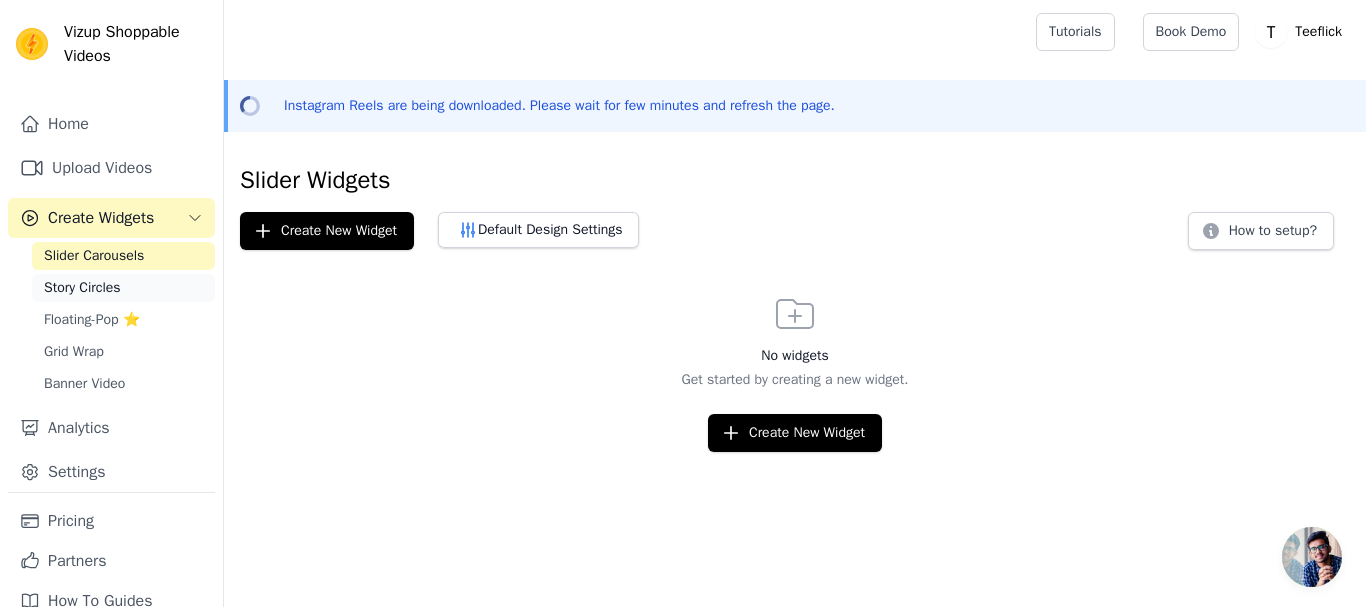 click on "Story Circles" at bounding box center (82, 288) 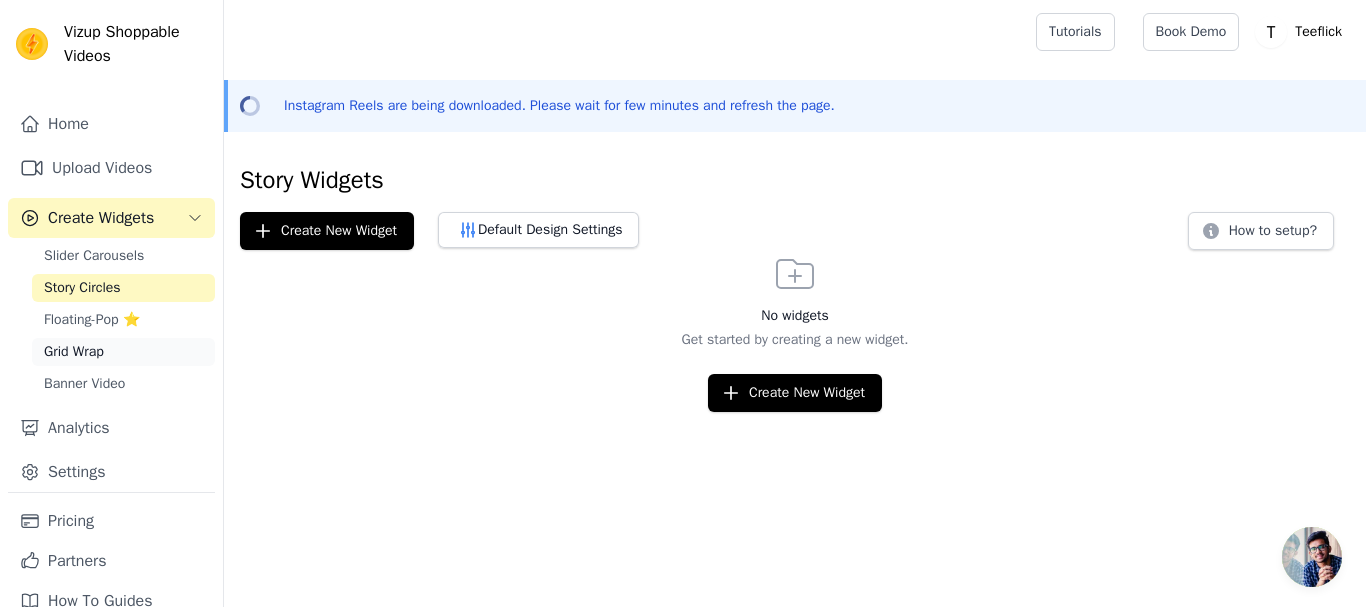 click on "Grid Wrap" at bounding box center (74, 352) 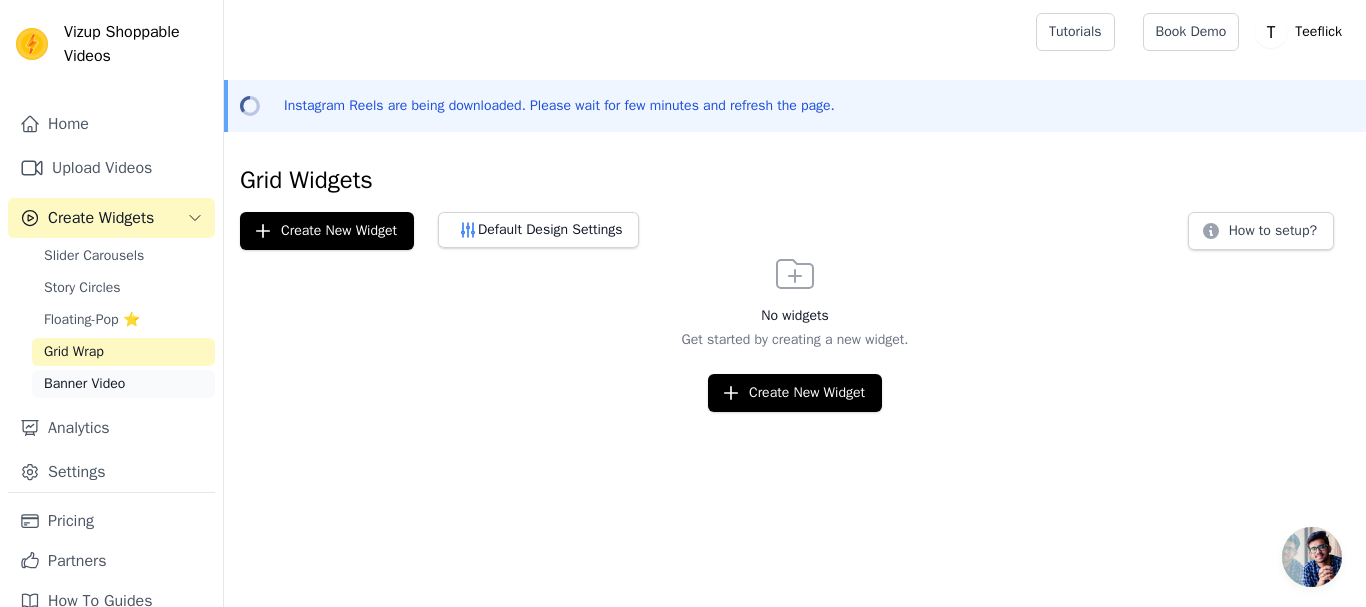 click on "Banner Video" at bounding box center [84, 384] 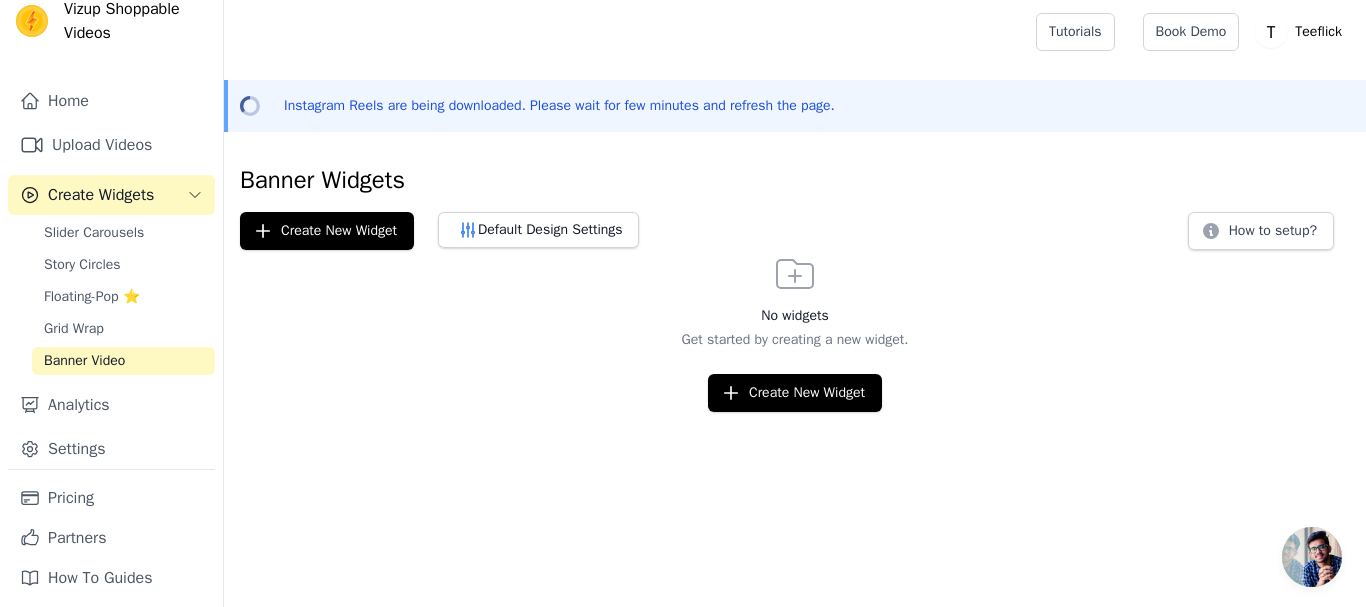 scroll, scrollTop: 30, scrollLeft: 0, axis: vertical 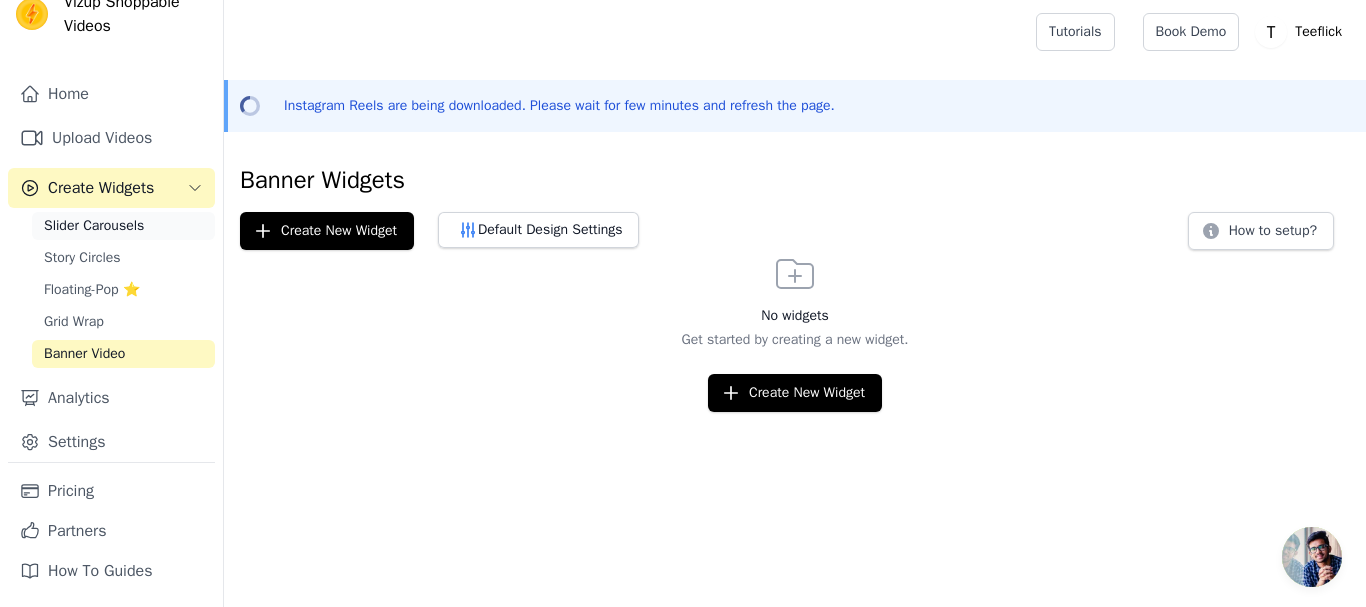click on "Slider Carousels" at bounding box center (94, 226) 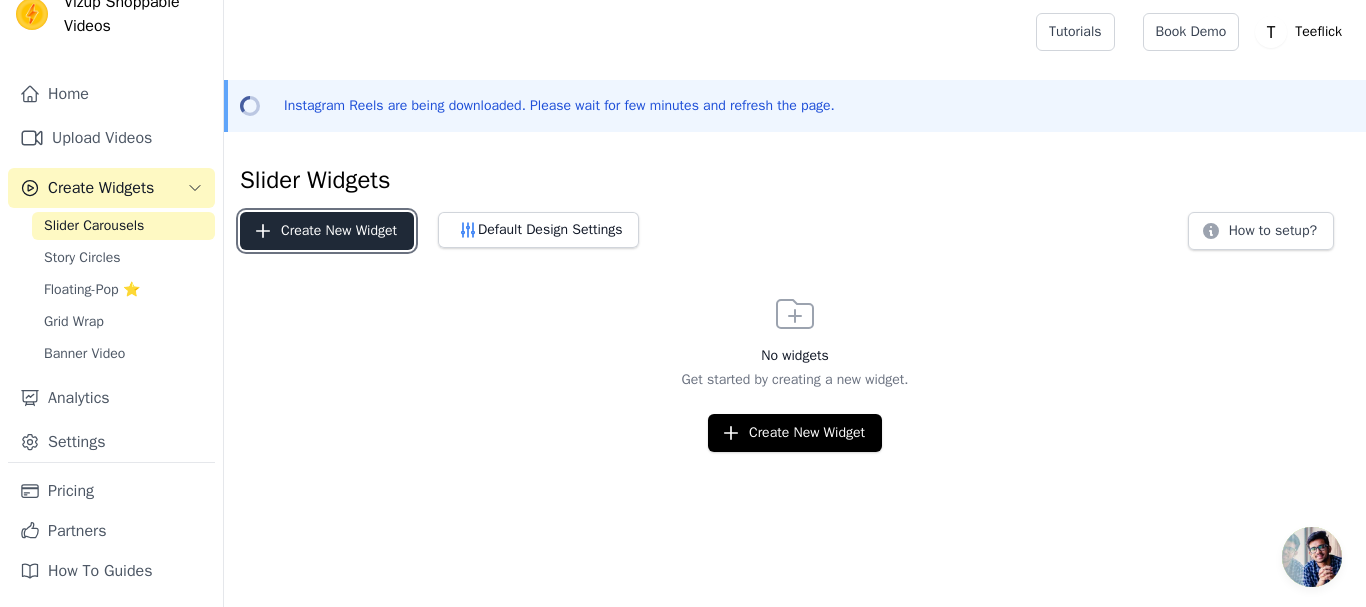 click on "Create New Widget" at bounding box center [327, 231] 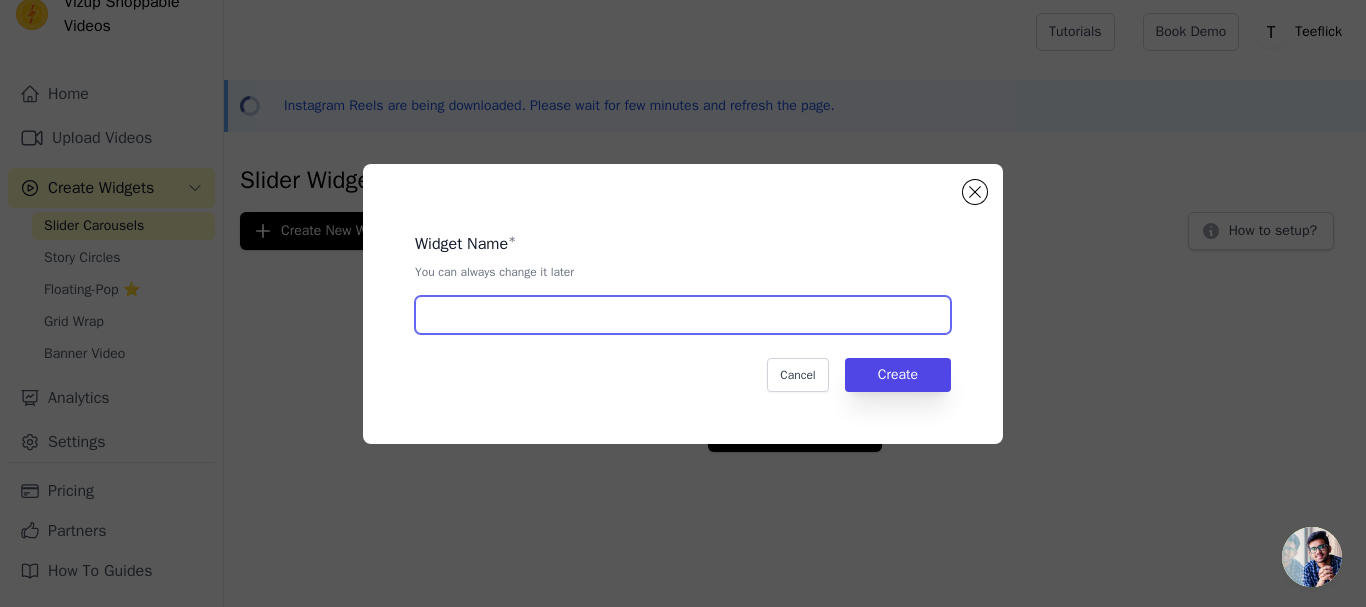 click at bounding box center [683, 315] 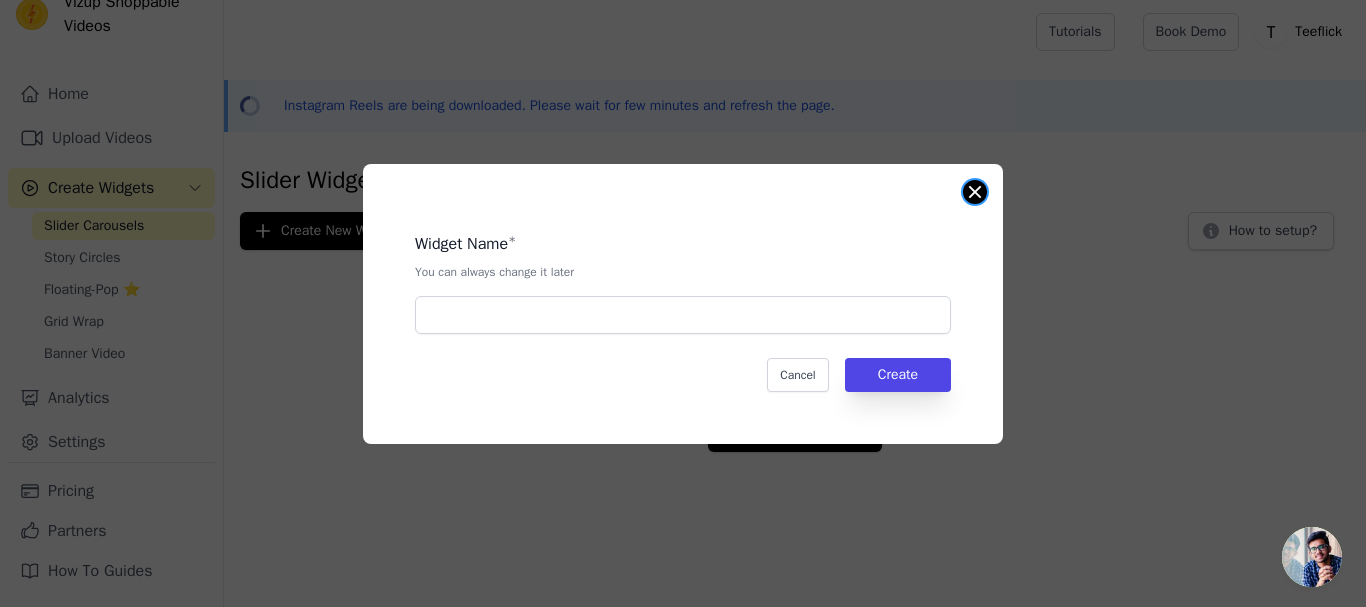 click at bounding box center (975, 192) 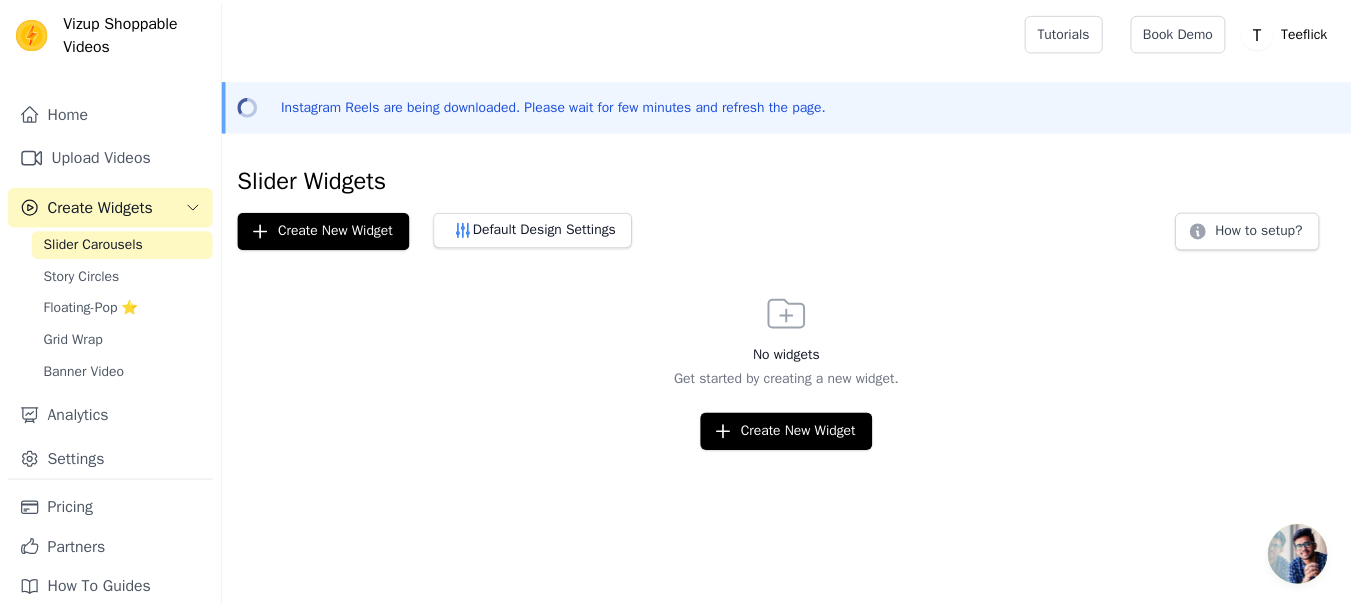 scroll, scrollTop: 0, scrollLeft: 0, axis: both 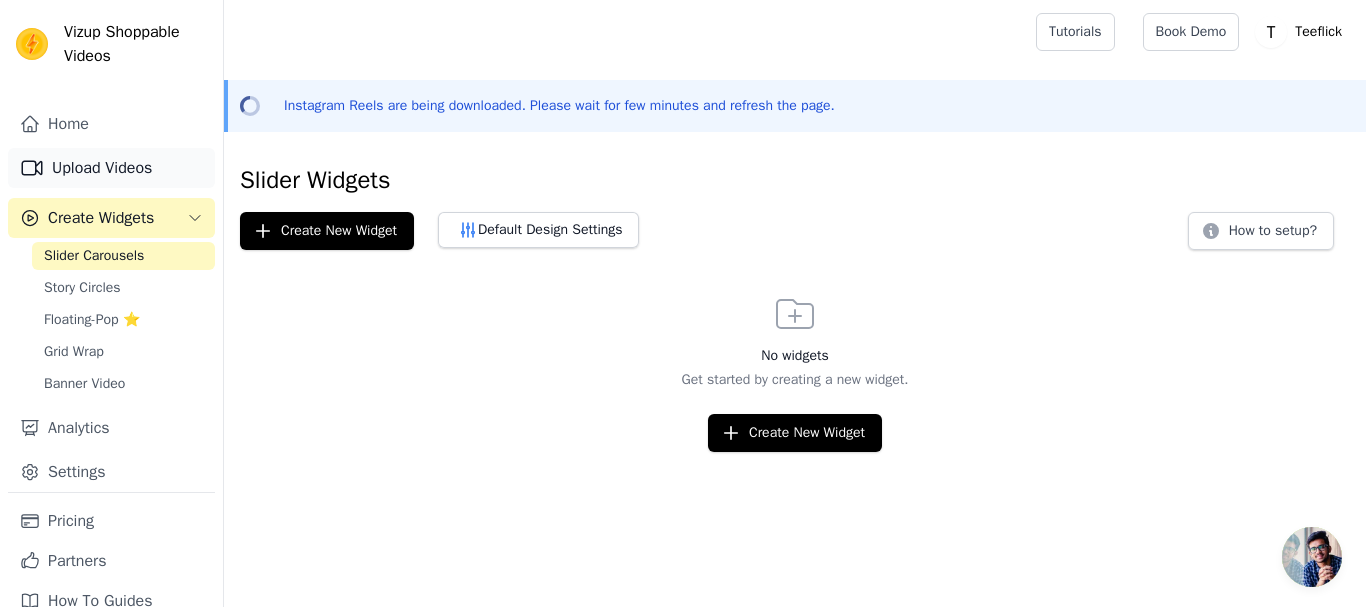 click on "Upload Videos" at bounding box center (111, 168) 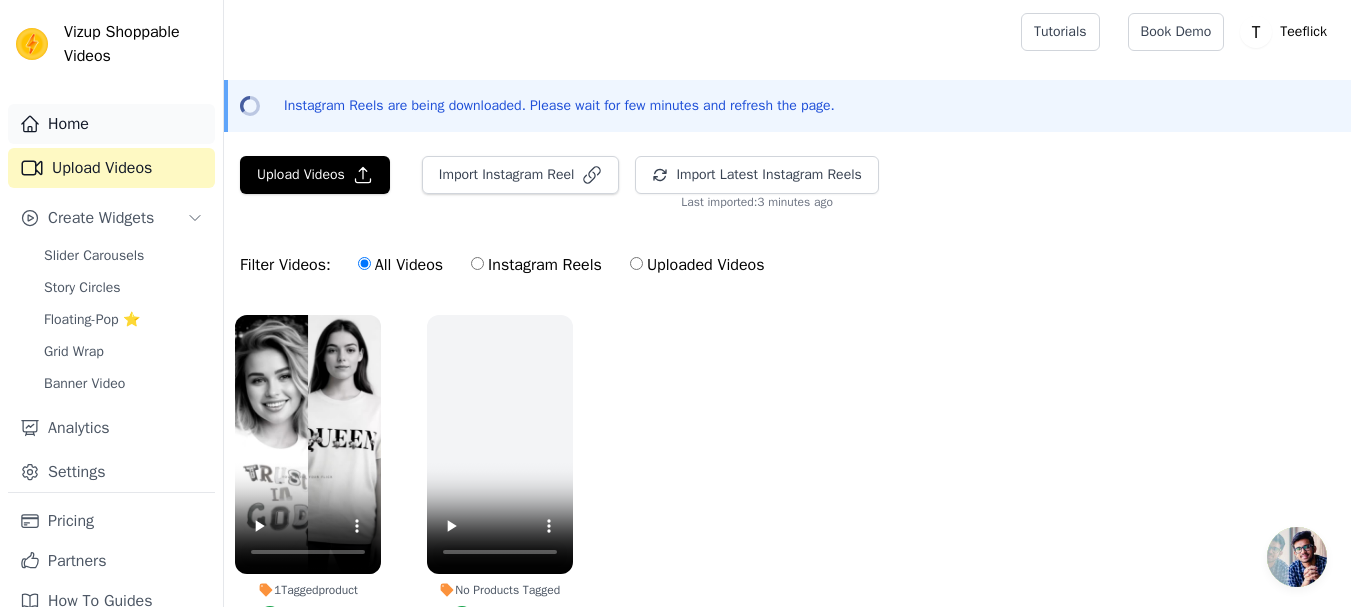click on "Home" at bounding box center (111, 124) 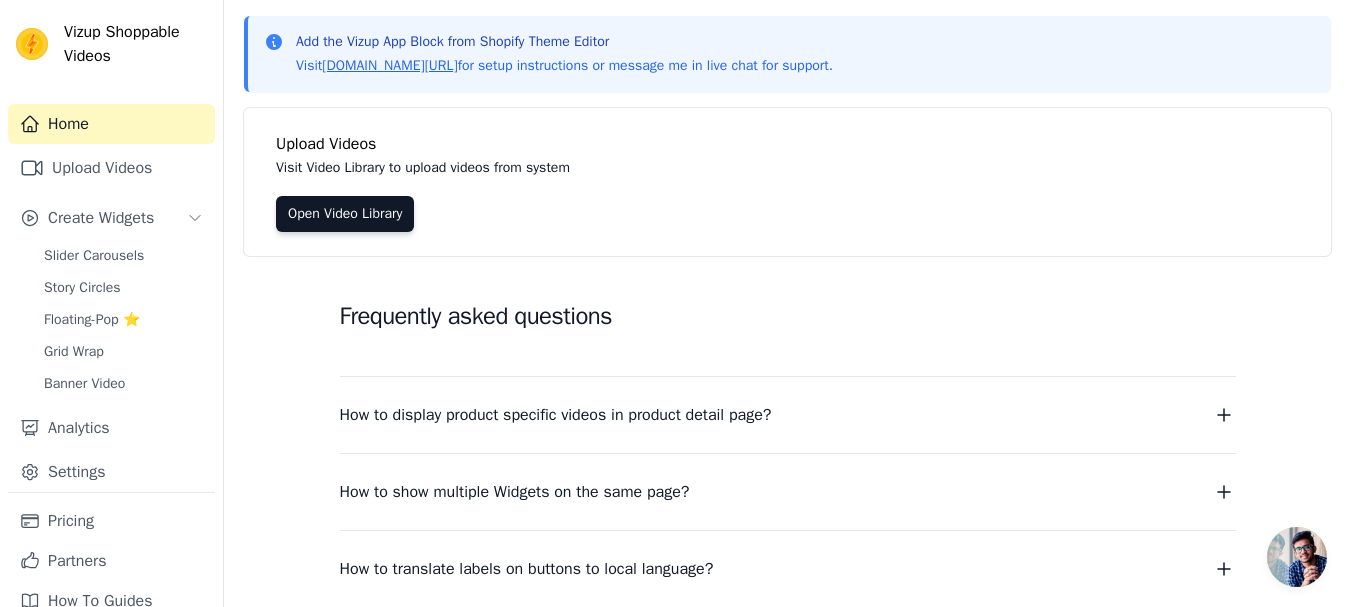 scroll, scrollTop: 0, scrollLeft: 0, axis: both 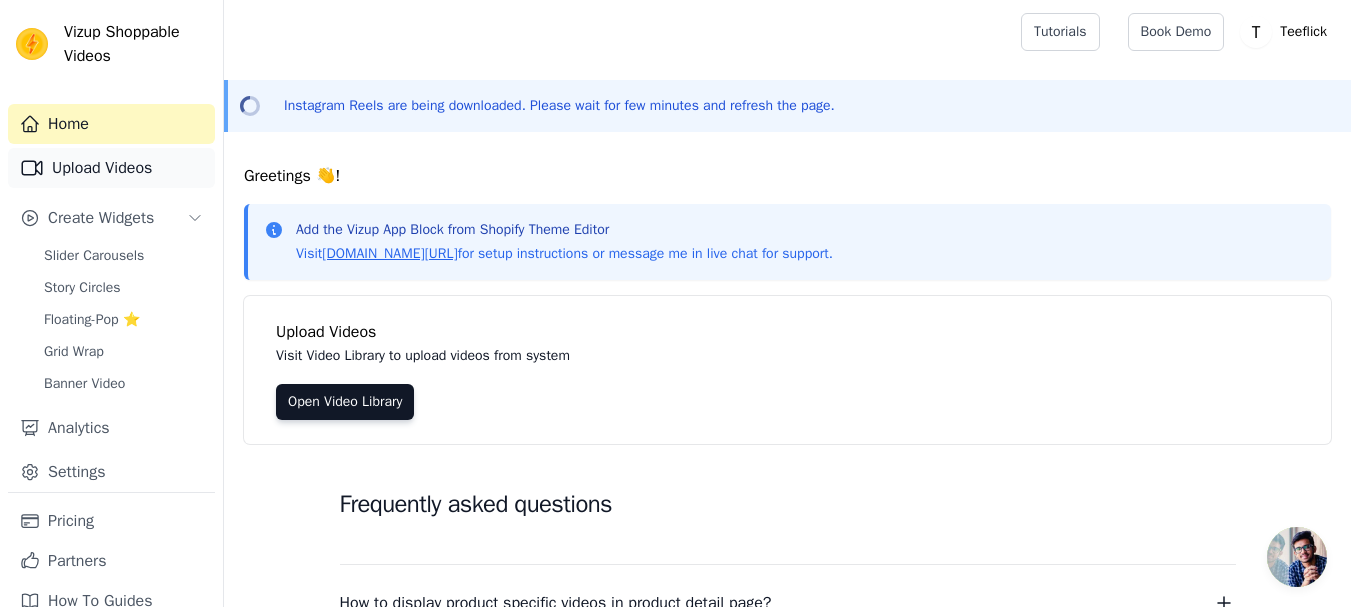 click on "Upload Videos" at bounding box center (111, 168) 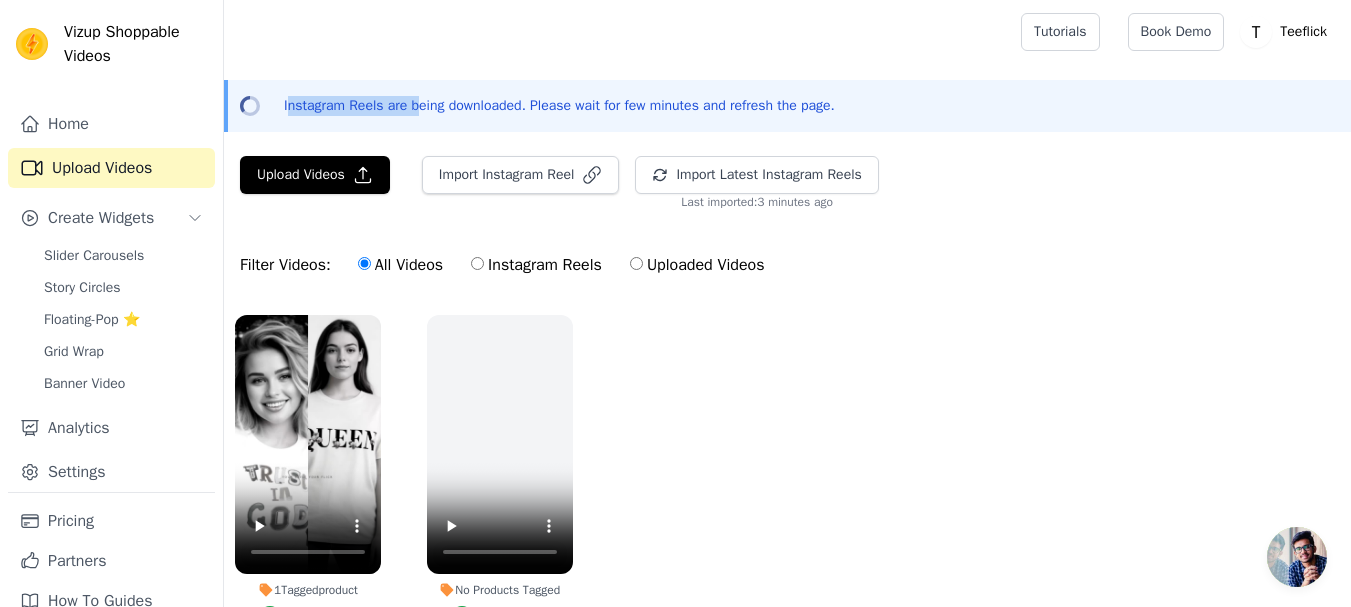 drag, startPoint x: 289, startPoint y: 104, endPoint x: 420, endPoint y: 100, distance: 131.06105 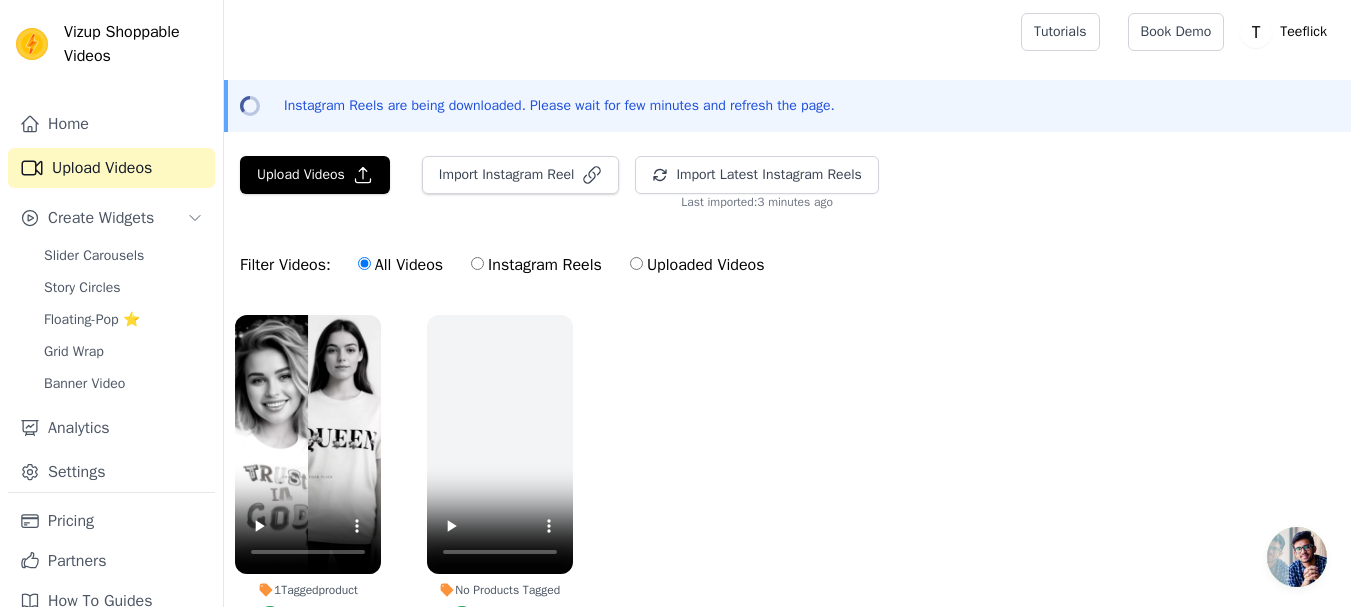 click on "Instagram Reels are being downloaded. Please wait for few minutes and refresh the page." at bounding box center (559, 106) 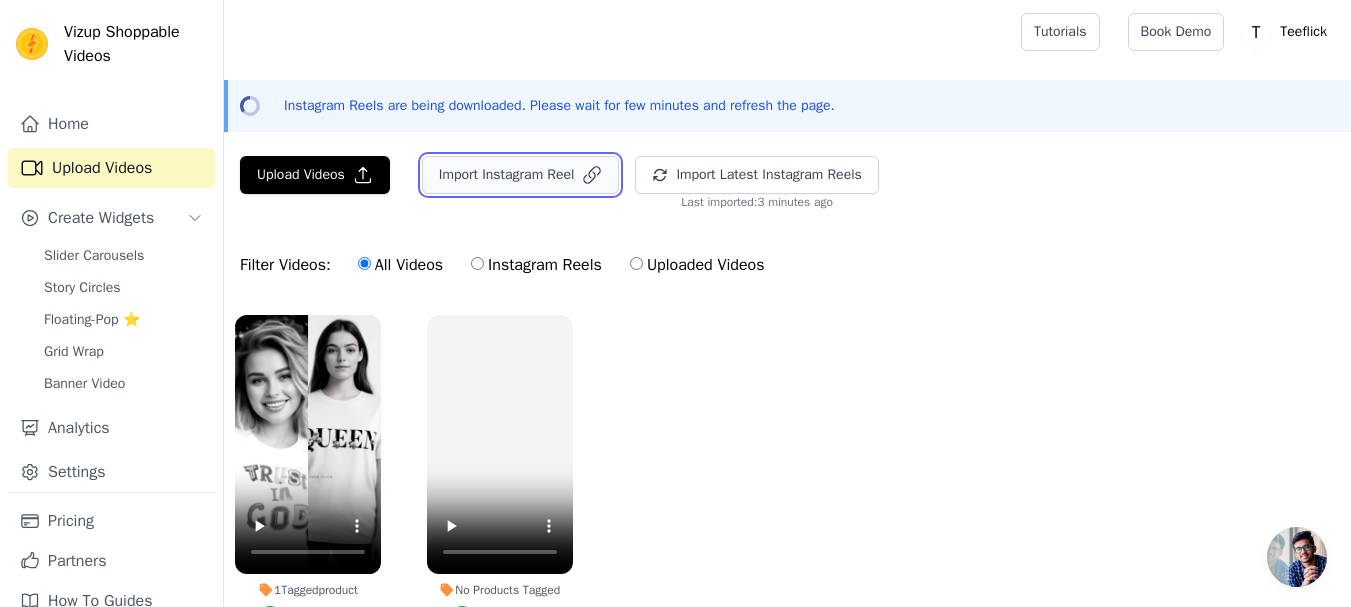 click on "Import Instagram Reel" at bounding box center [521, 175] 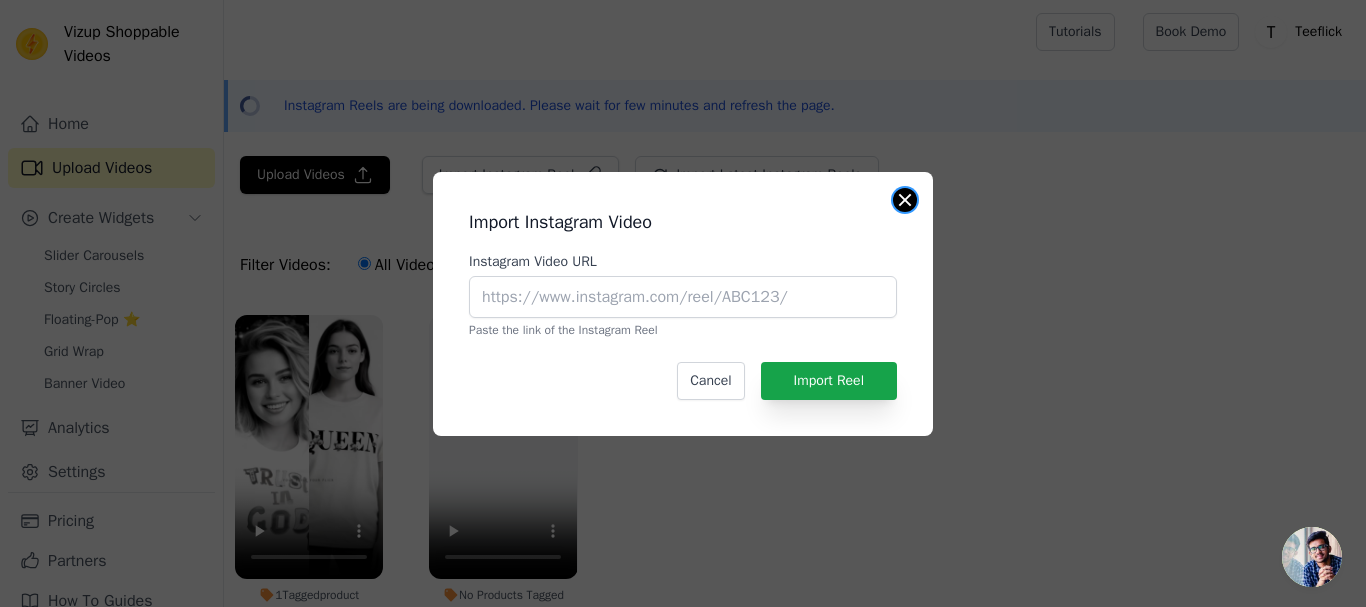 click at bounding box center (905, 200) 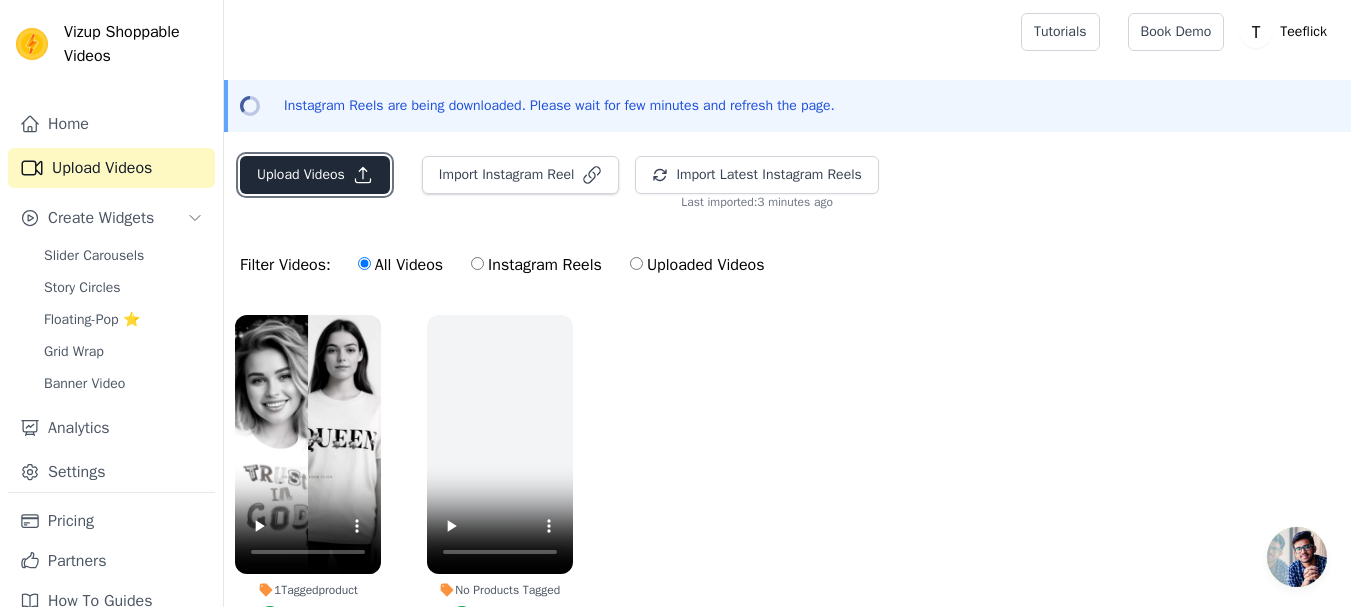 click on "Upload Videos" at bounding box center [315, 175] 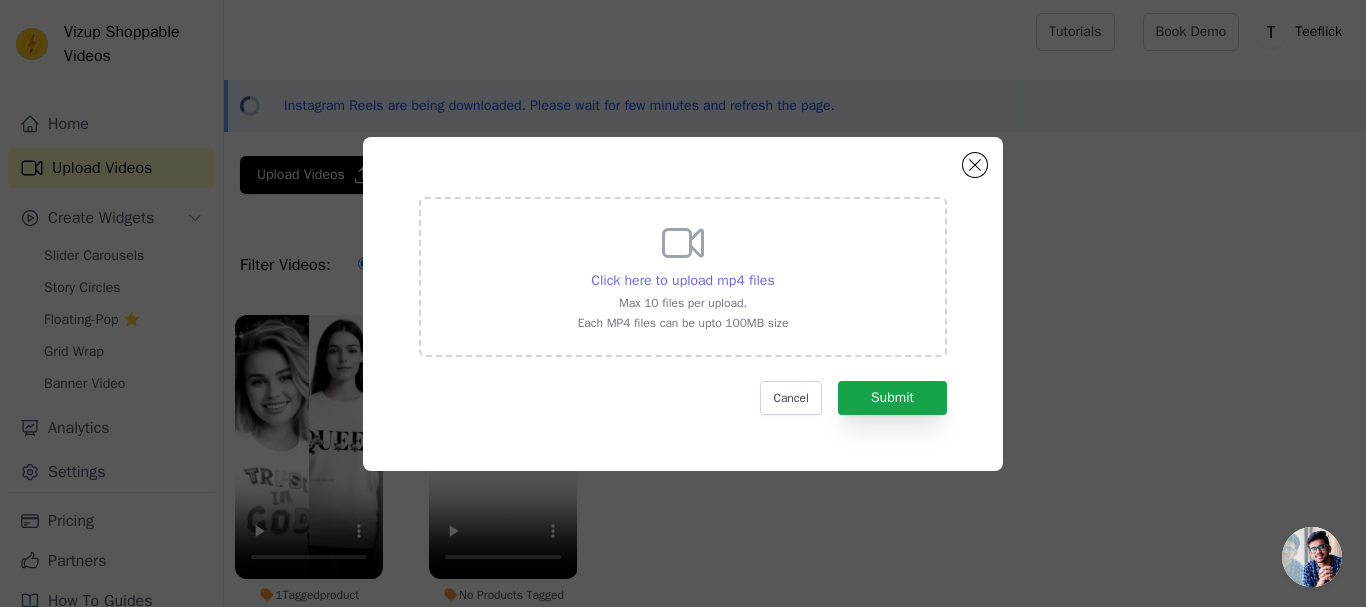 click on "Click here to upload mp4 files" at bounding box center [682, 280] 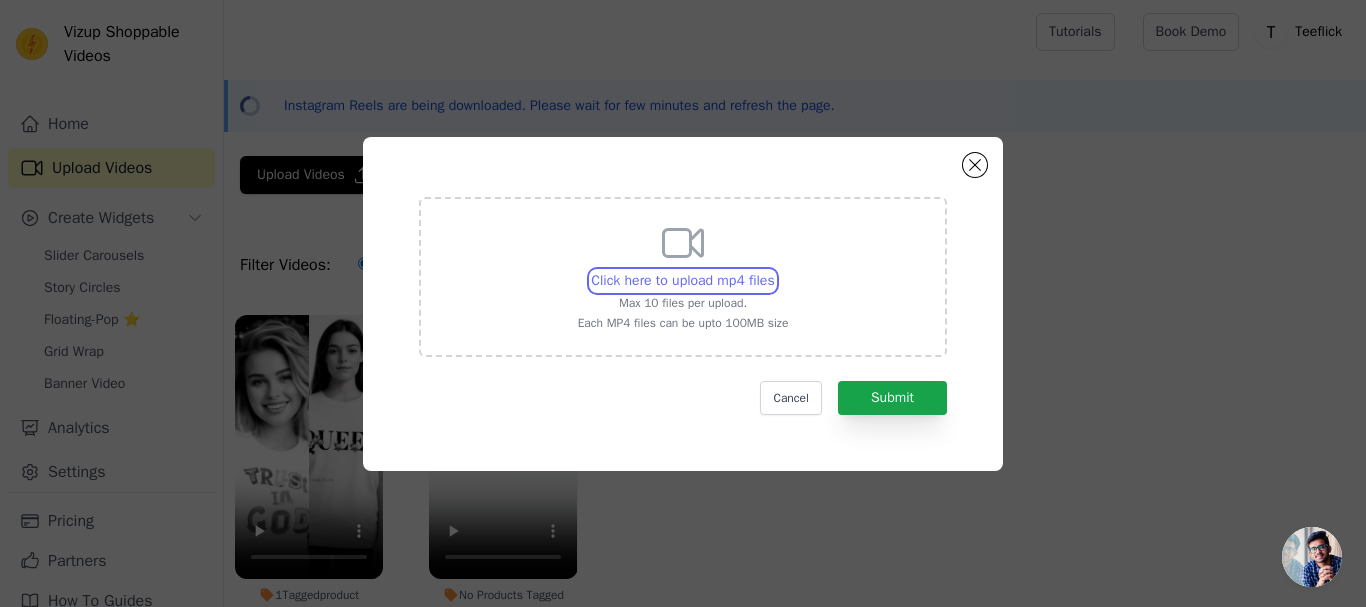 click on "Click here to upload mp4 files     Max 10 files per upload.   Each MP4 files can be upto 100MB size" at bounding box center [774, 270] 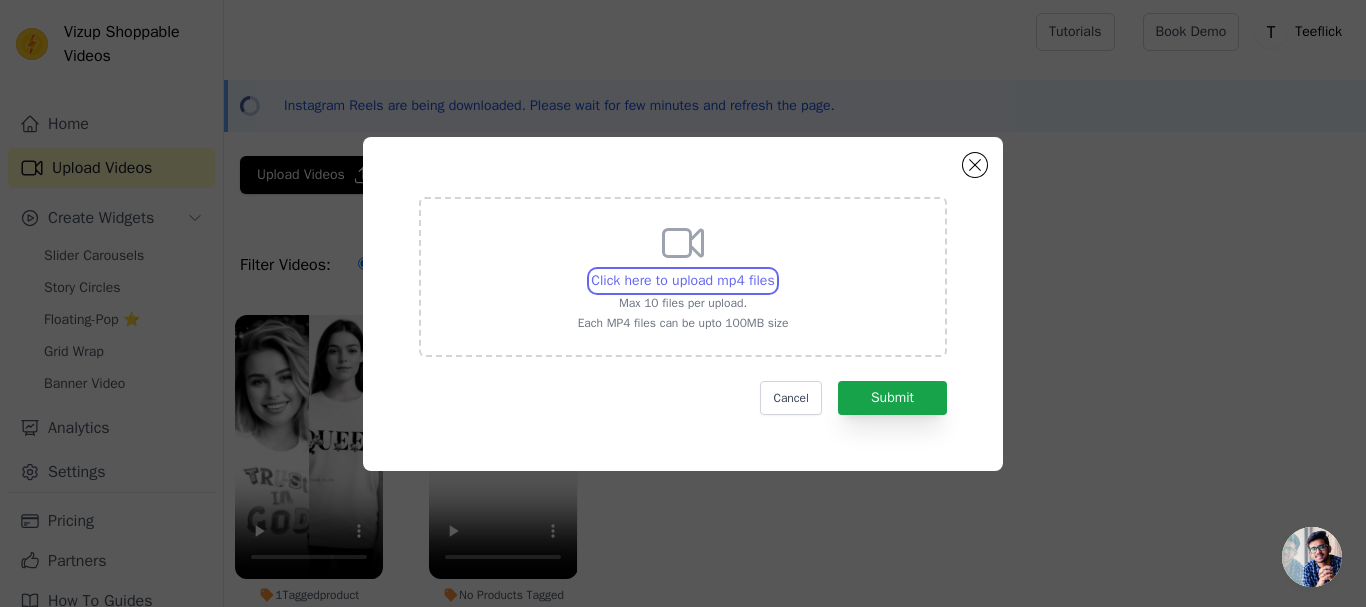 type on "C:\fakepath\reel-01y1pu-9i.myshopify.com-3680842104118646629_74961636898.mp4" 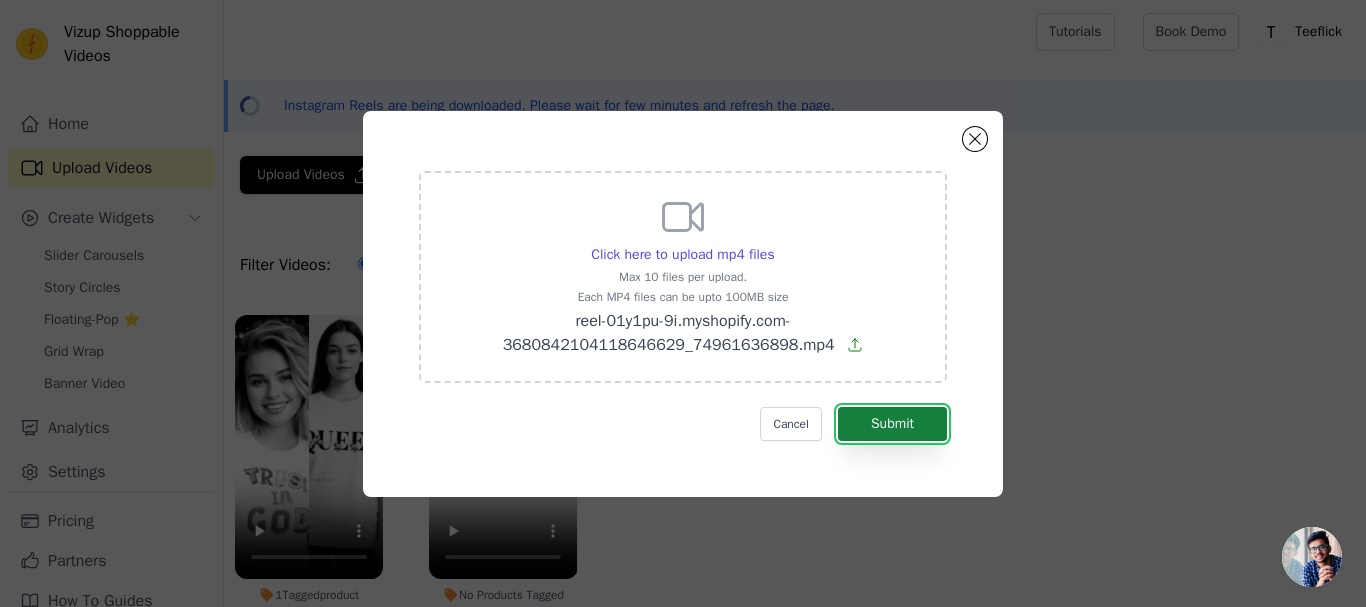 click on "Submit" at bounding box center [892, 424] 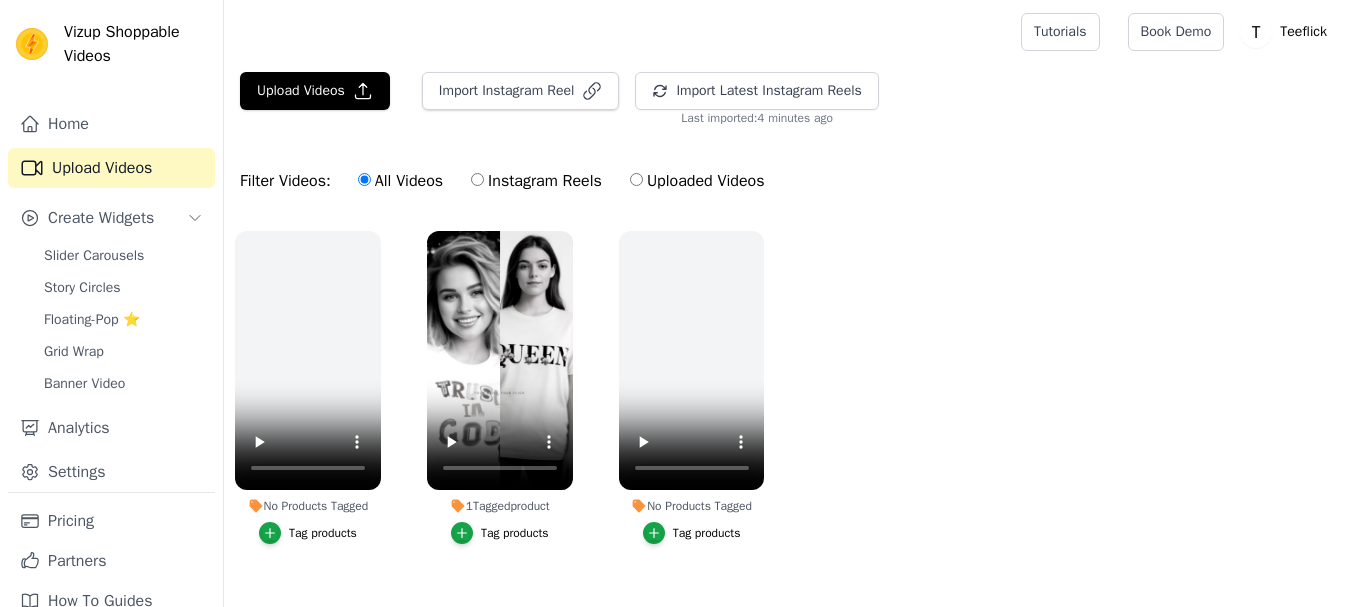 scroll, scrollTop: 0, scrollLeft: 0, axis: both 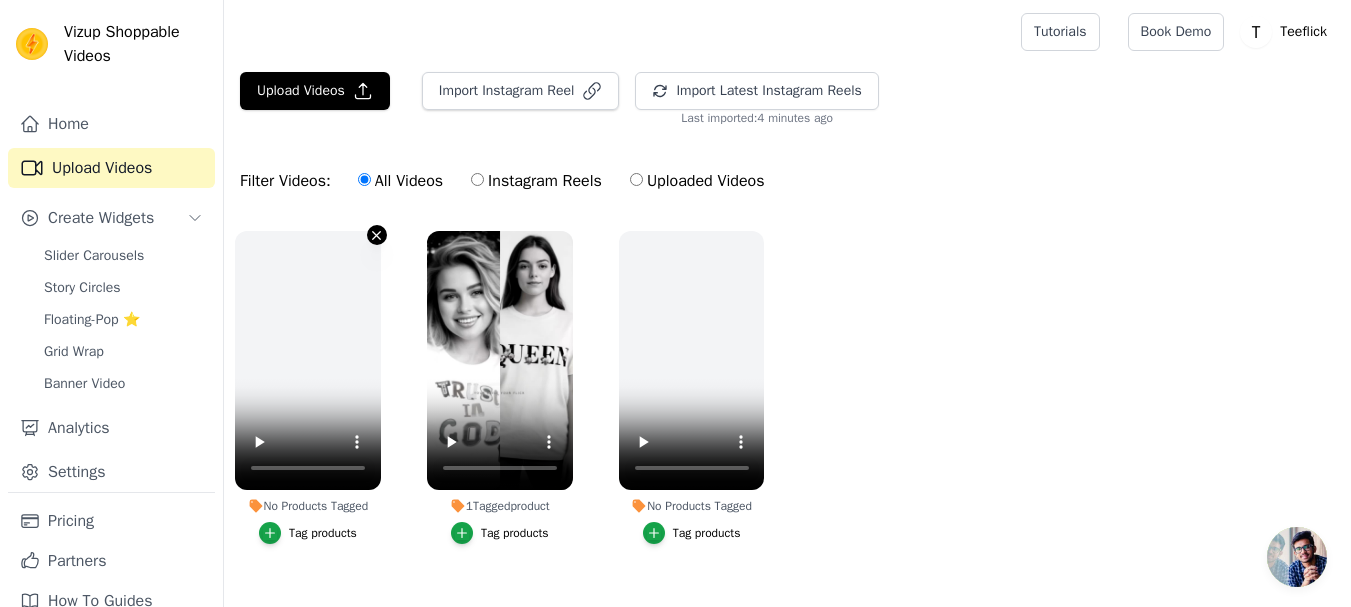 click 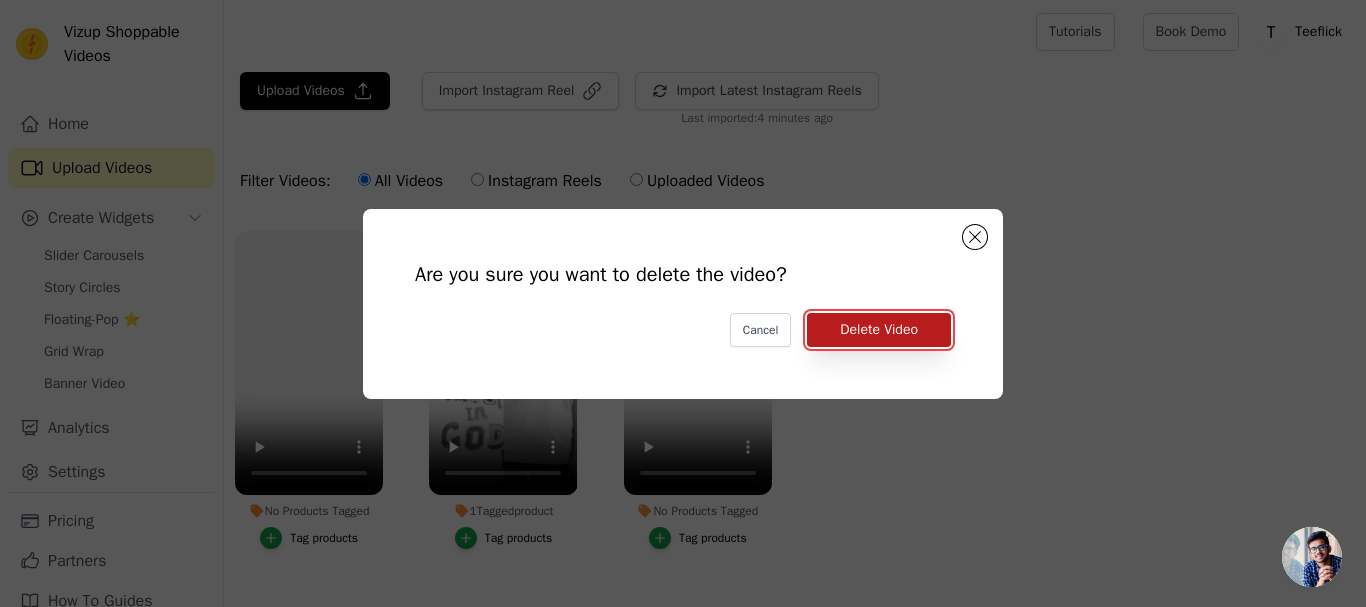 click on "Delete Video" at bounding box center [879, 330] 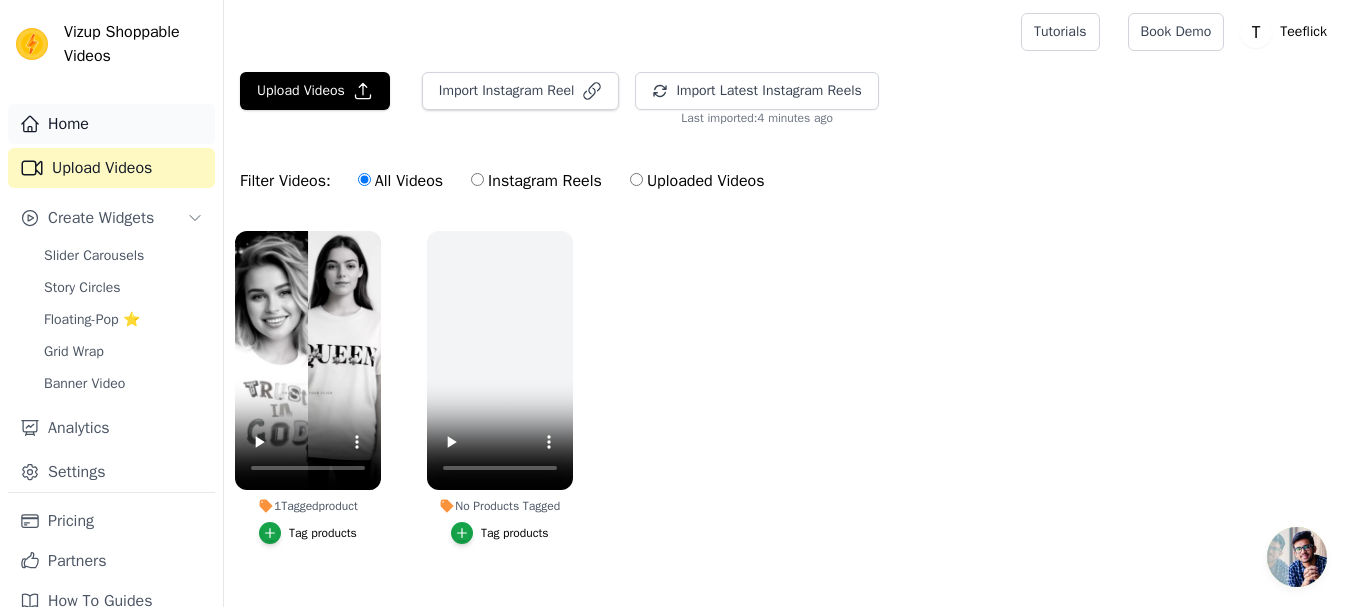 click on "Home" at bounding box center (111, 124) 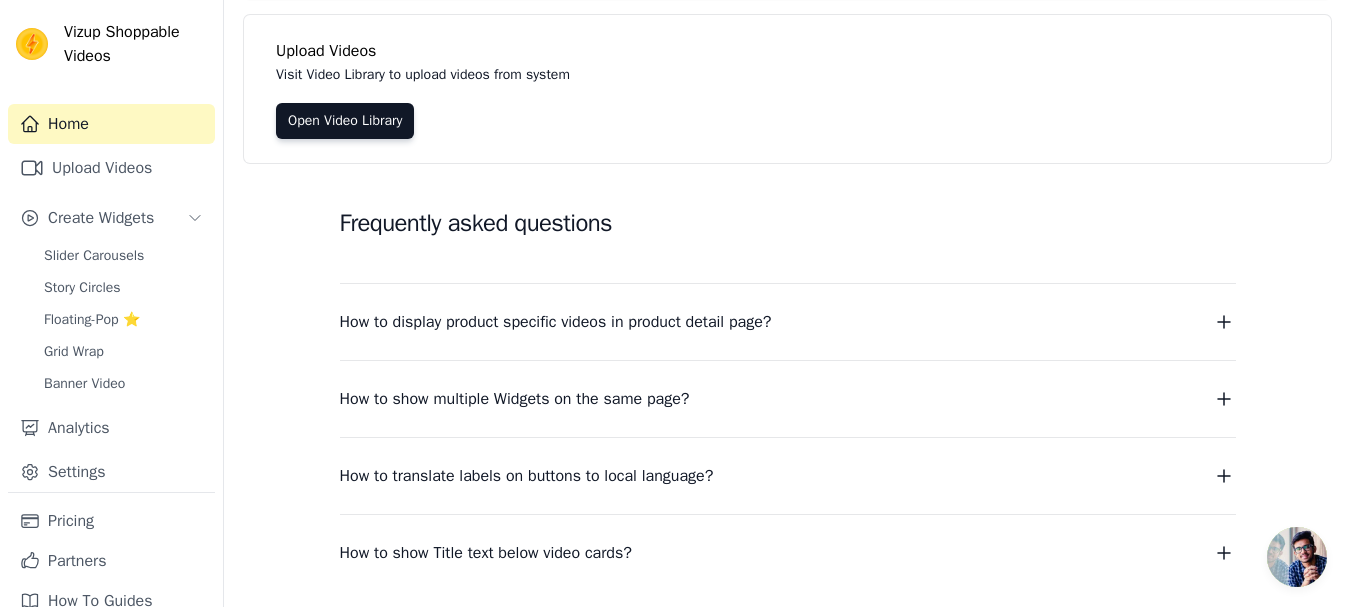 scroll, scrollTop: 0, scrollLeft: 0, axis: both 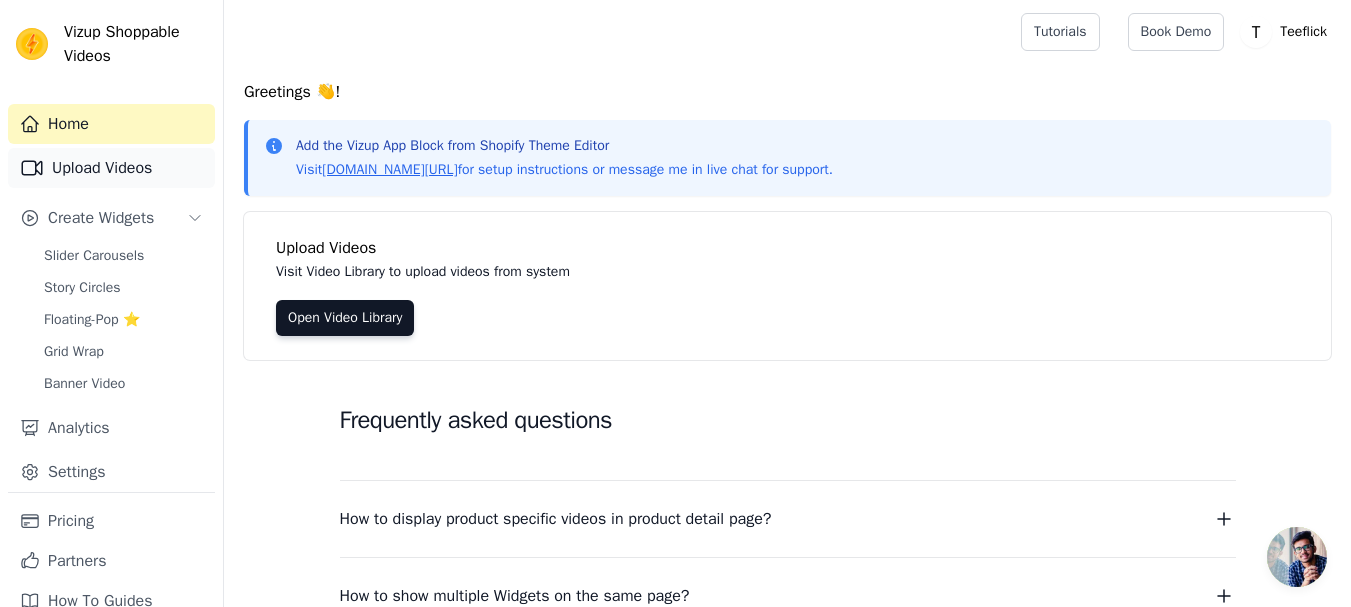 click on "Upload Videos" at bounding box center (111, 168) 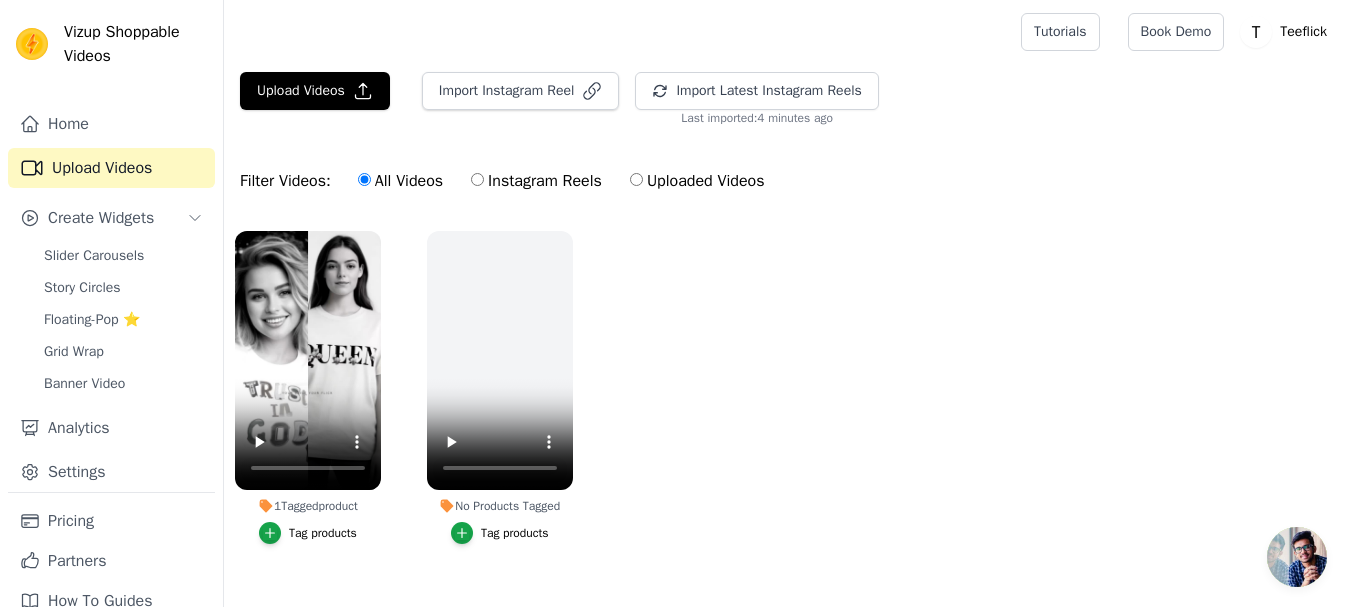 click on "1  Tagged  product       Tag products
No Products Tagged       Tag products" at bounding box center [787, 407] 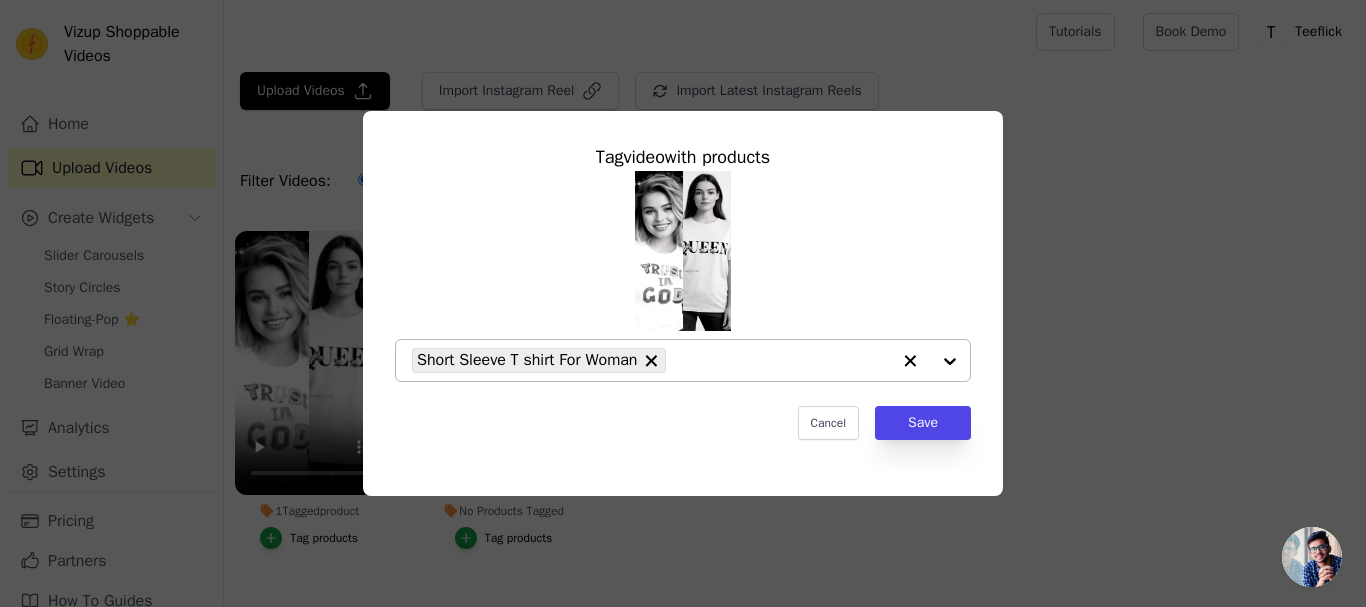 click at bounding box center [930, 360] 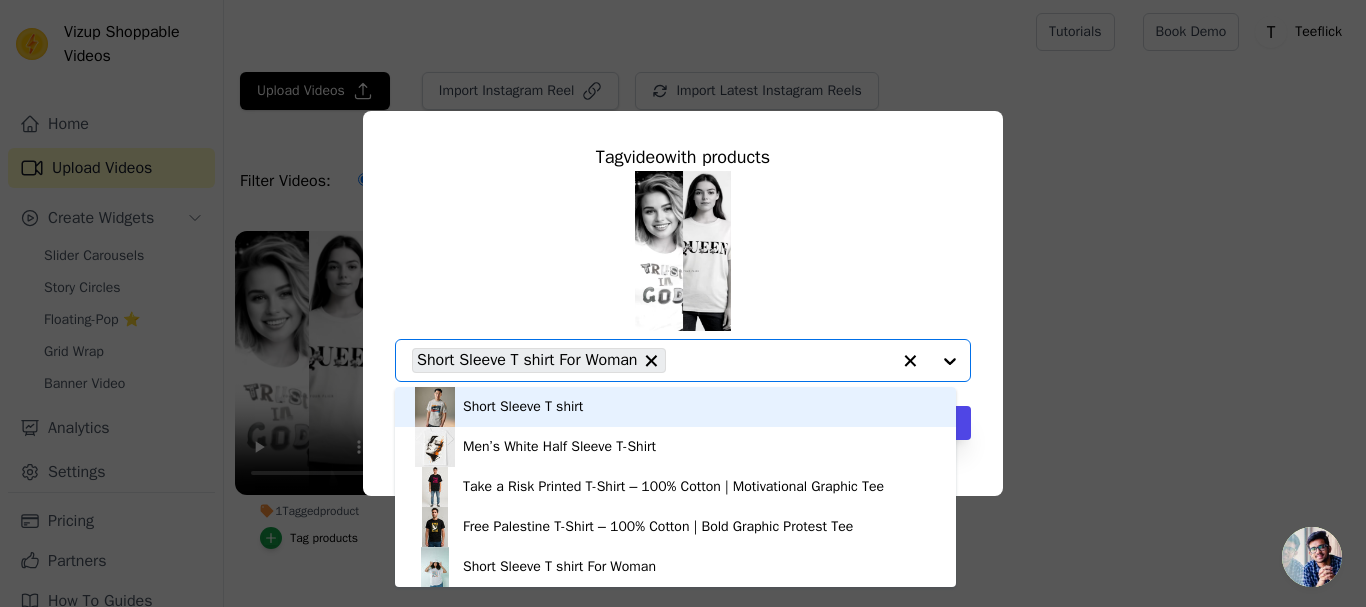 click at bounding box center [930, 360] 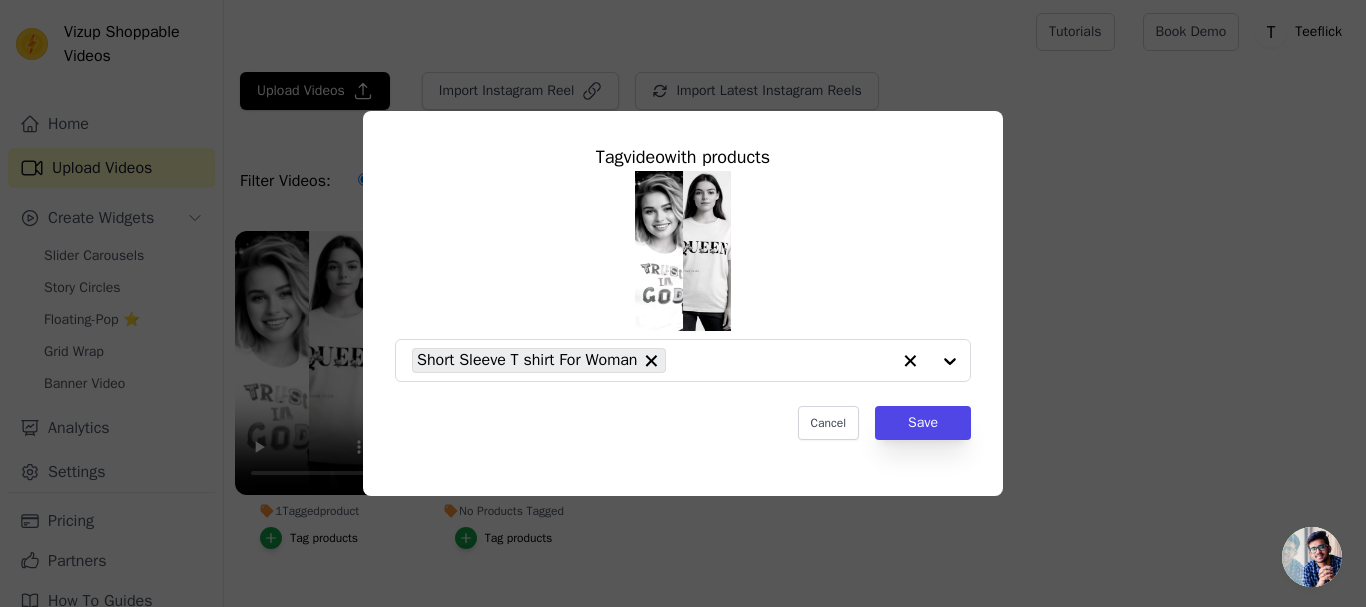 click on "Tag  video  with products           Short Sleeve T shirt For Woman                   Cancel   Save" at bounding box center [683, 303] 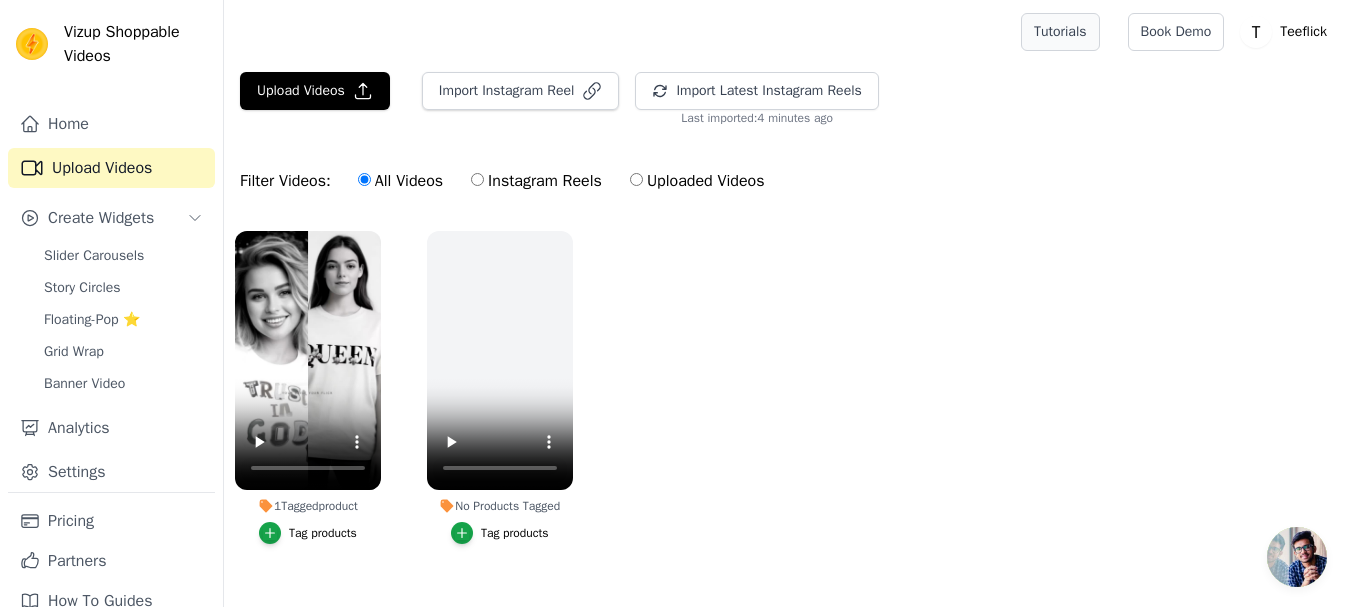 click on "Tutorials" at bounding box center [1060, 32] 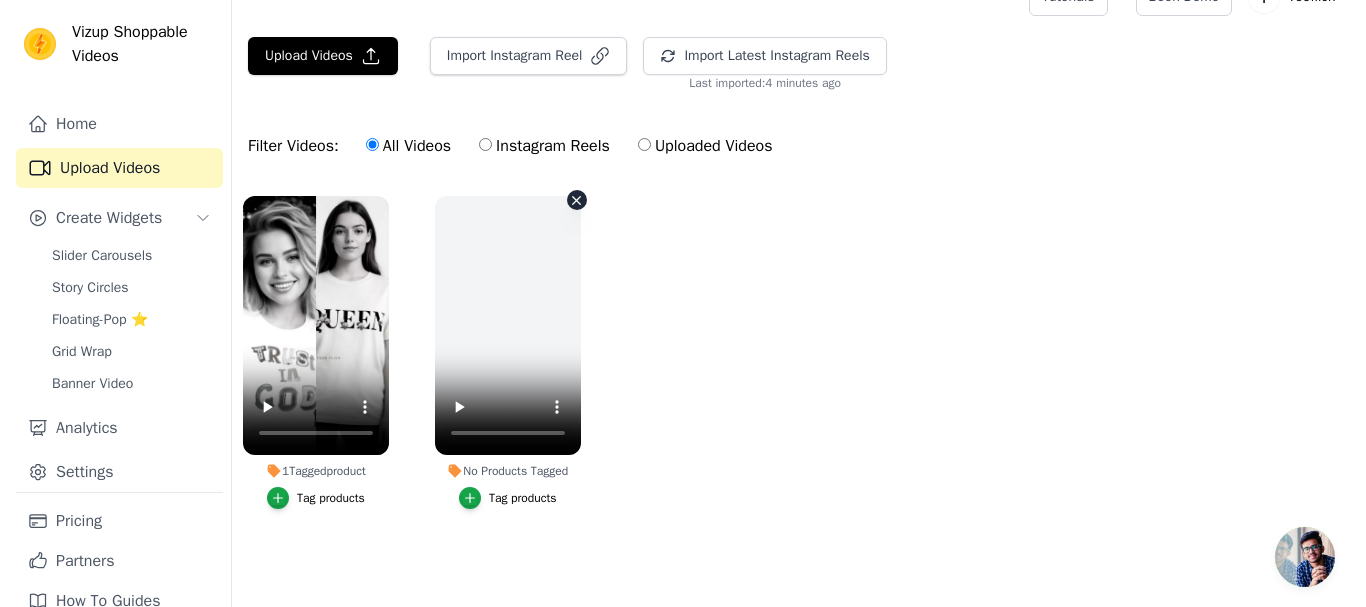 scroll, scrollTop: 0, scrollLeft: 0, axis: both 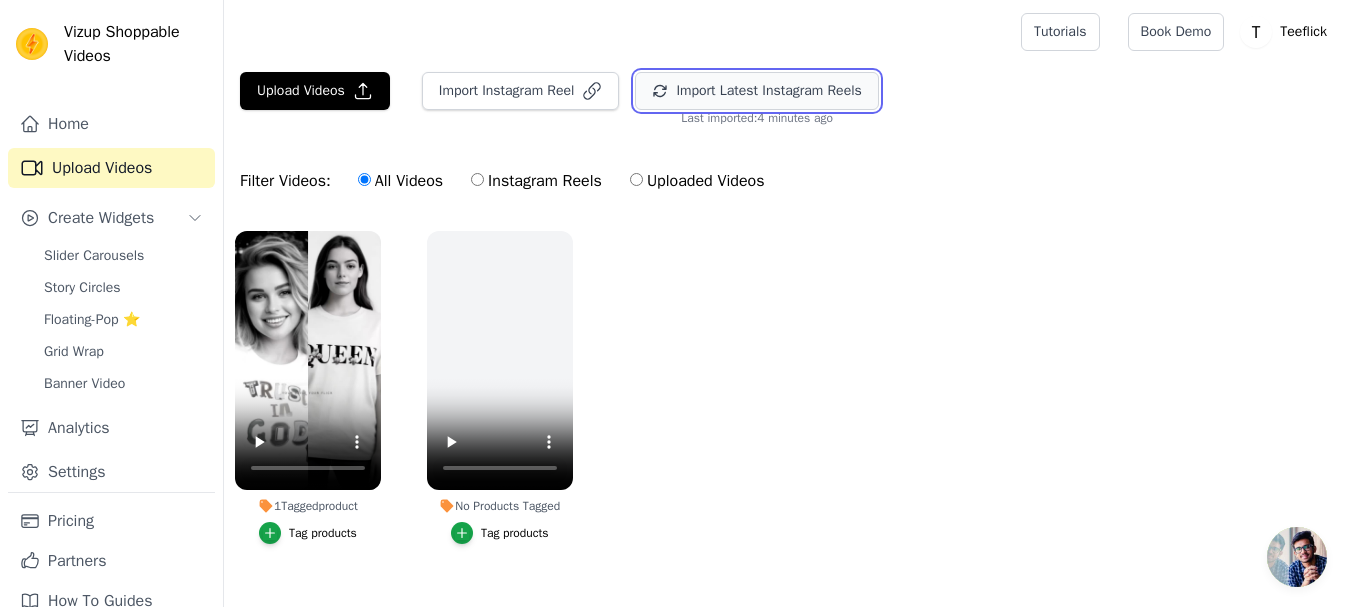 click on "Import Latest Instagram Reels" at bounding box center (756, 91) 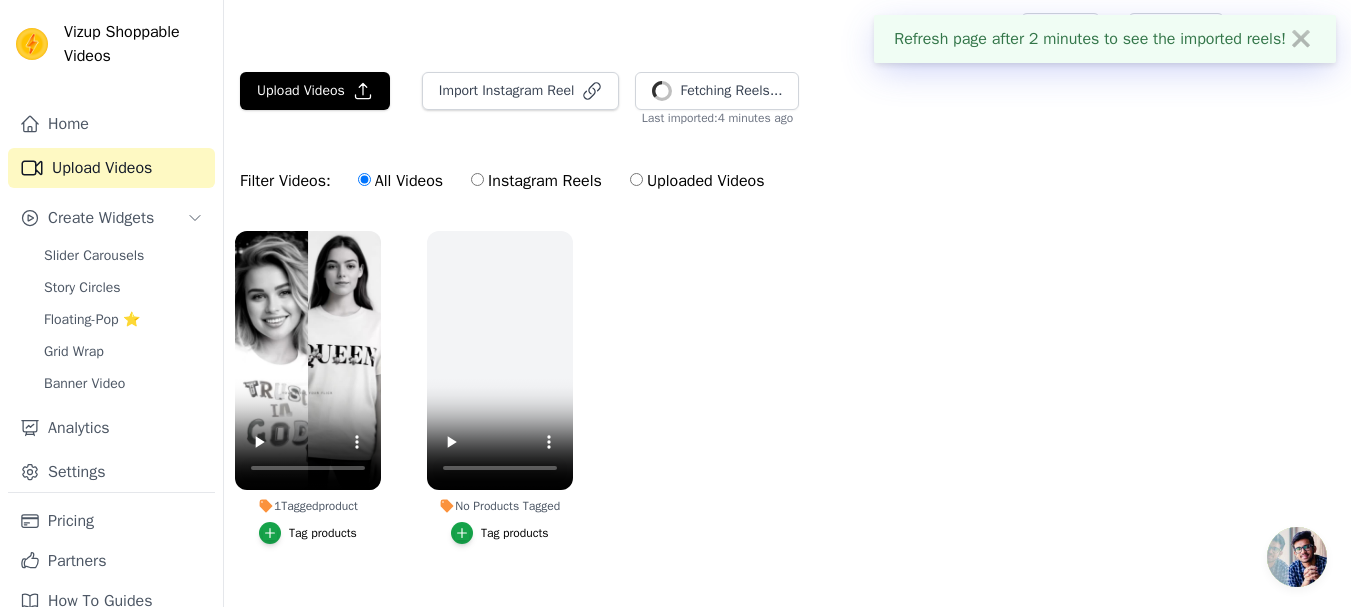 click on "Upload Videos
Import Instagram Reel
Fetching Reels...     Import Latest IG Reels   Last imported:  4 minutes ago" at bounding box center [787, 99] 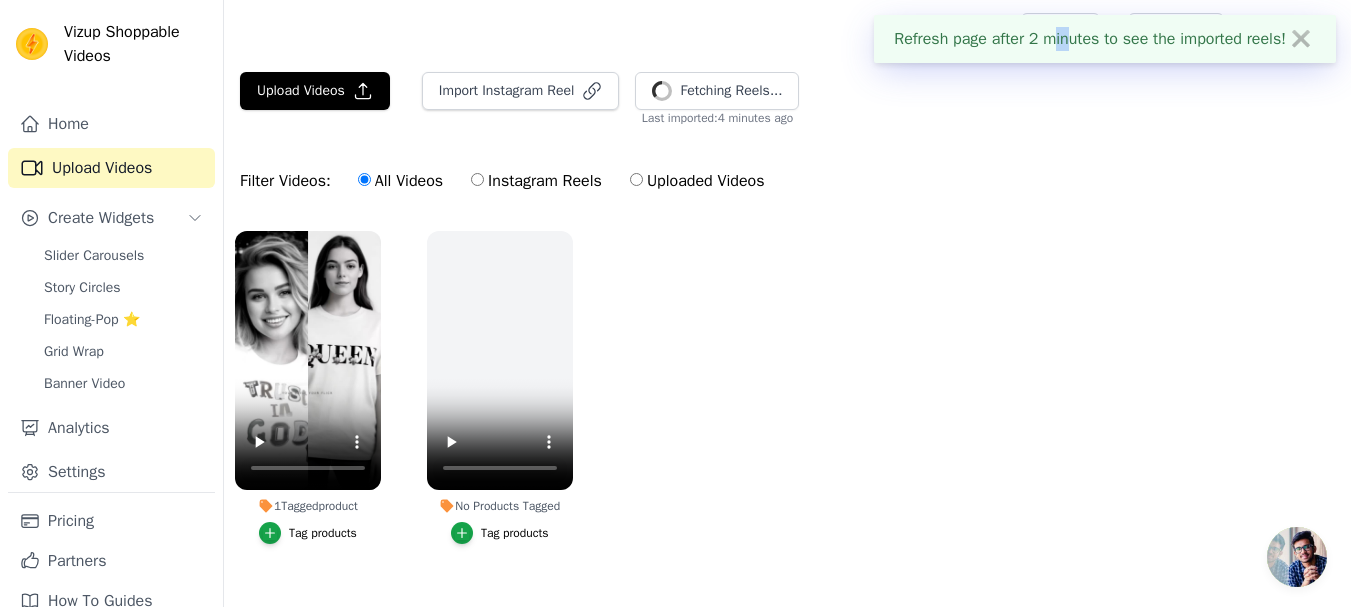 click on "✖" at bounding box center (1301, 39) 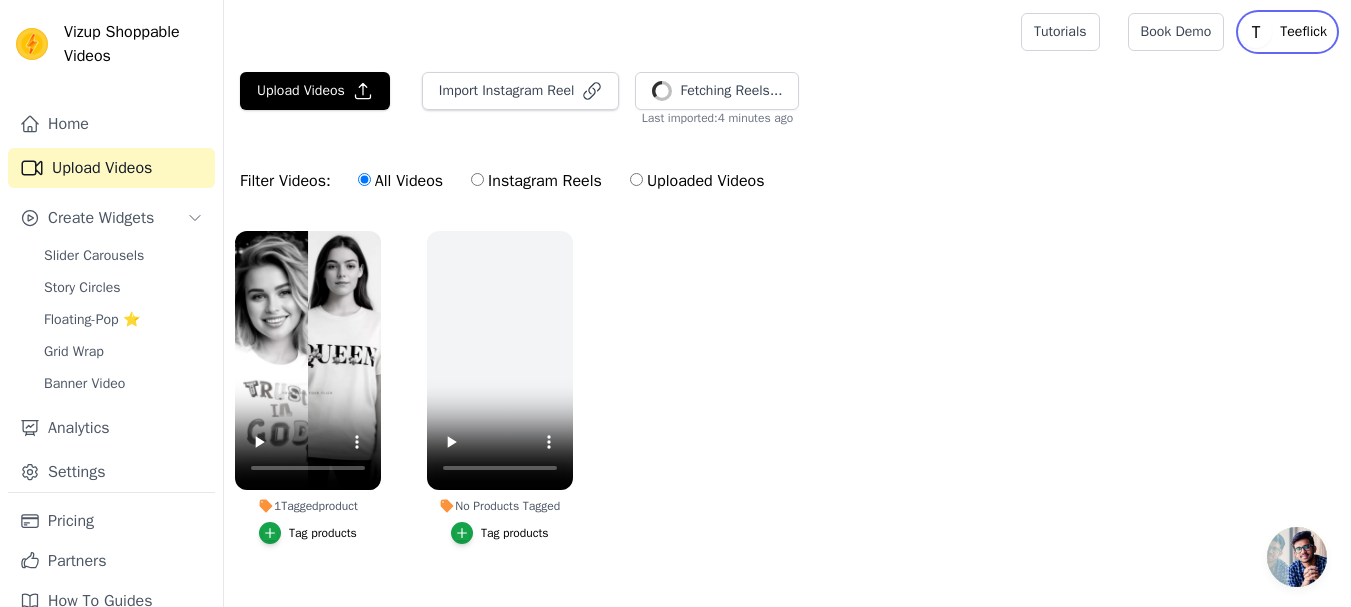 click on "T" 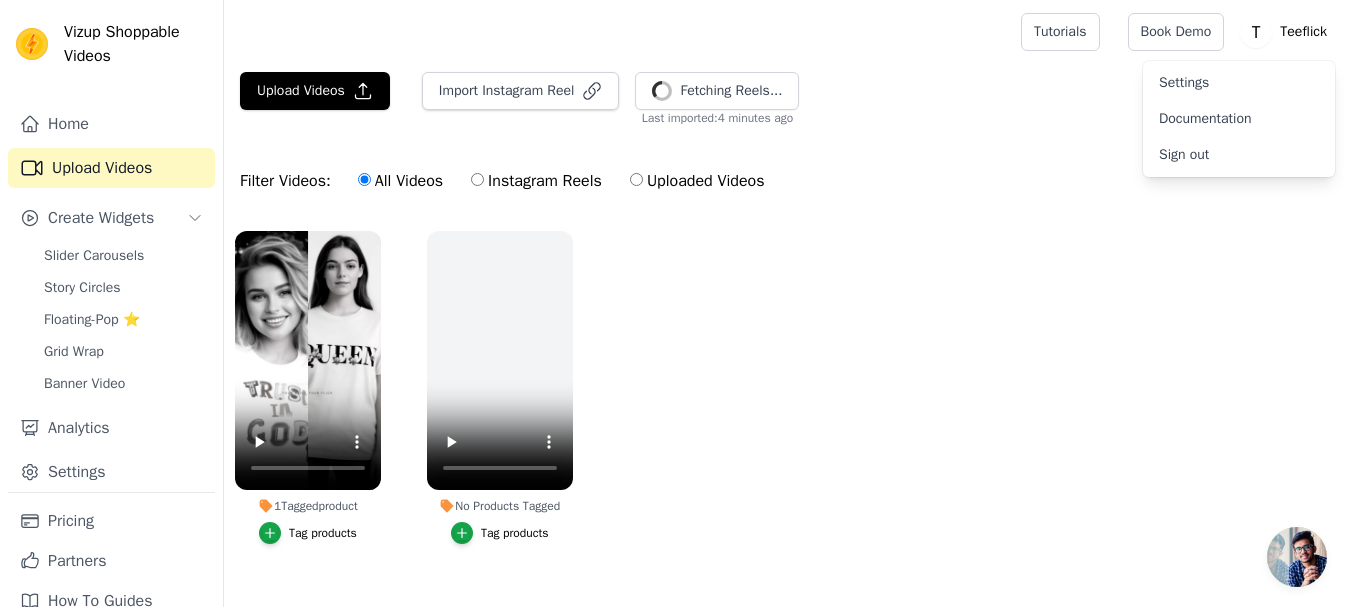 click on "Upload Videos
Import Instagram Reel
Fetching Reels...     Import Latest IG Reels   Last imported:  4 minutes ago" at bounding box center (787, 99) 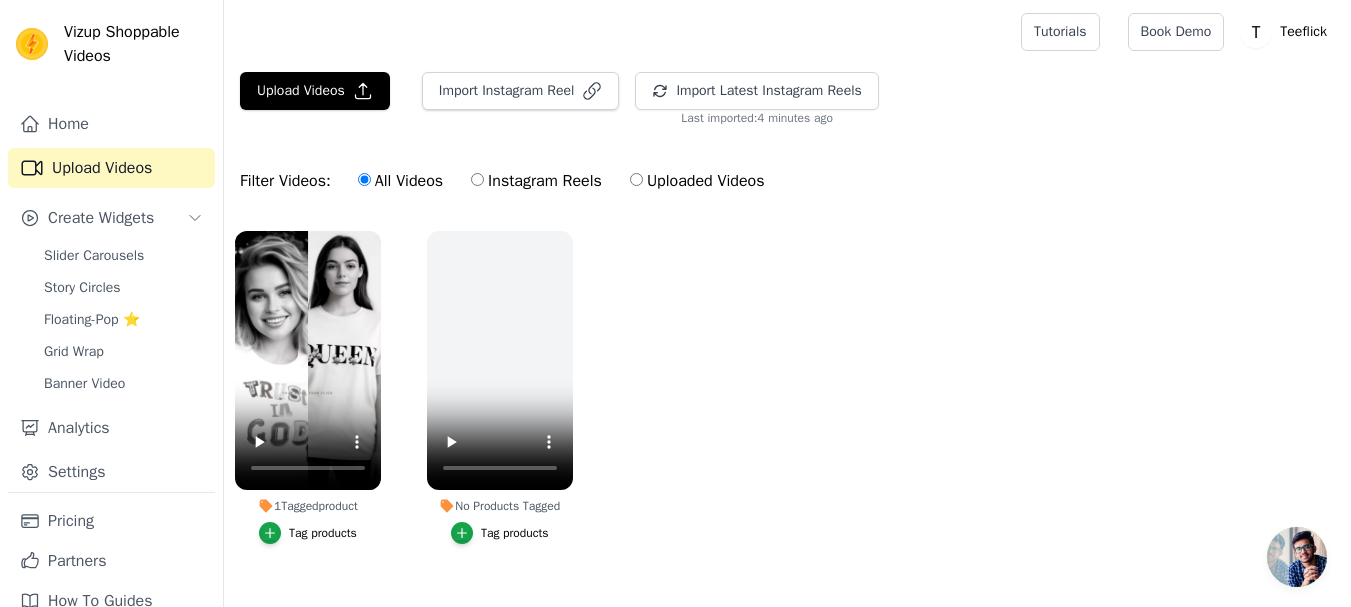 click on "Tutorials     Book Demo   Open user menu   T   Teeflick   Settings   Documentation   Sign out" at bounding box center (1178, 32) 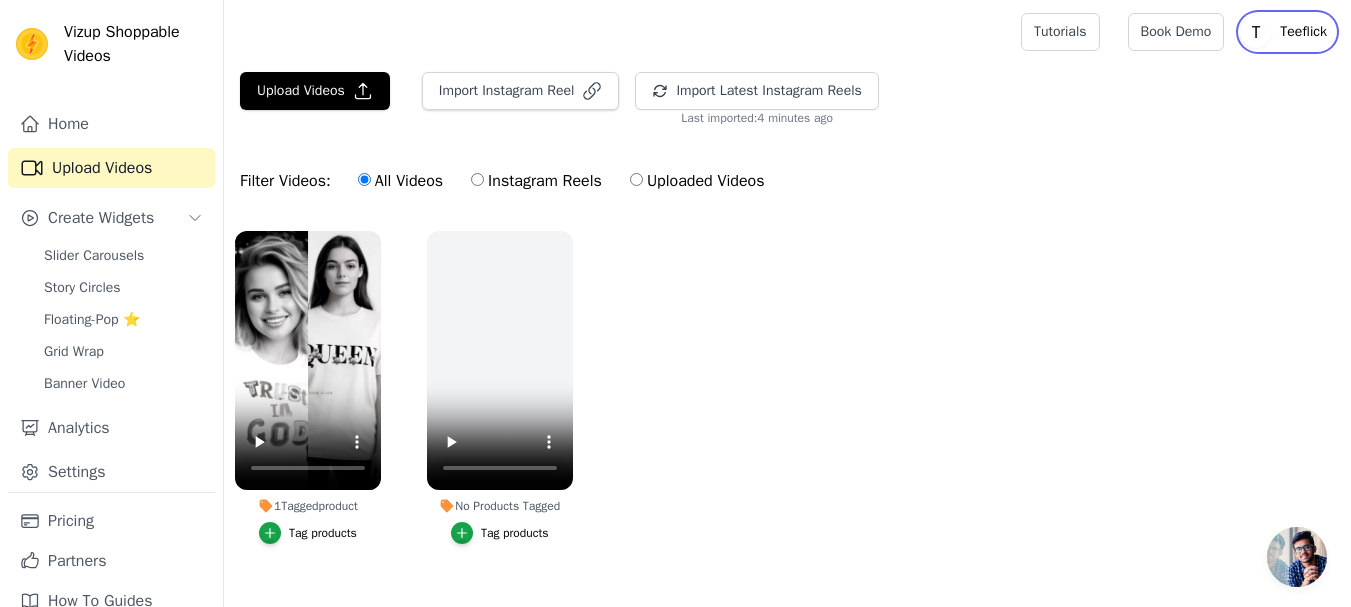 click on "Teeflick" at bounding box center (1303, 32) 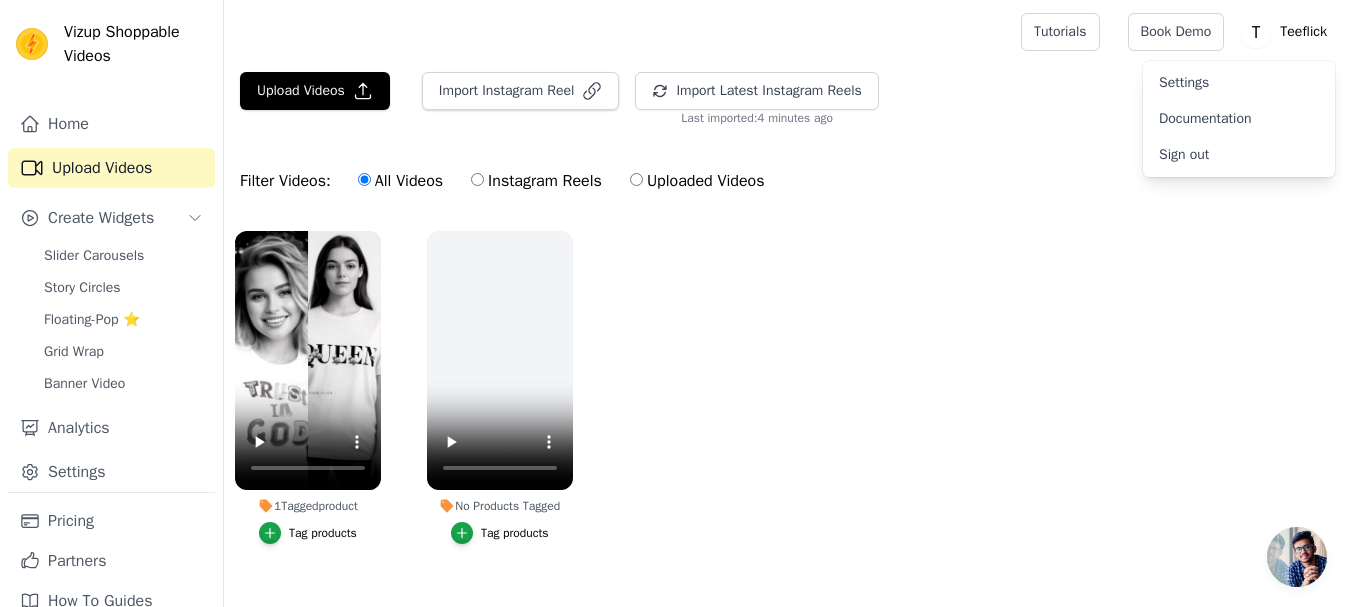 drag, startPoint x: 991, startPoint y: 214, endPoint x: 1016, endPoint y: 200, distance: 28.653097 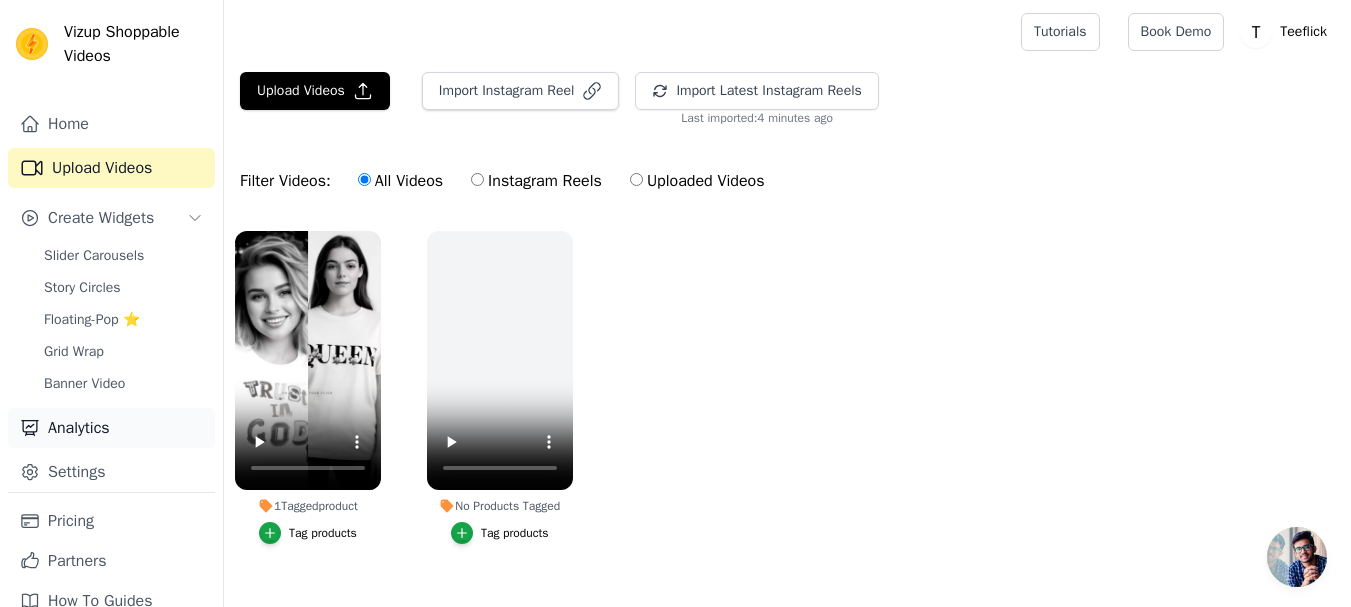 click on "Analytics" at bounding box center (111, 428) 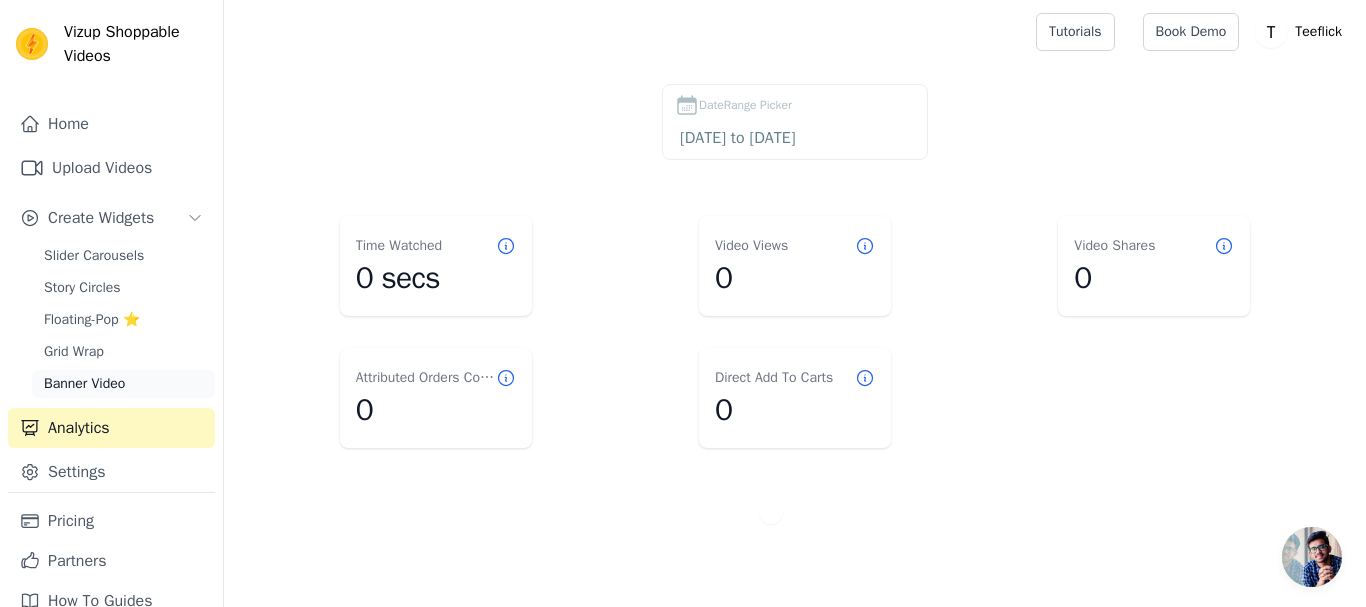 click on "Banner Video" at bounding box center [84, 384] 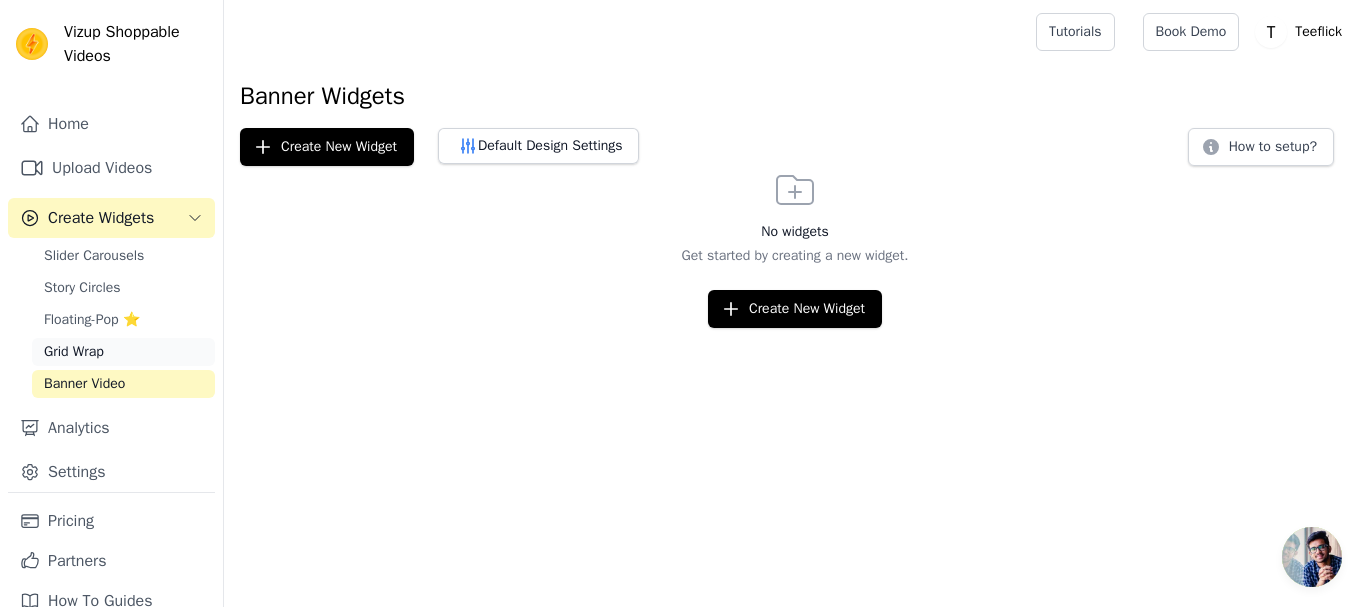click on "Grid Wrap" at bounding box center (74, 352) 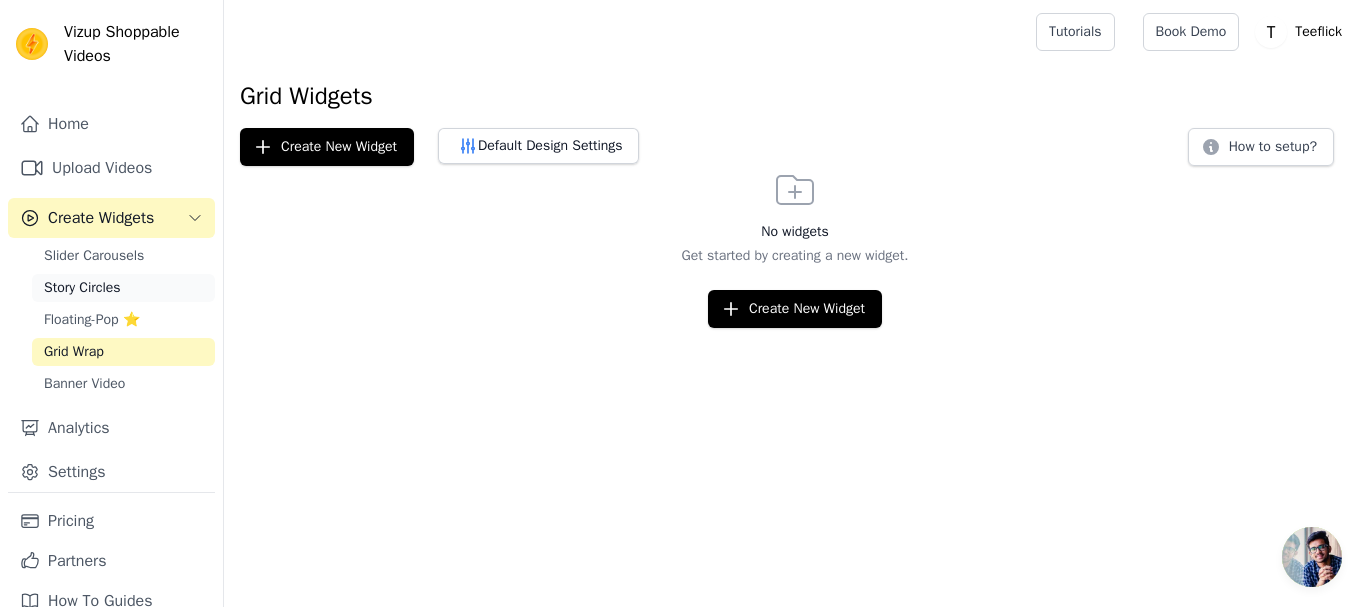 click on "Story Circles" at bounding box center (82, 288) 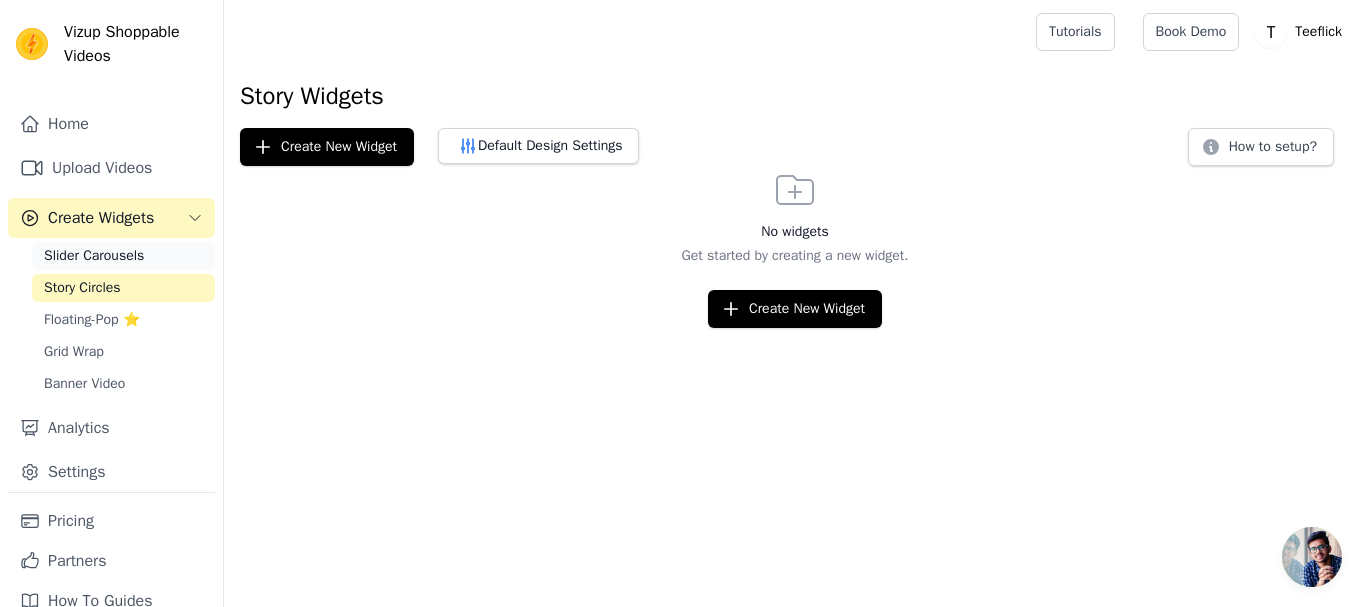 click on "Slider Carousels" at bounding box center (94, 256) 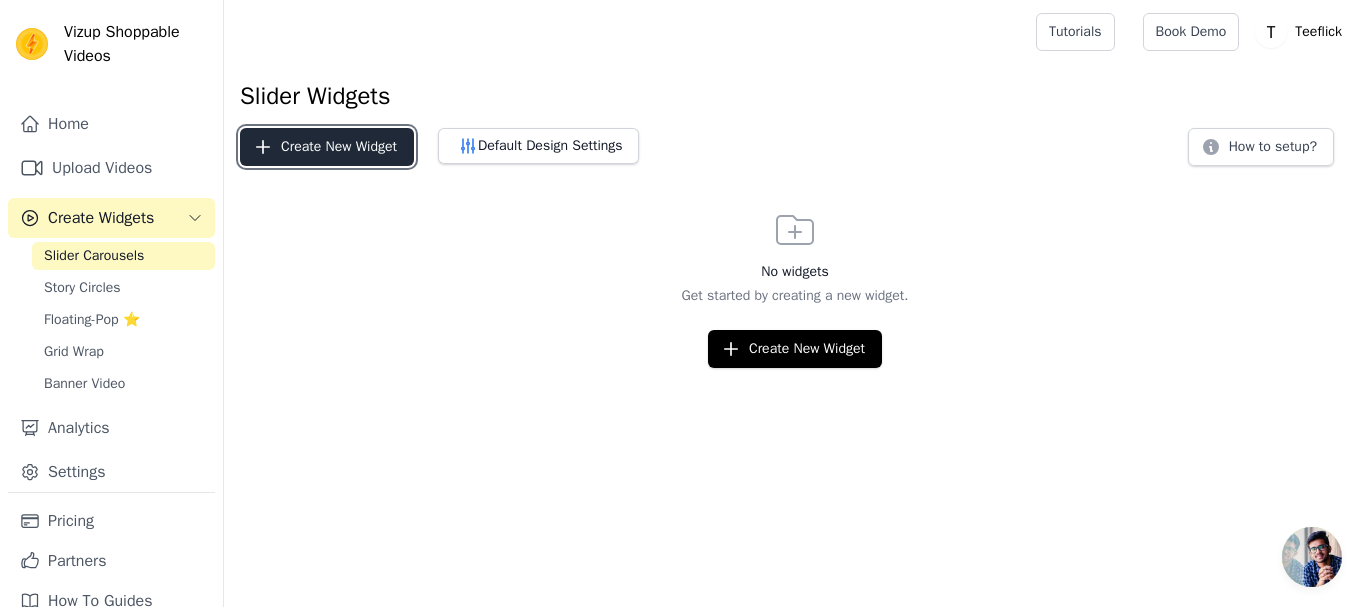 click on "Create New Widget" at bounding box center (327, 147) 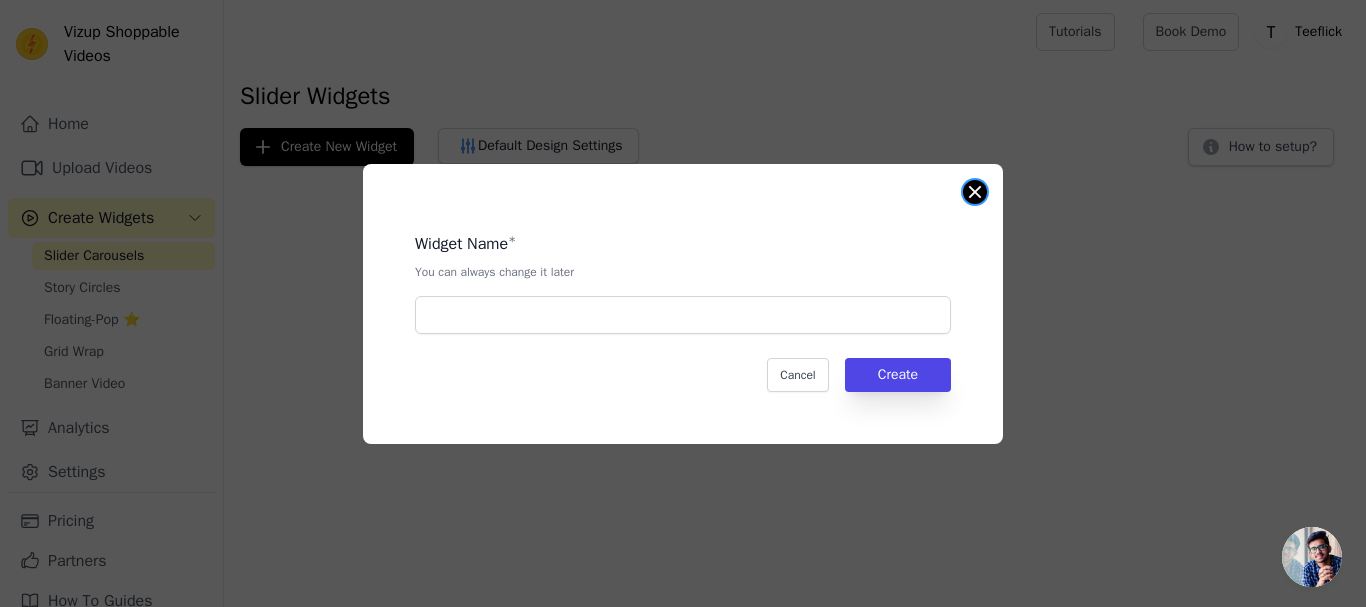 click at bounding box center [975, 192] 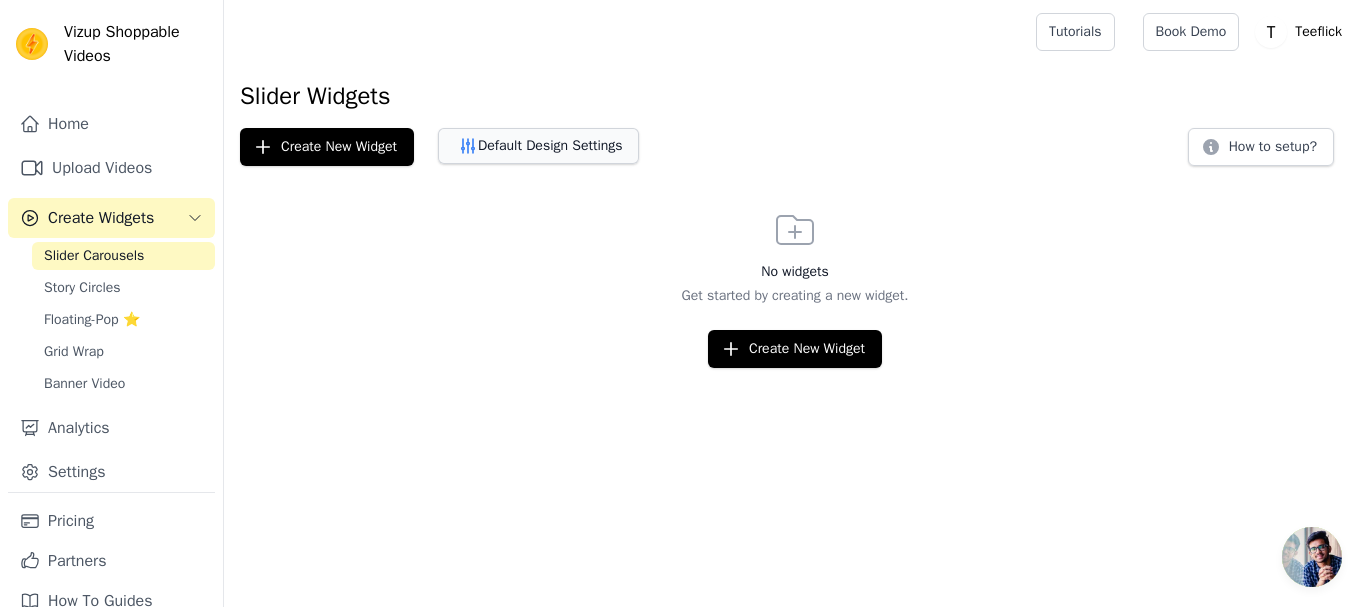 click on "Default Design Settings" at bounding box center (538, 146) 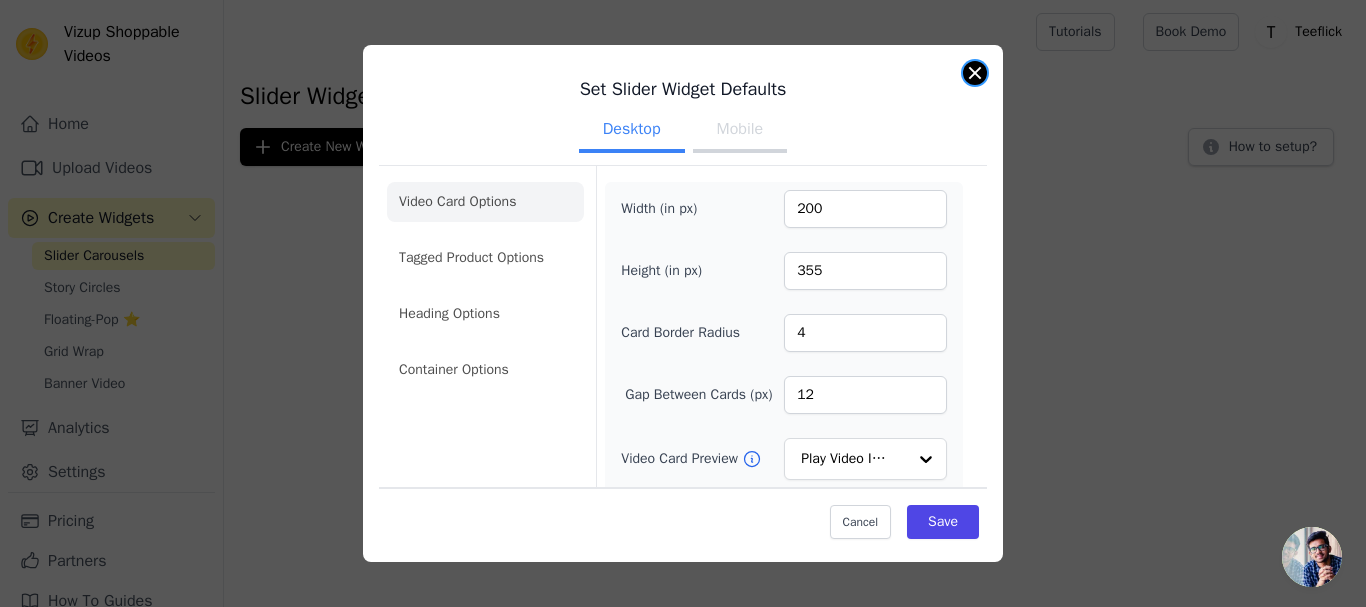 click at bounding box center (975, 73) 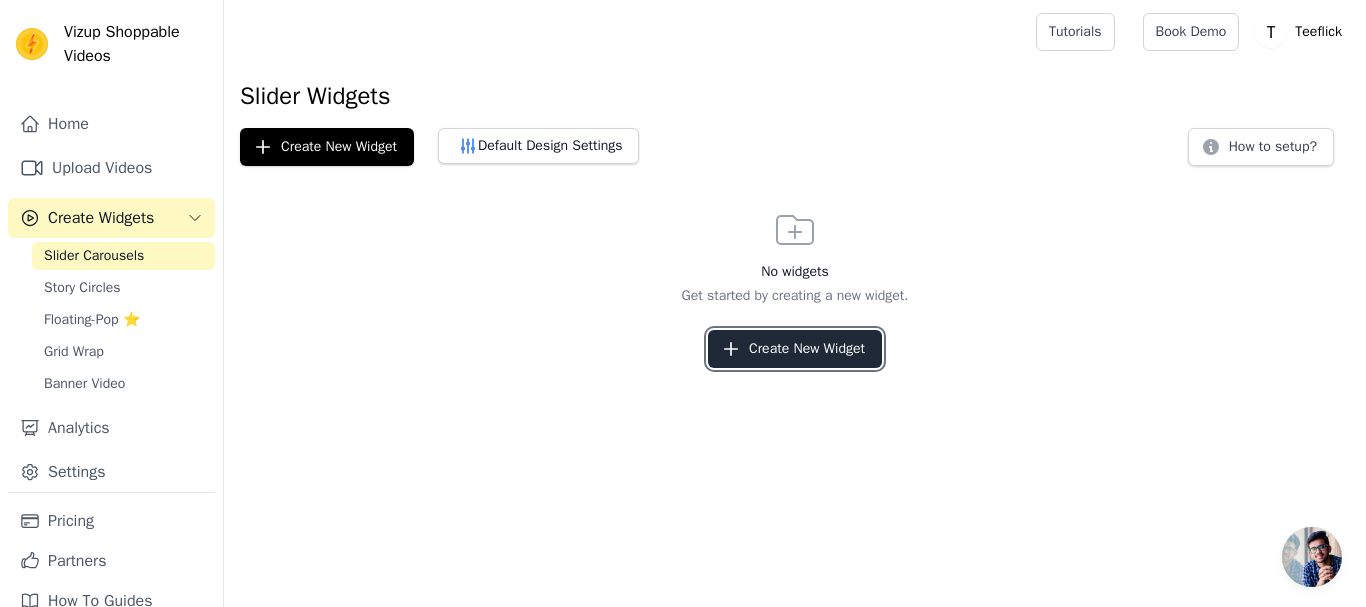 click on "Create New Widget" at bounding box center [795, 349] 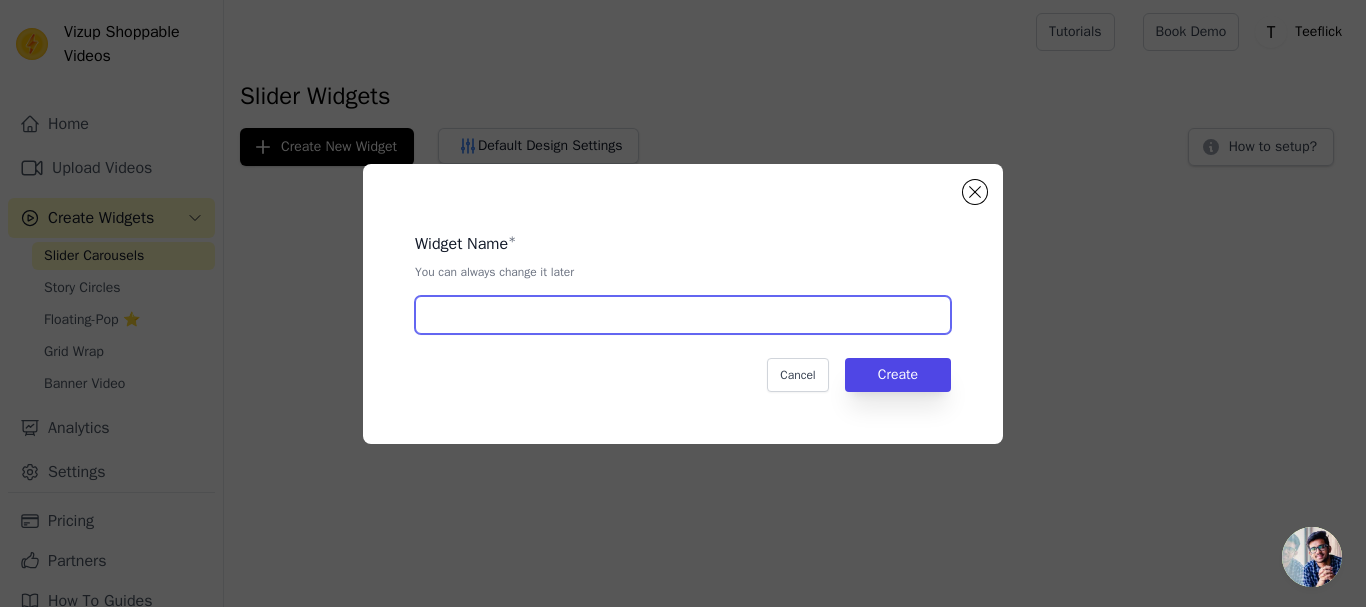 click at bounding box center [683, 315] 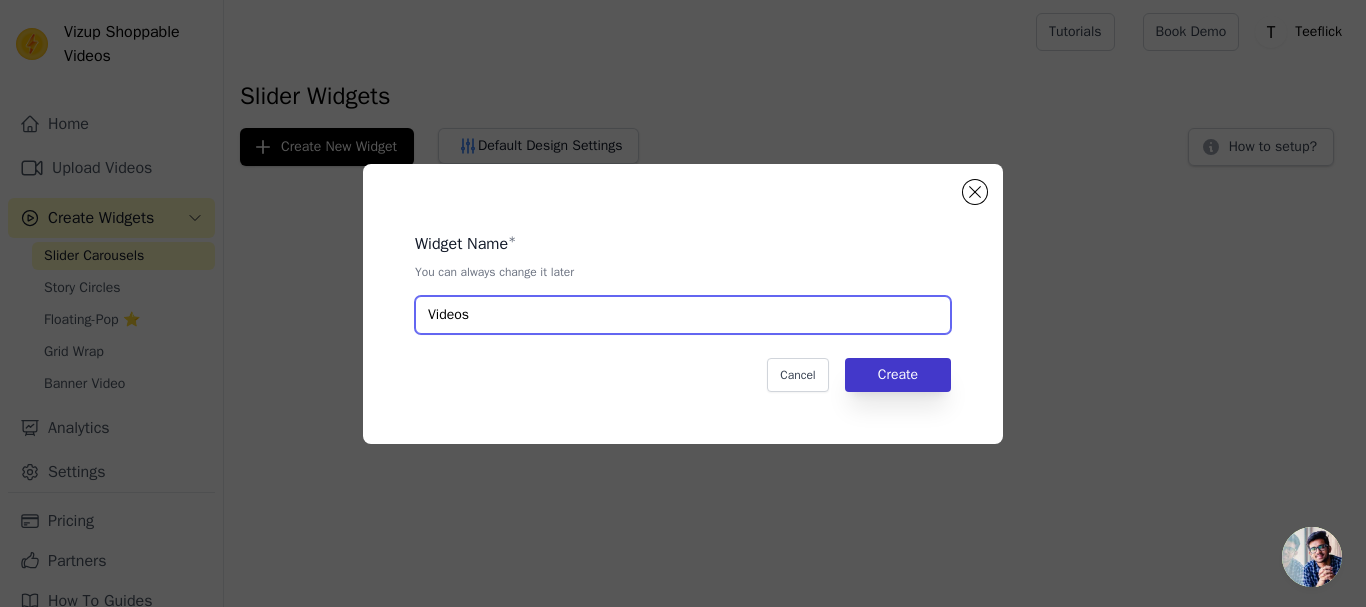 type on "Videos" 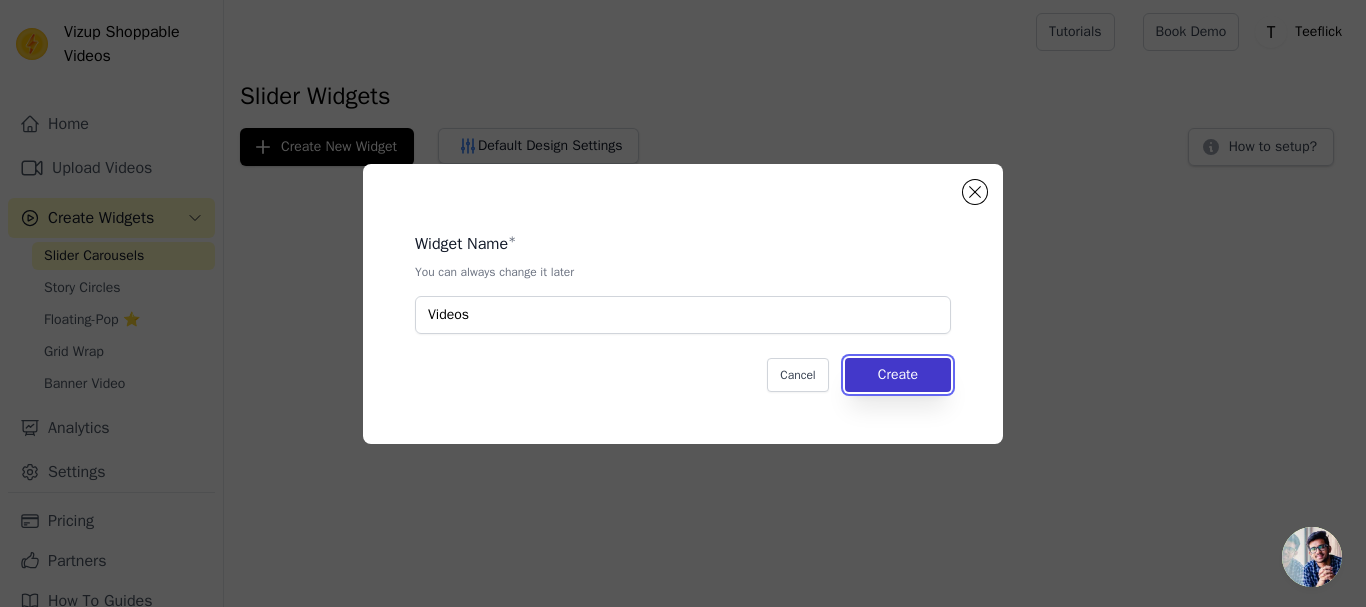 click on "Create" at bounding box center (898, 375) 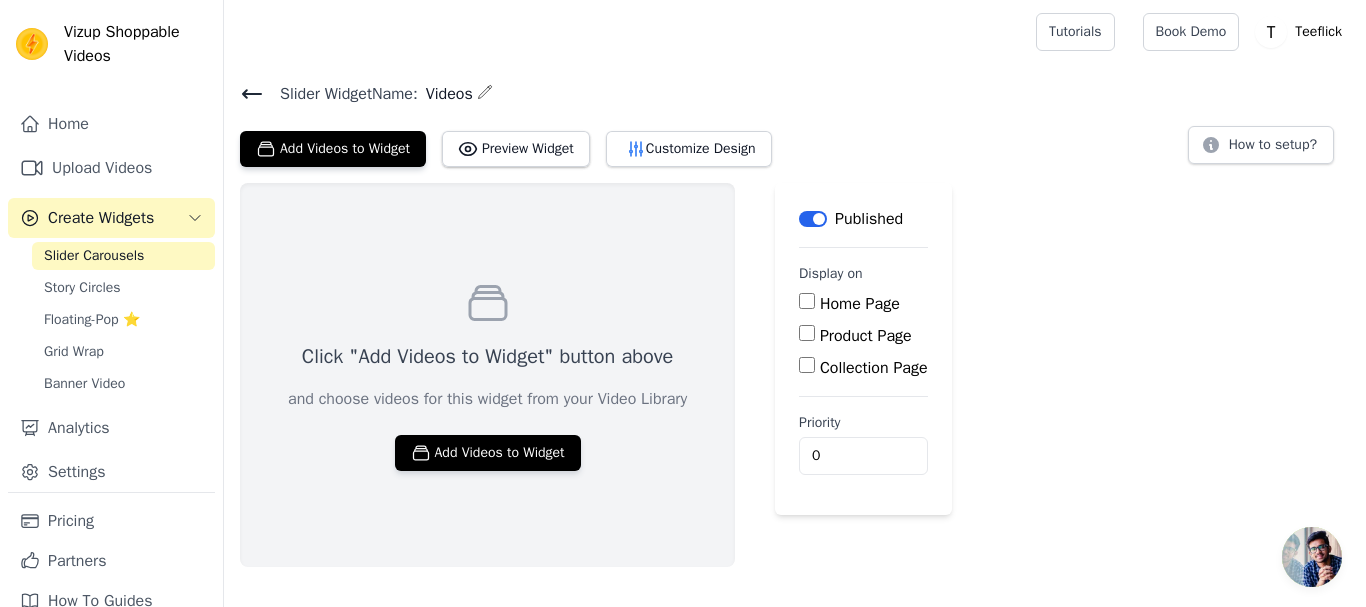 click on "Home Page" at bounding box center (807, 301) 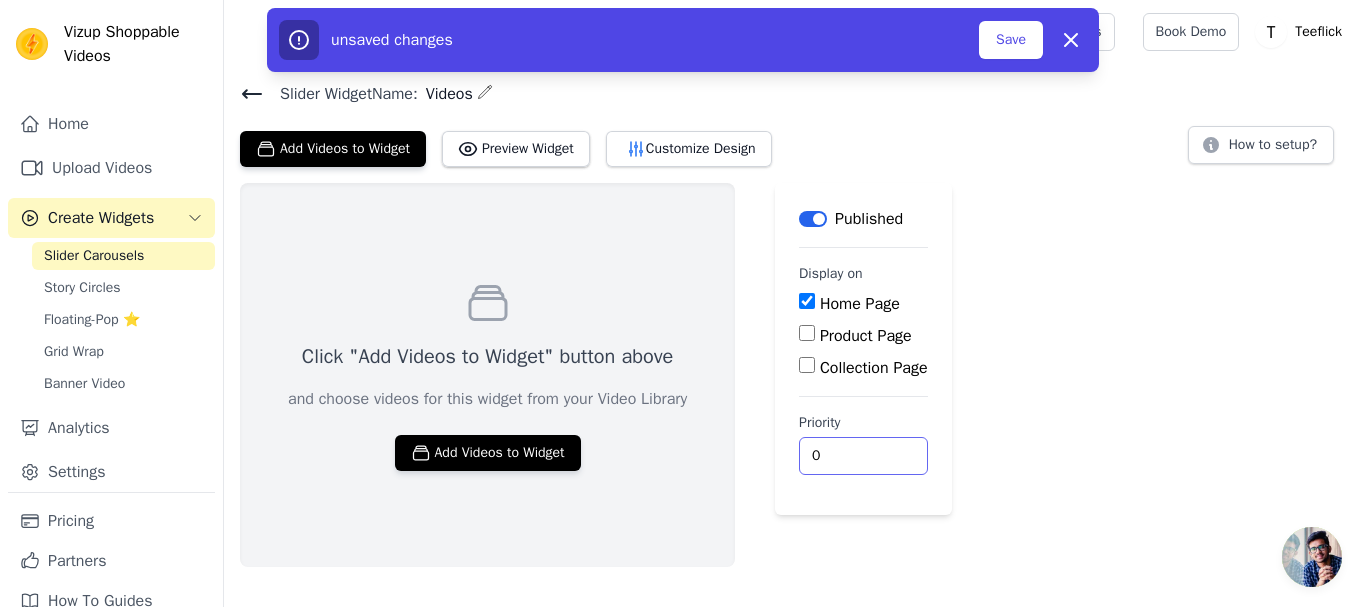 click on "0" at bounding box center (863, 456) 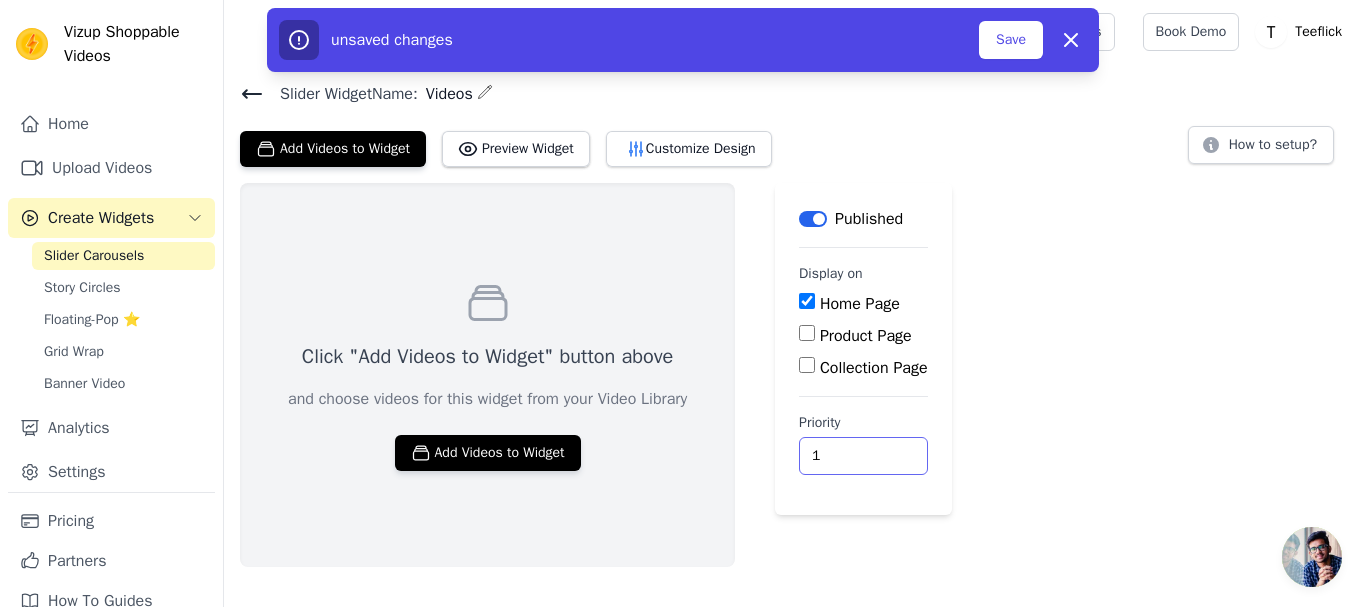 click on "1" at bounding box center (863, 456) 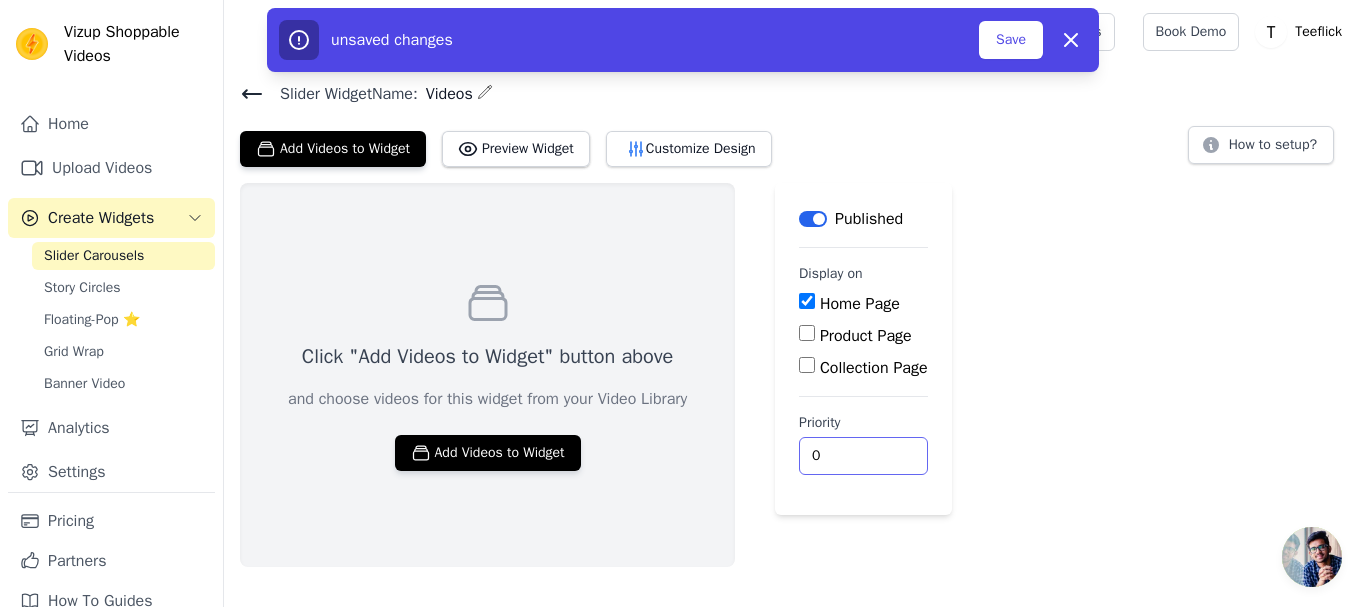 type on "0" 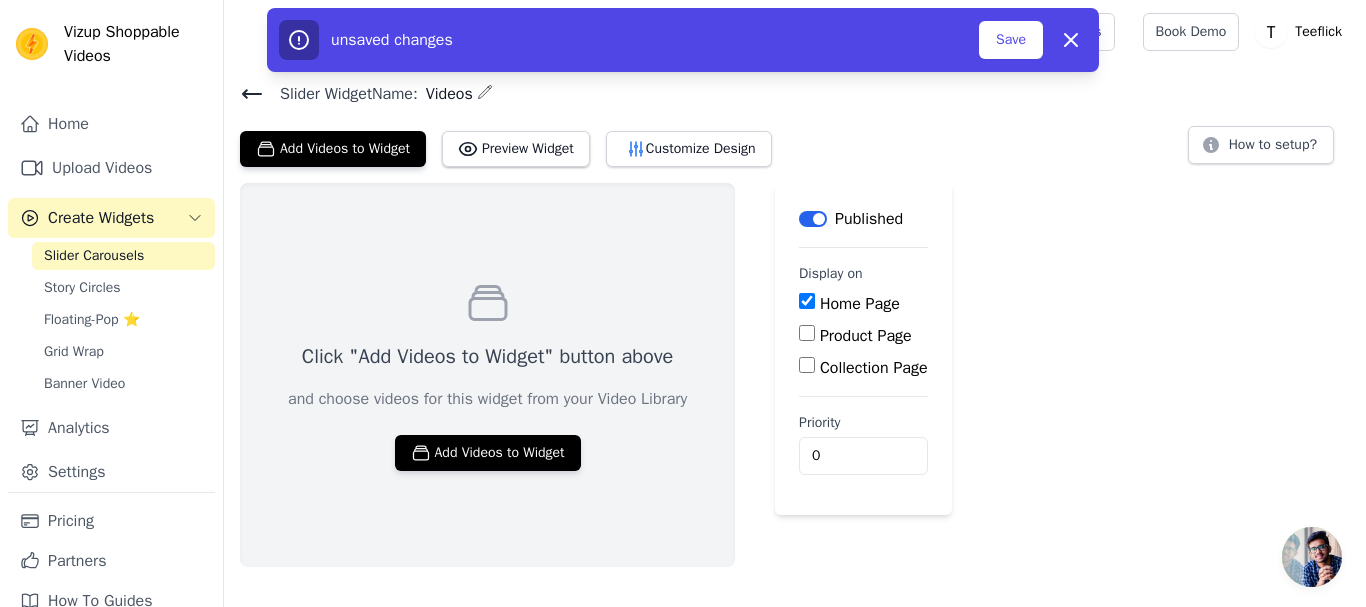 click on "Click "Add Videos to Widget" button above   and choose videos for this widget from your Video Library
Add Videos to Widget   Label     Published     Display on     Home Page     Product Page       Collection Page       Priority   0     unsaved changes   Save   Dismiss" at bounding box center (795, 375) 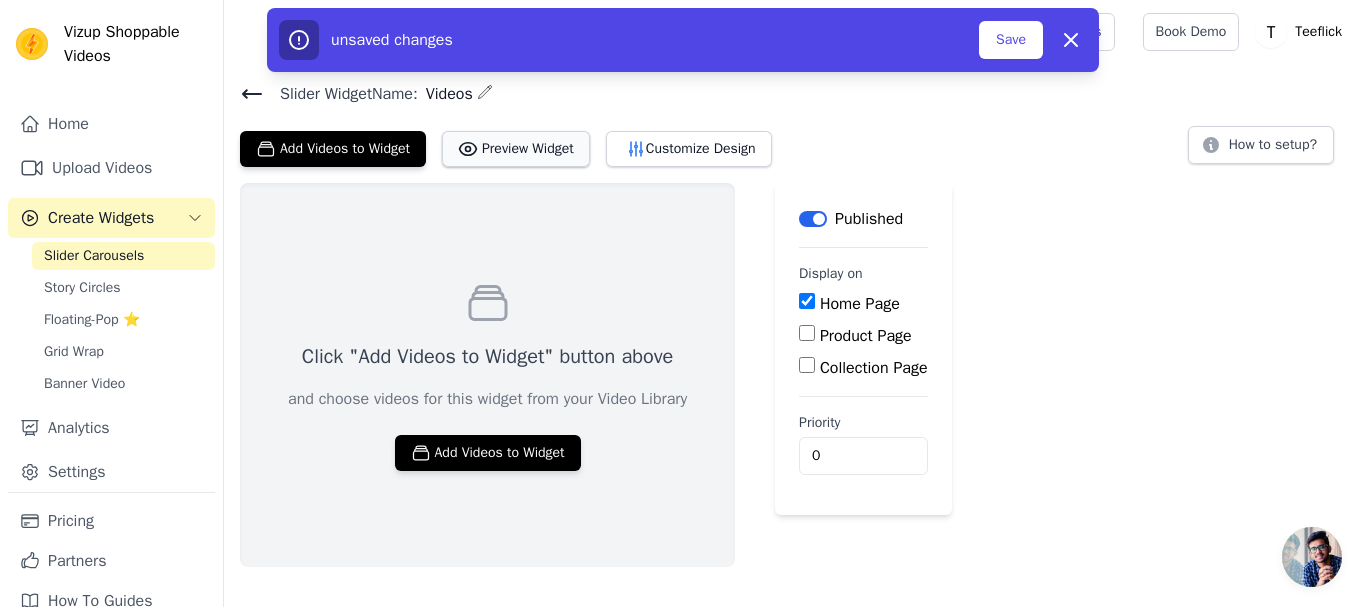 click on "Preview Widget" at bounding box center [516, 149] 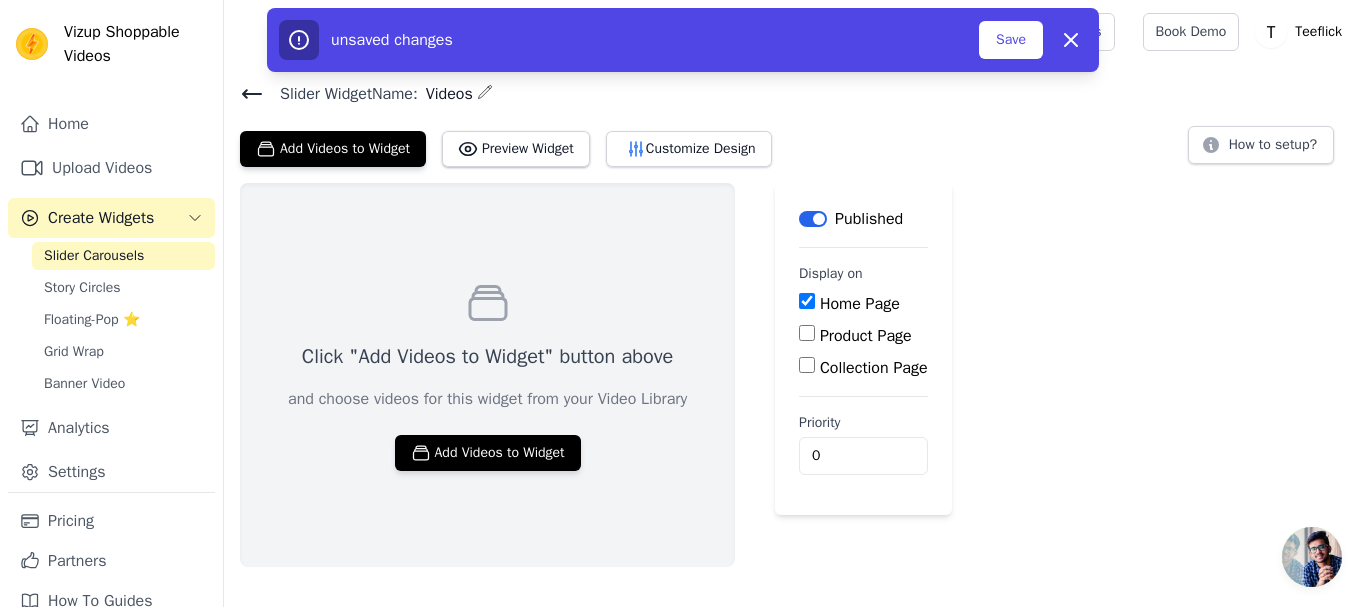 click on "Product Page" at bounding box center [807, 333] 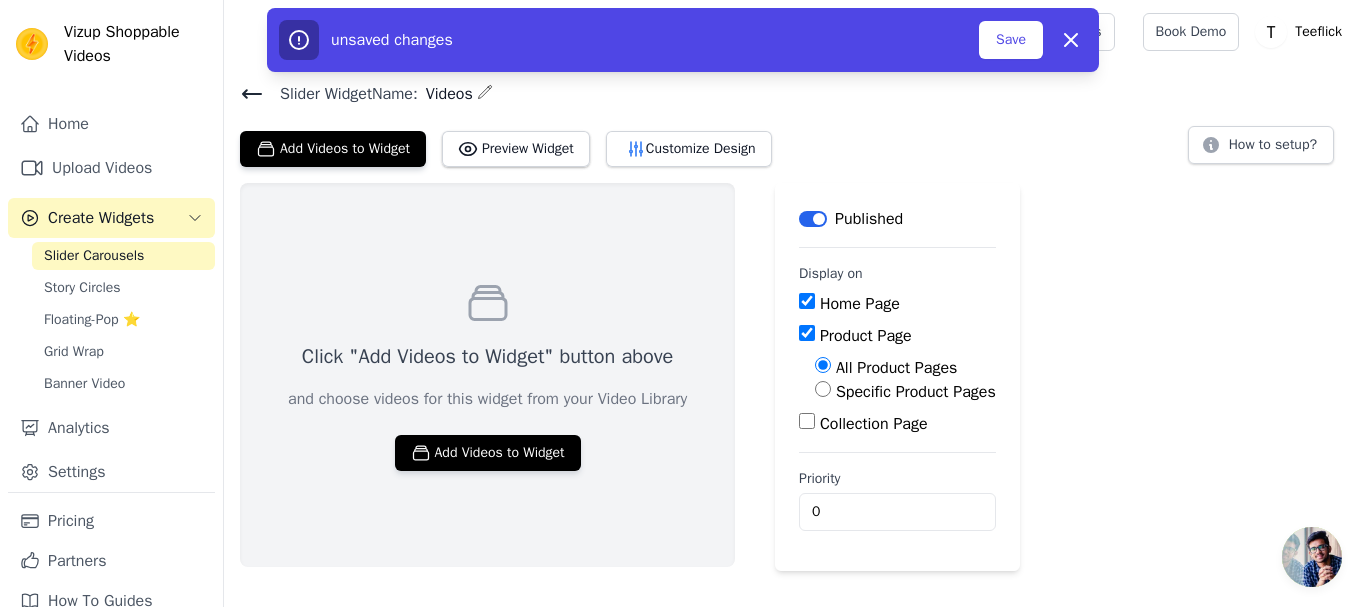 click on "All Product Pages" at bounding box center [823, 365] 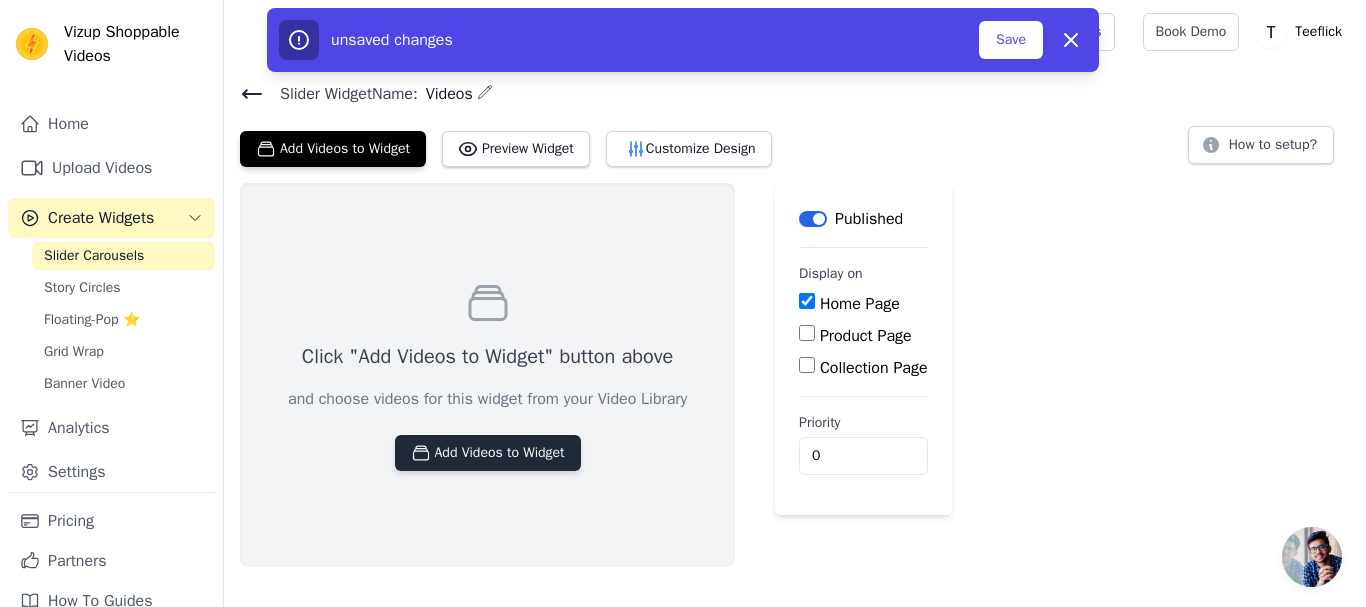 click on "Add Videos to Widget" at bounding box center [488, 453] 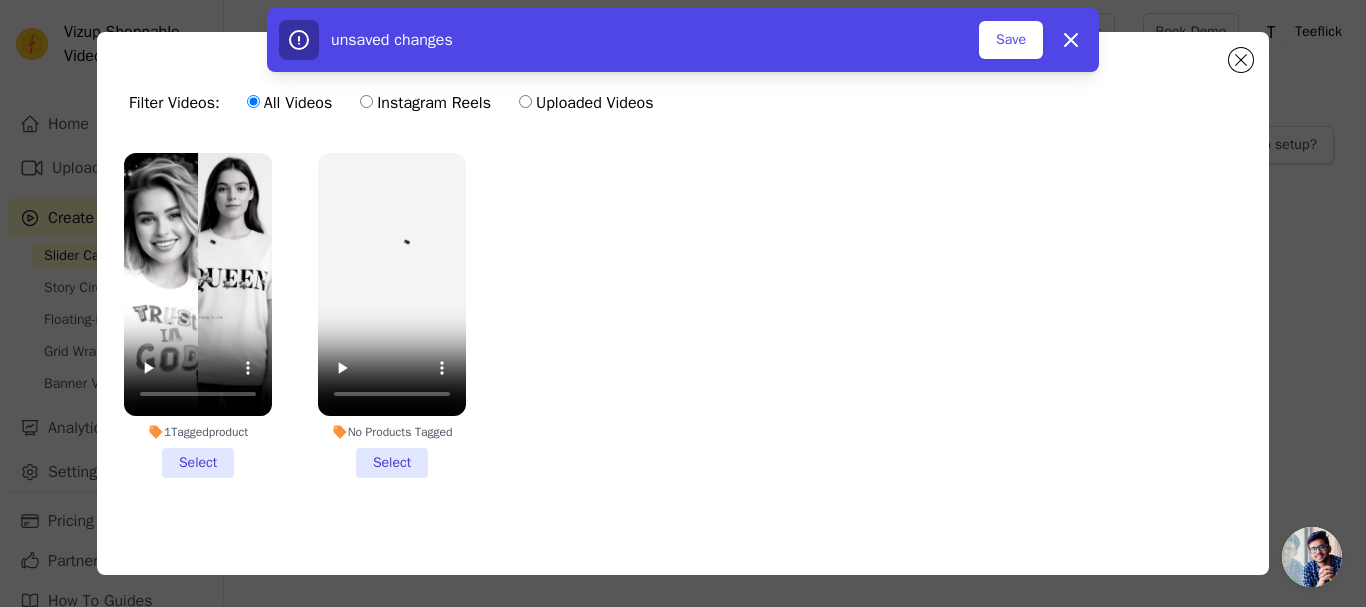 click on "1  Tagged  product     Select" at bounding box center (198, 315) 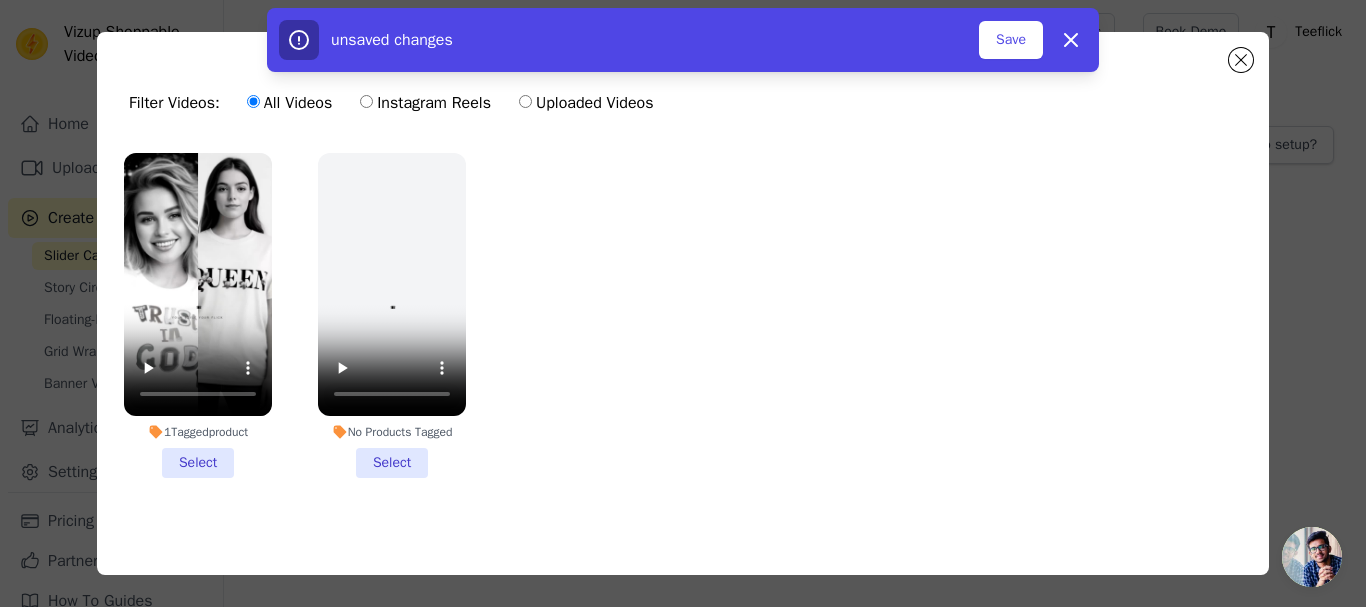 click on "1  Tagged  product     Select" at bounding box center (0, 0) 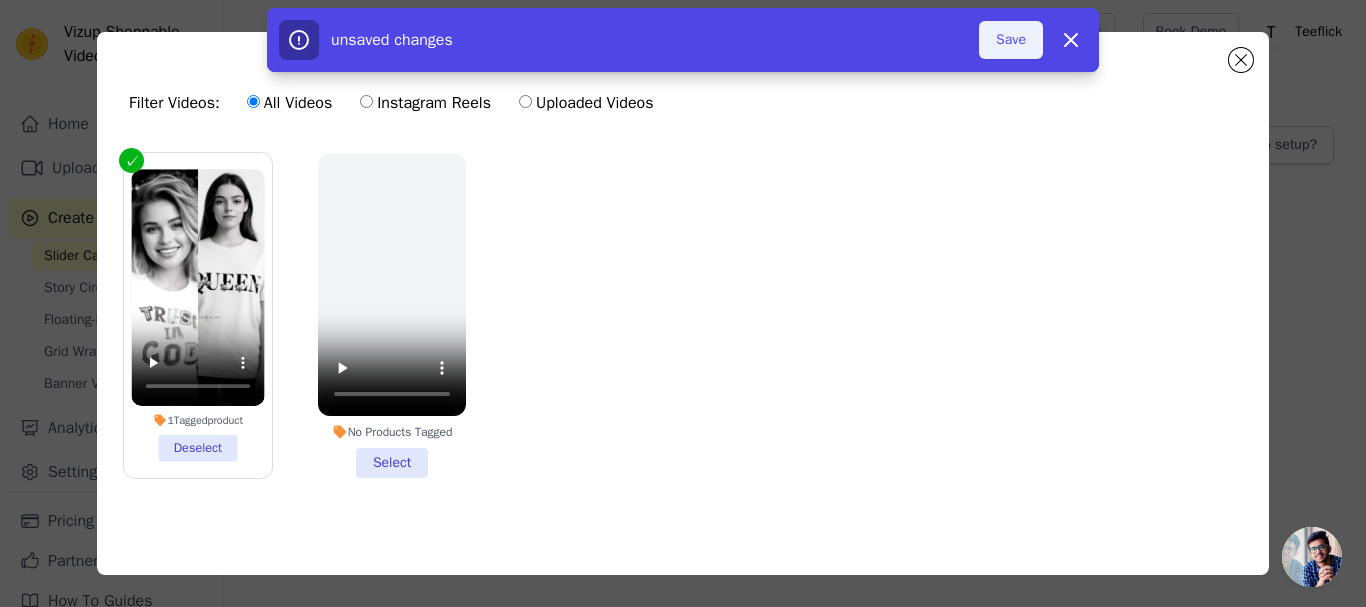 click on "Save" at bounding box center [1011, 40] 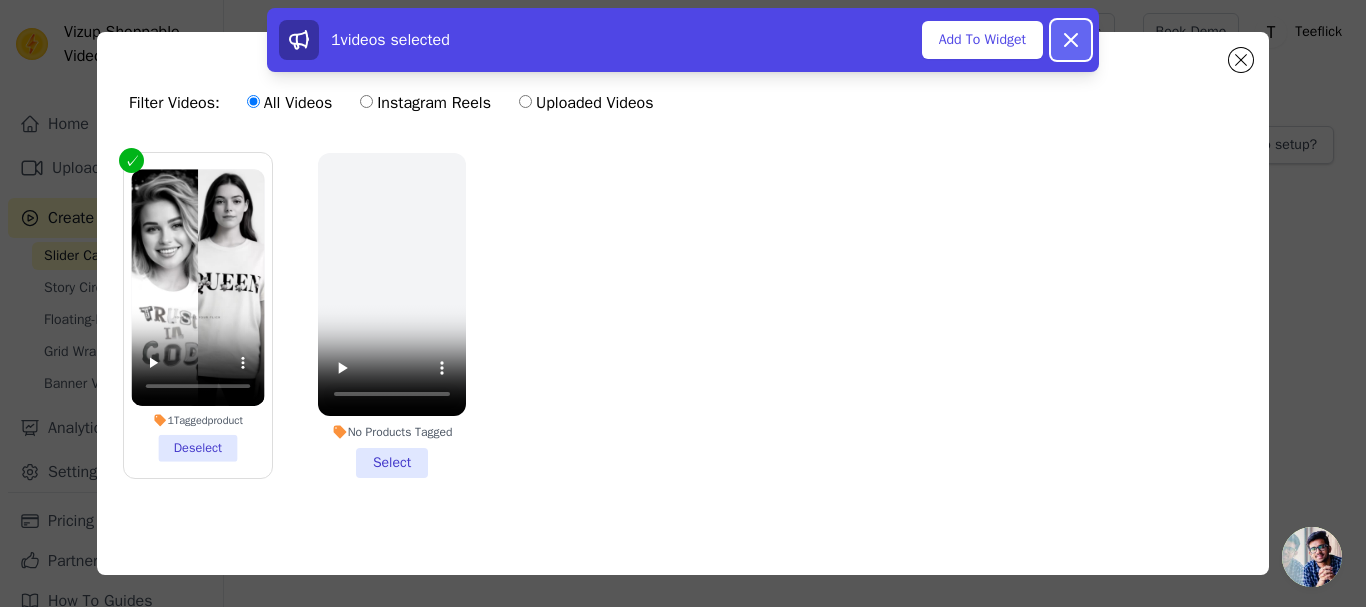 click 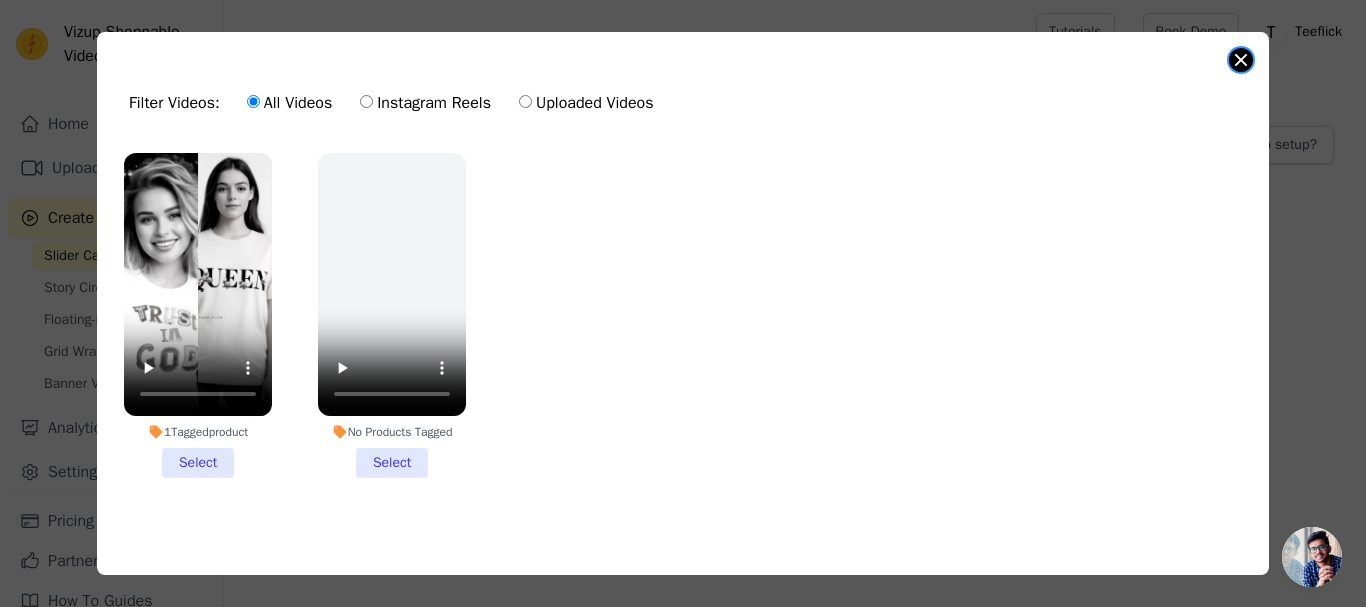 click at bounding box center (1241, 60) 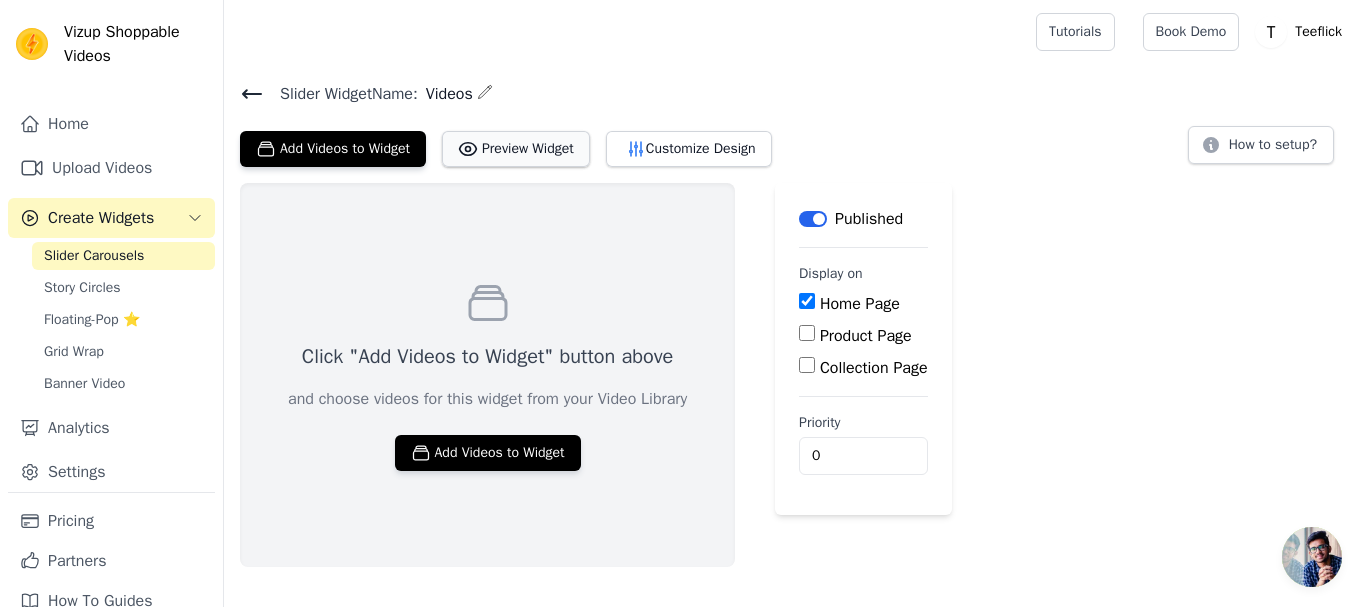 click on "Preview Widget" at bounding box center (516, 149) 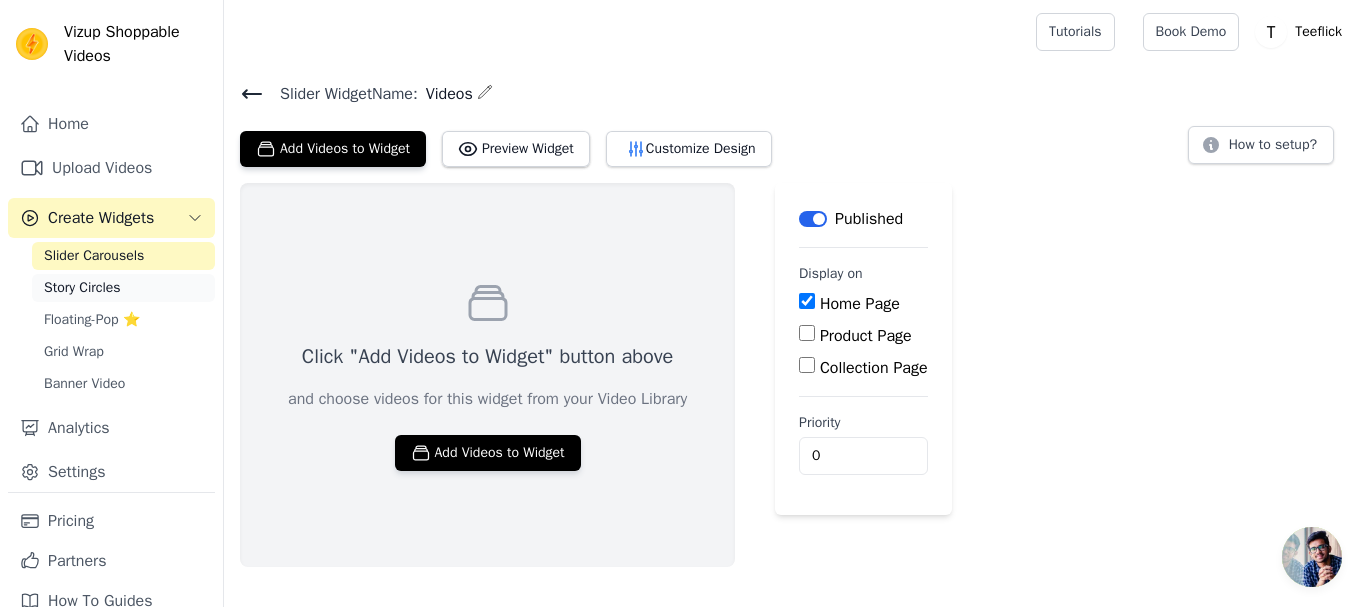 click on "Story Circles" at bounding box center (123, 288) 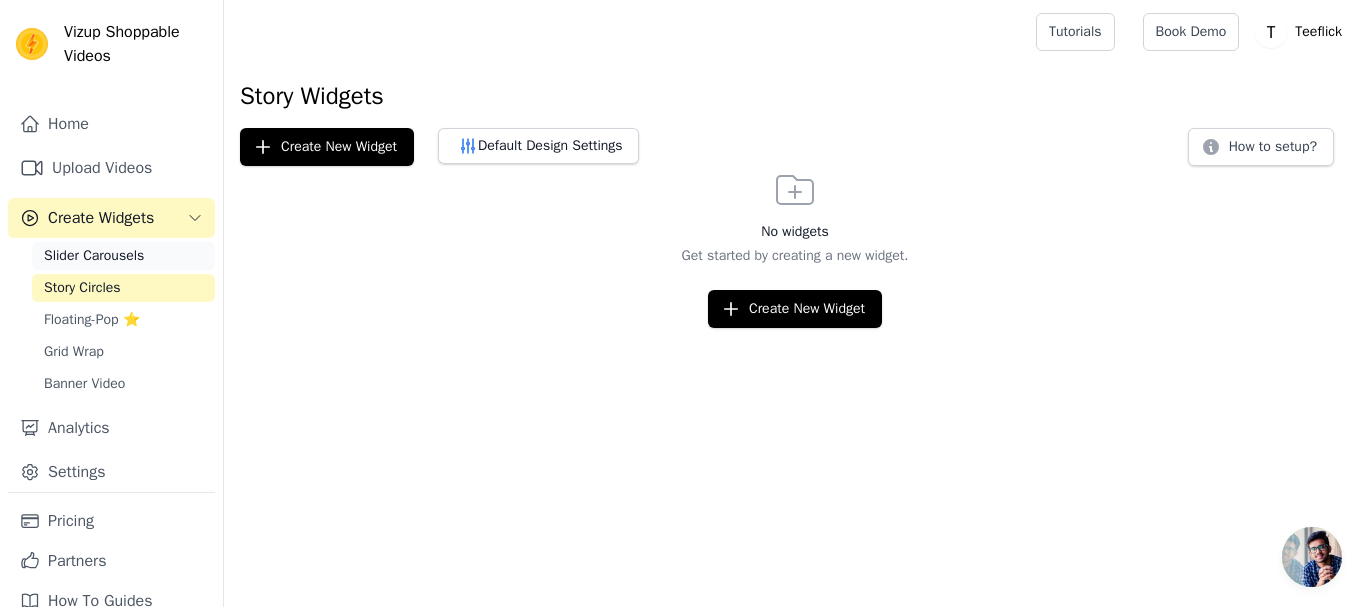 click on "Slider Carousels" at bounding box center (123, 256) 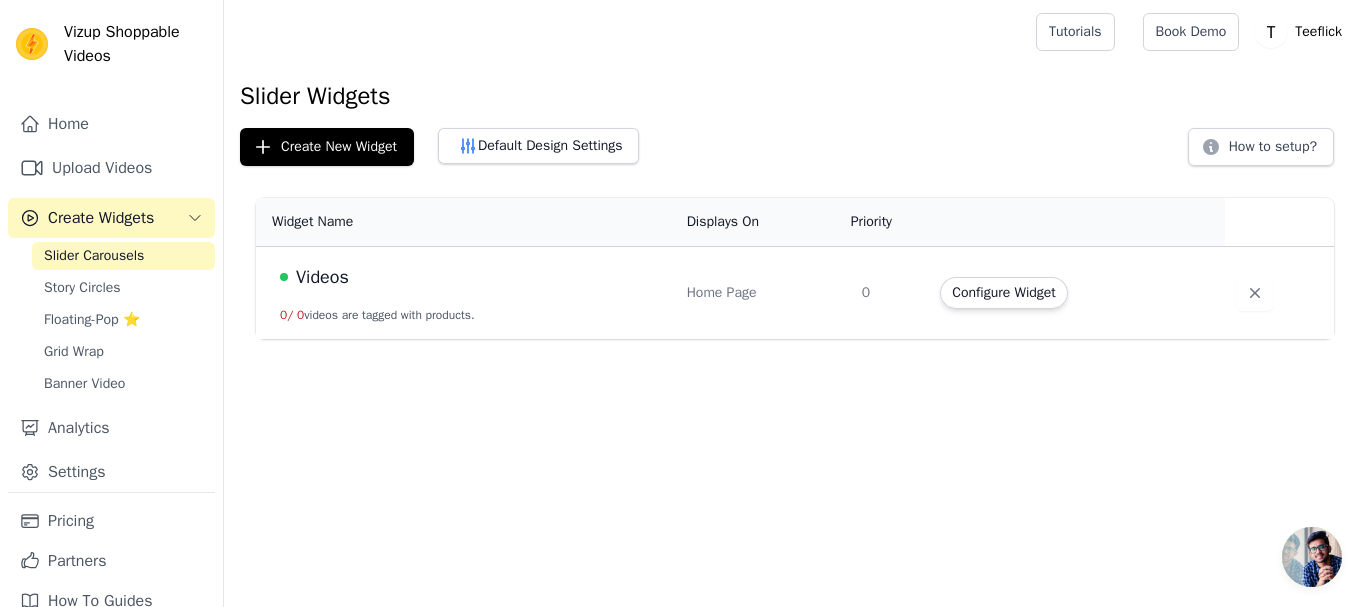 click on "0  /   0  videos are tagged with products." at bounding box center [377, 315] 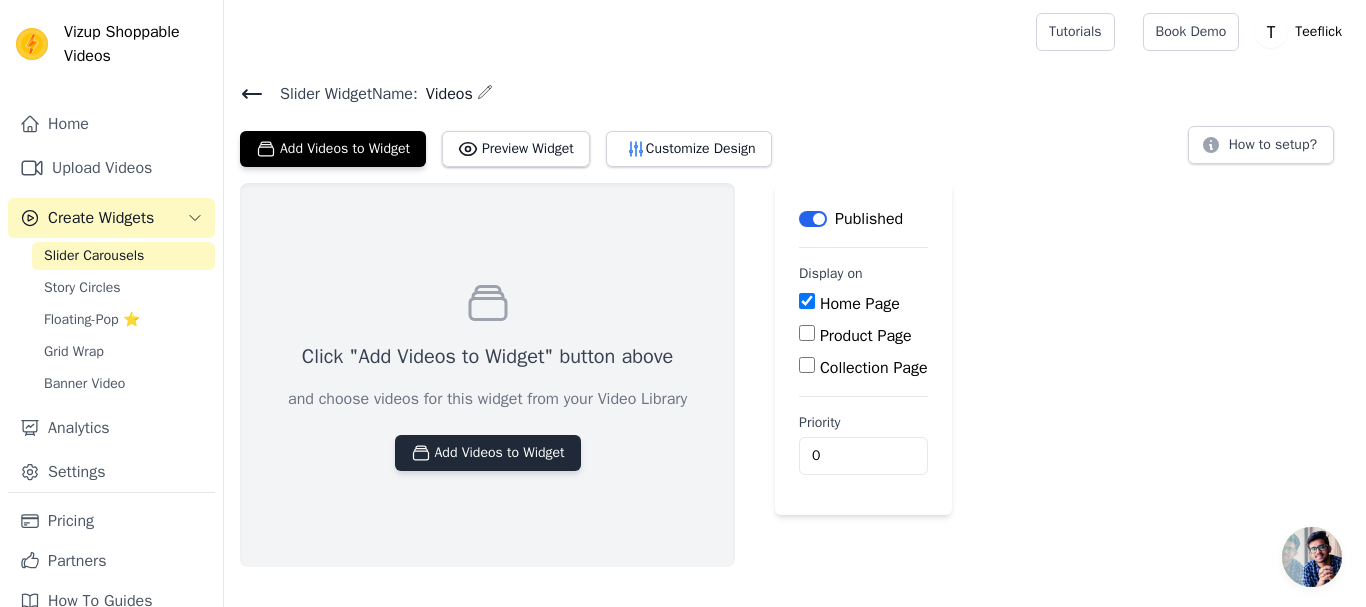 click on "Add Videos to Widget" at bounding box center (488, 453) 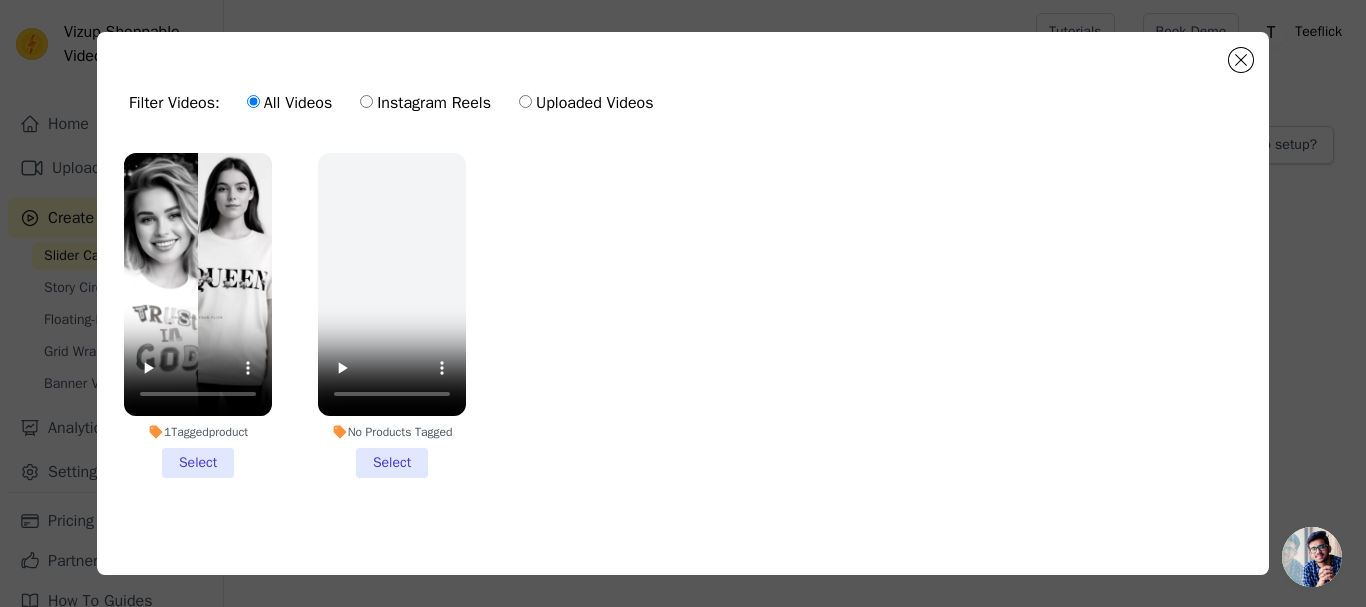 click on "1  Tagged  product     Select" at bounding box center (198, 315) 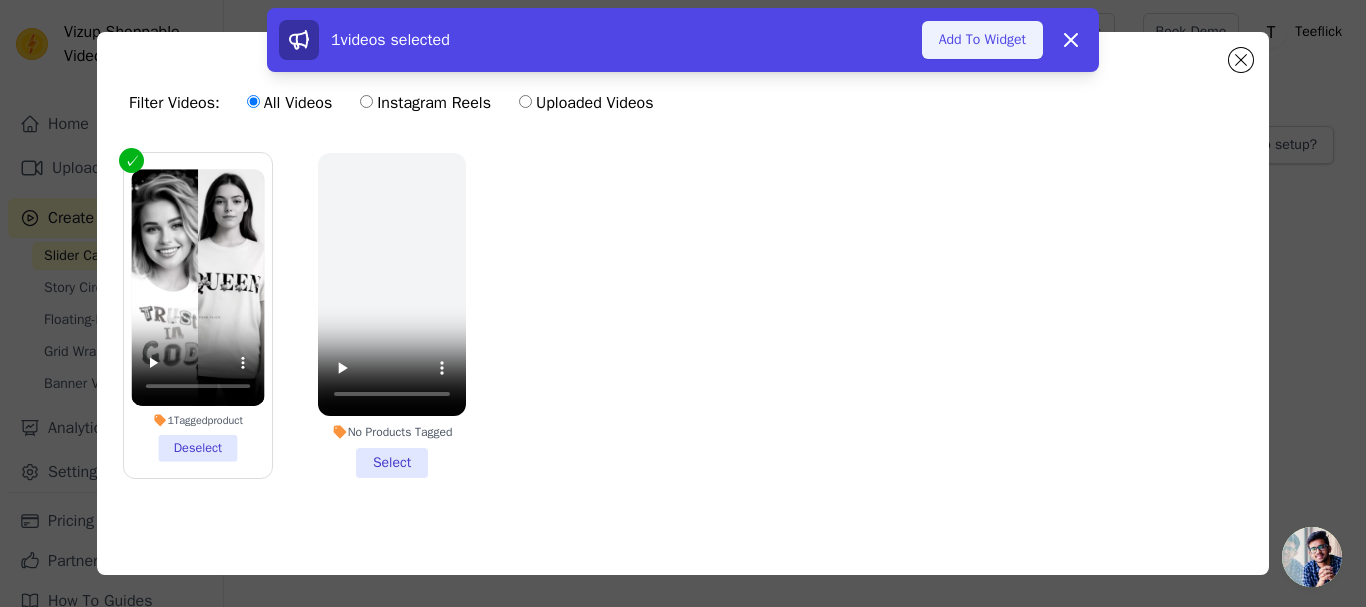 click on "Add To Widget" at bounding box center (982, 40) 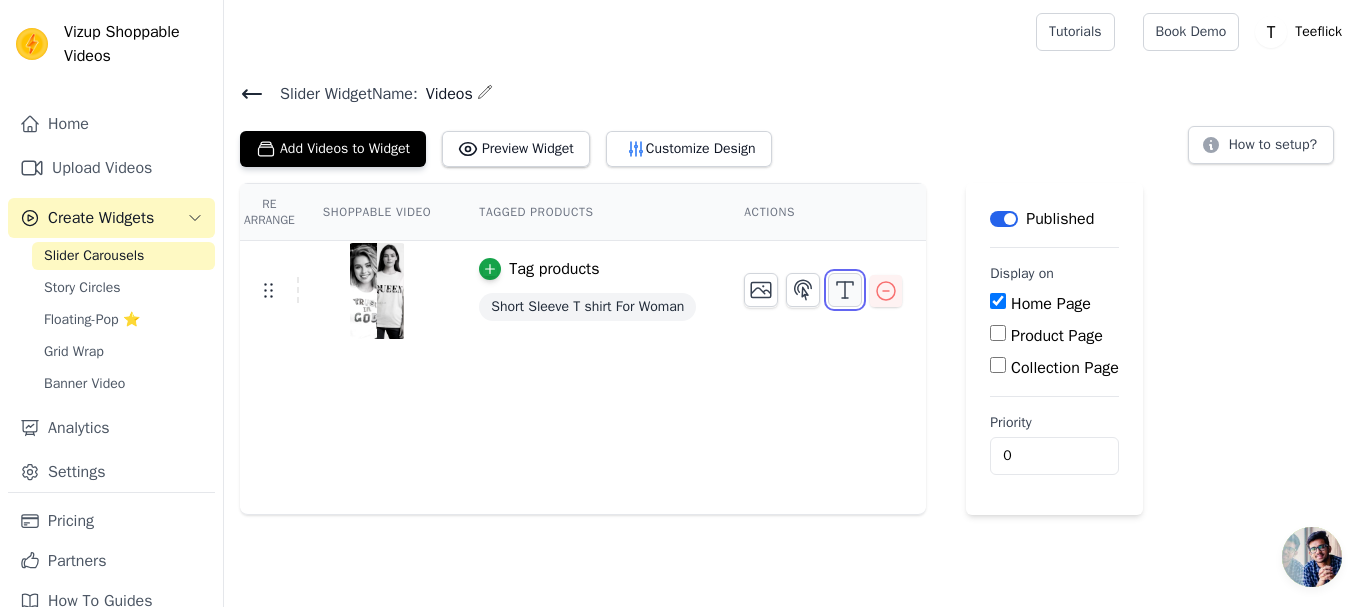 click 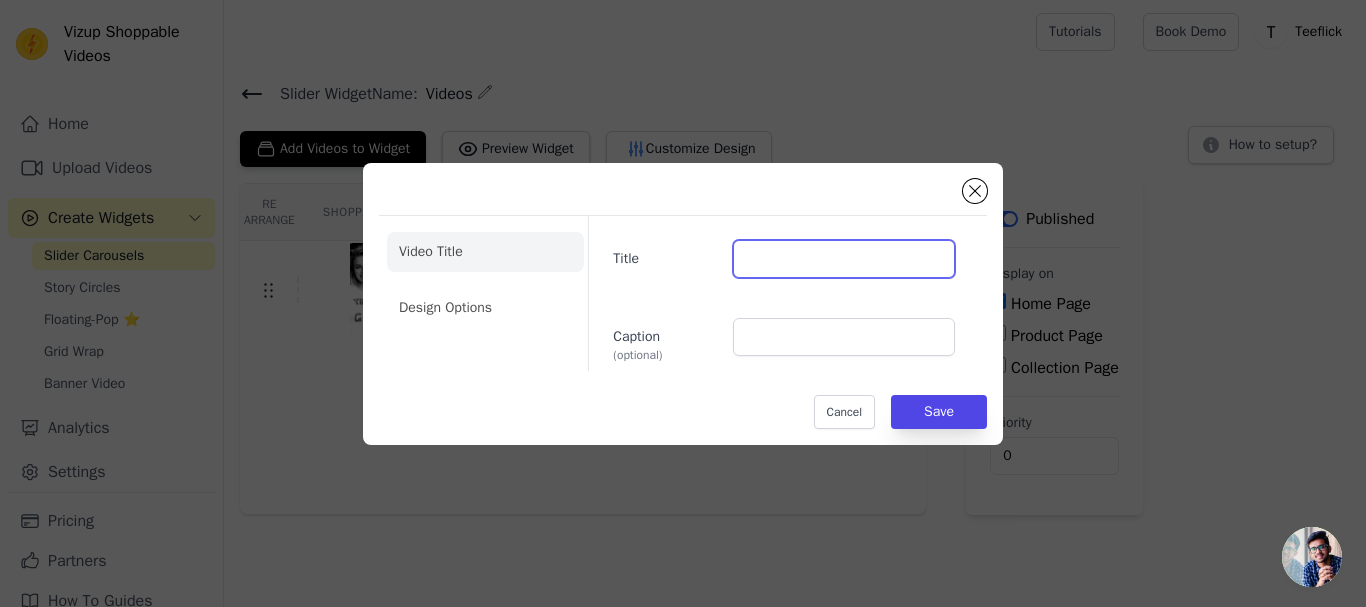 click on "Title" at bounding box center [844, 259] 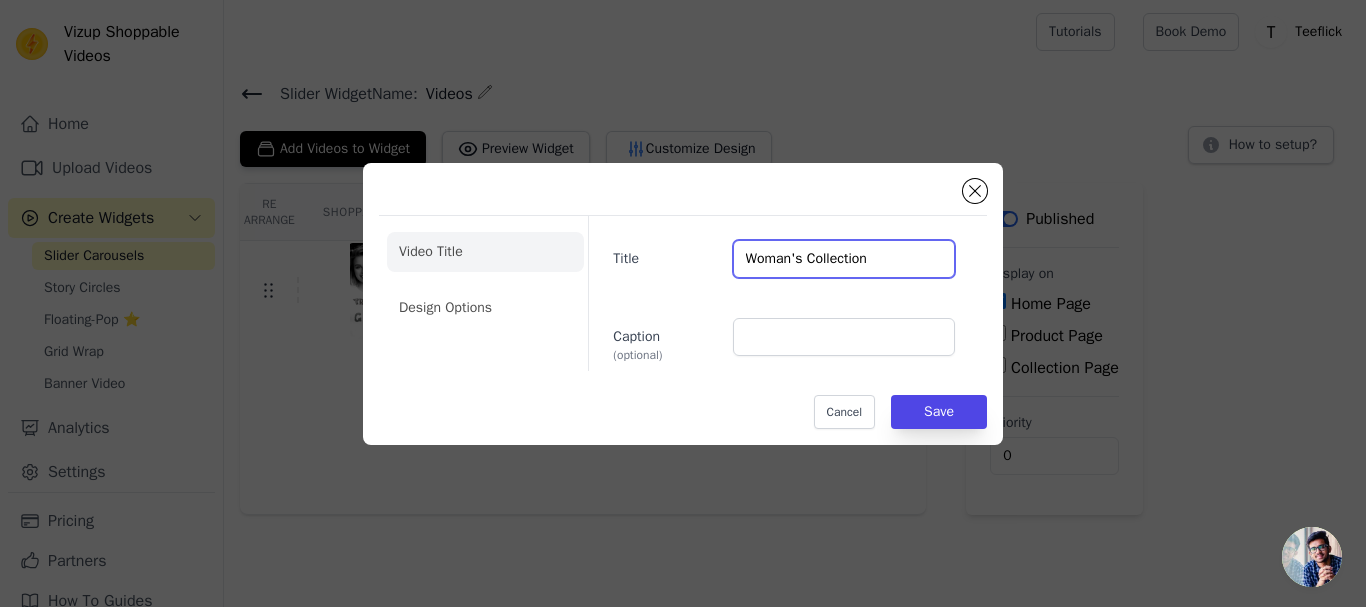 type on "Woman's Collection" 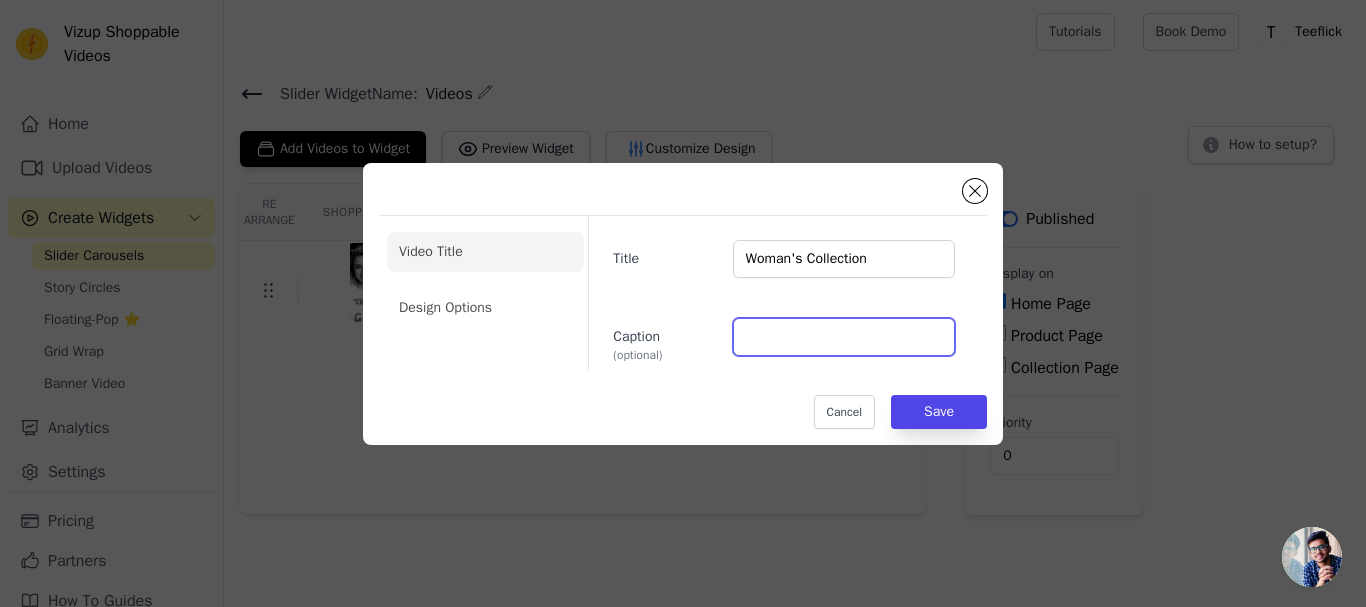 click on "Caption  (optional)" at bounding box center (844, 337) 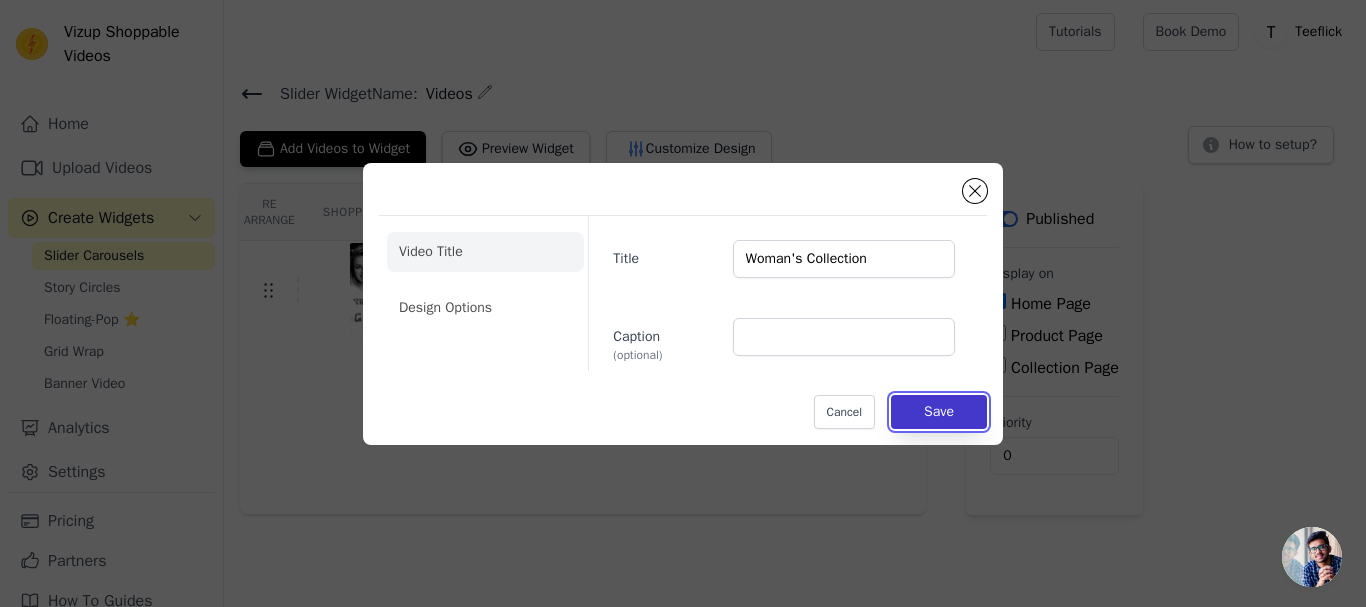 click on "Save" at bounding box center (939, 412) 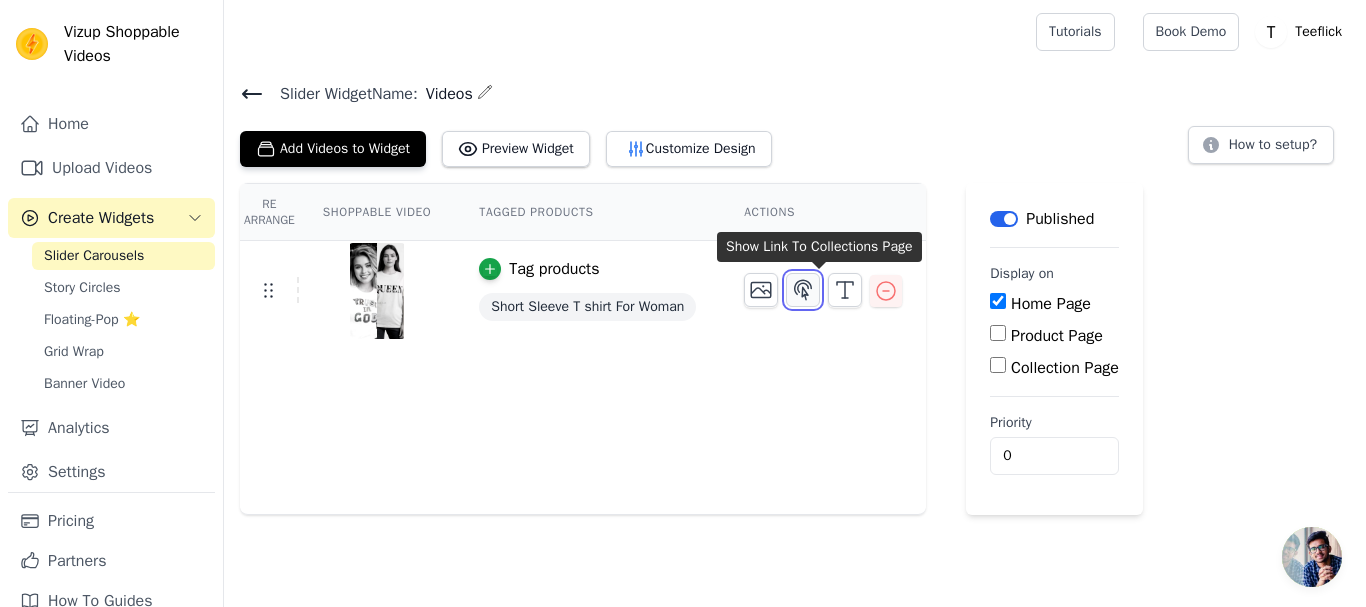 click 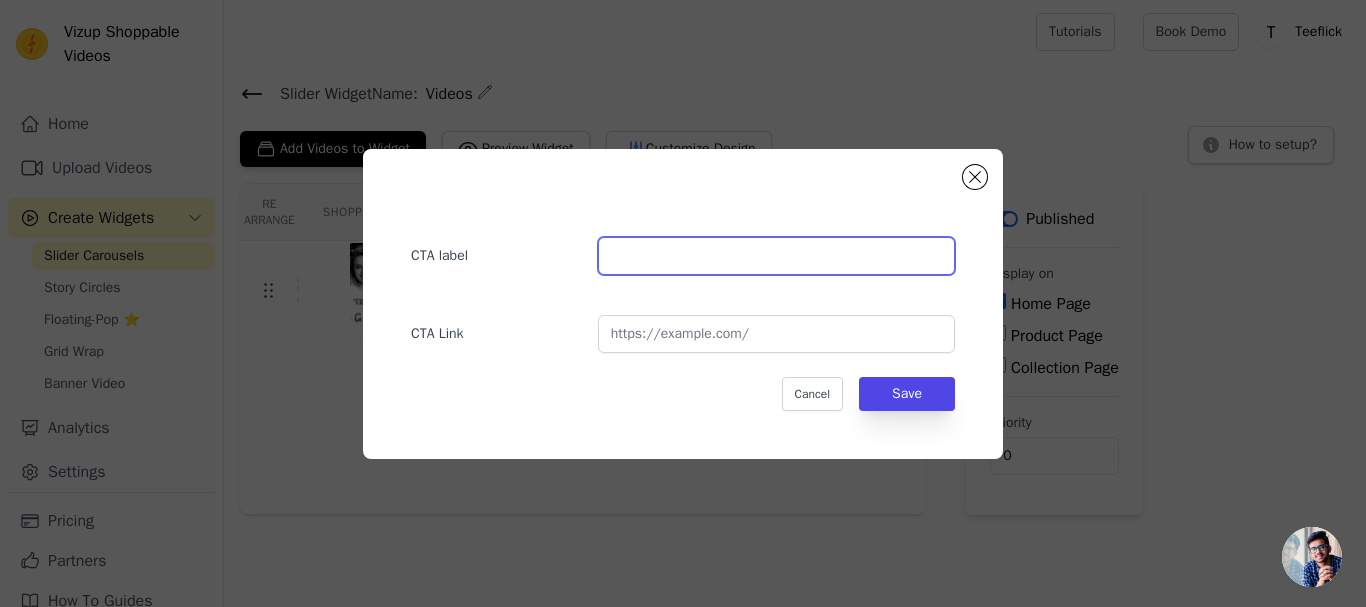 click at bounding box center (776, 256) 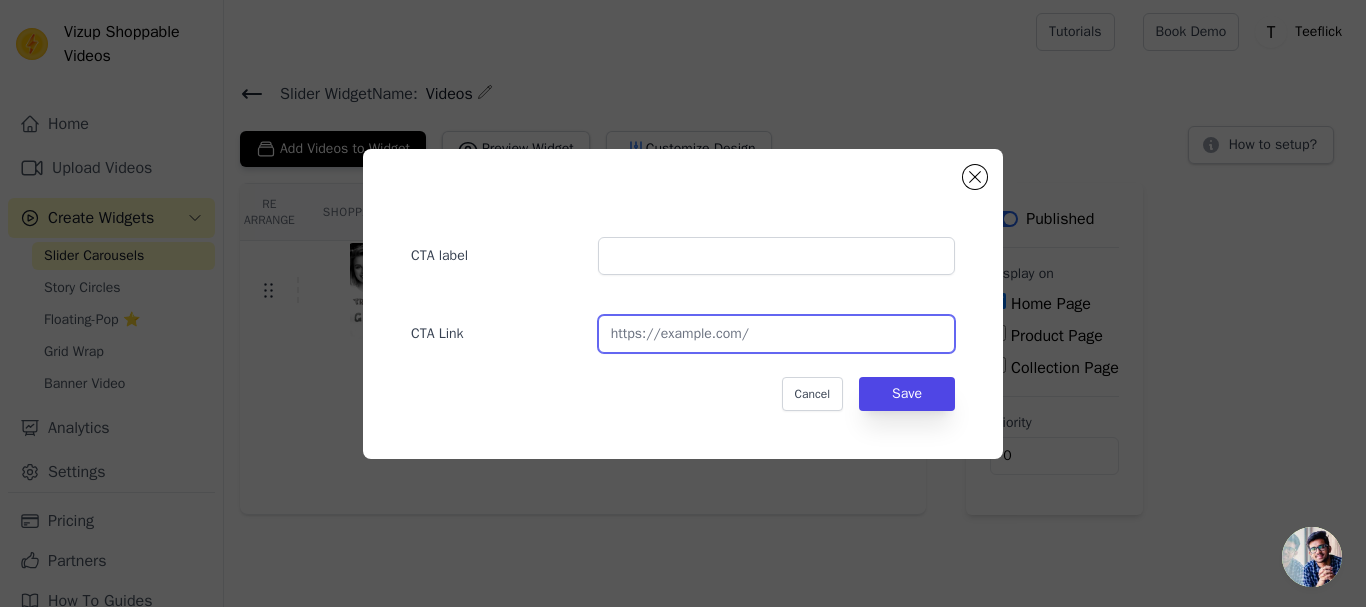 click at bounding box center (776, 334) 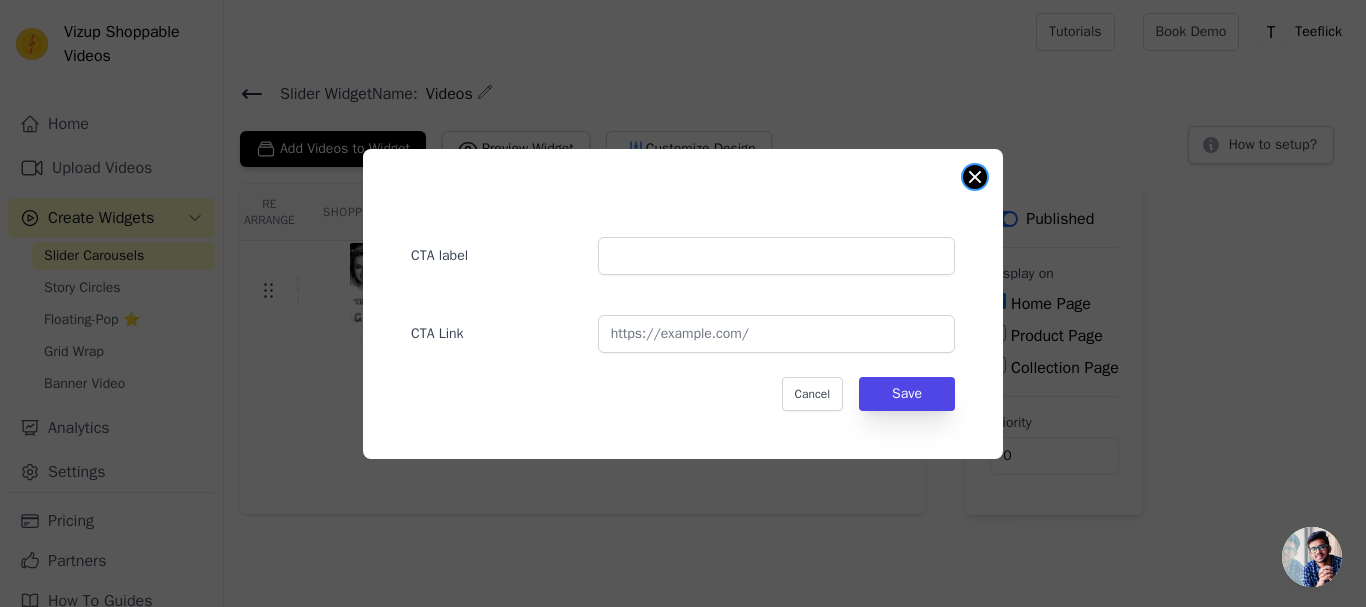 click at bounding box center (975, 177) 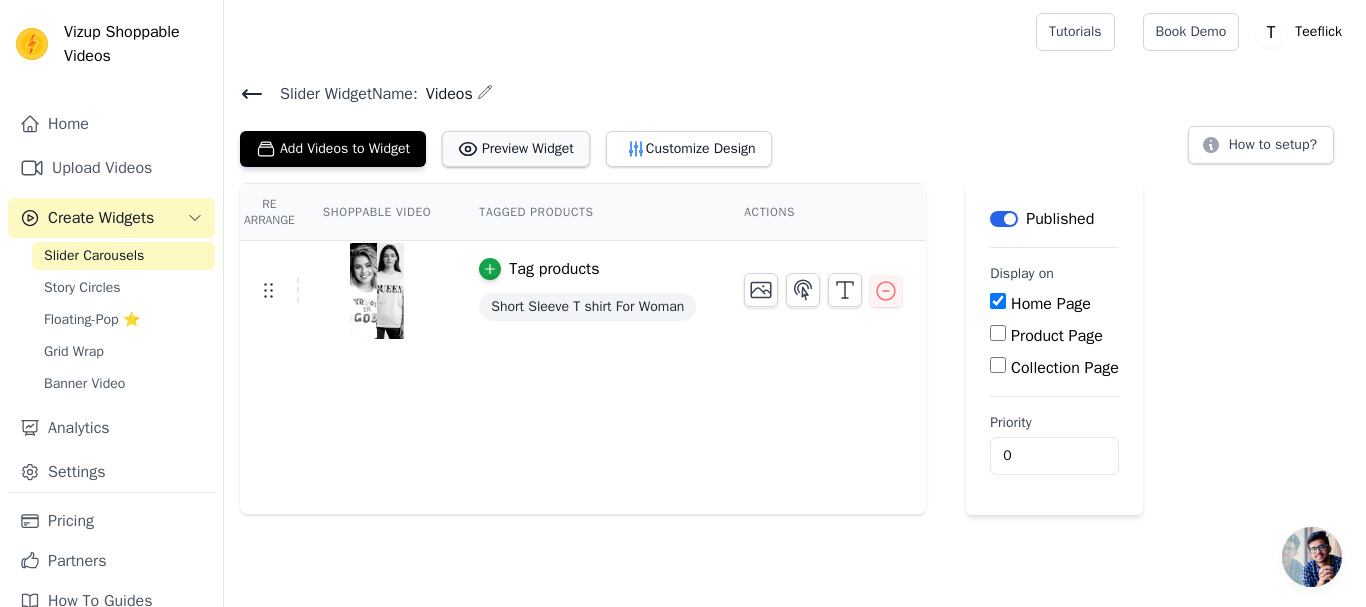 click on "Preview Widget" at bounding box center [516, 149] 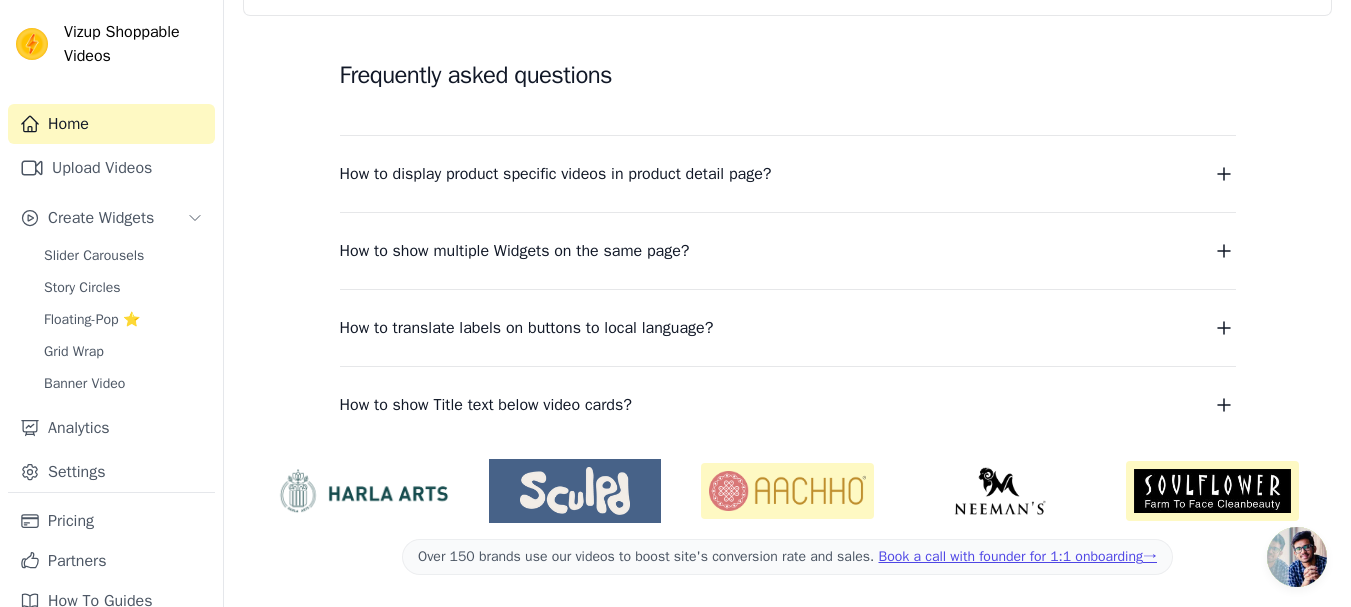 scroll, scrollTop: 0, scrollLeft: 0, axis: both 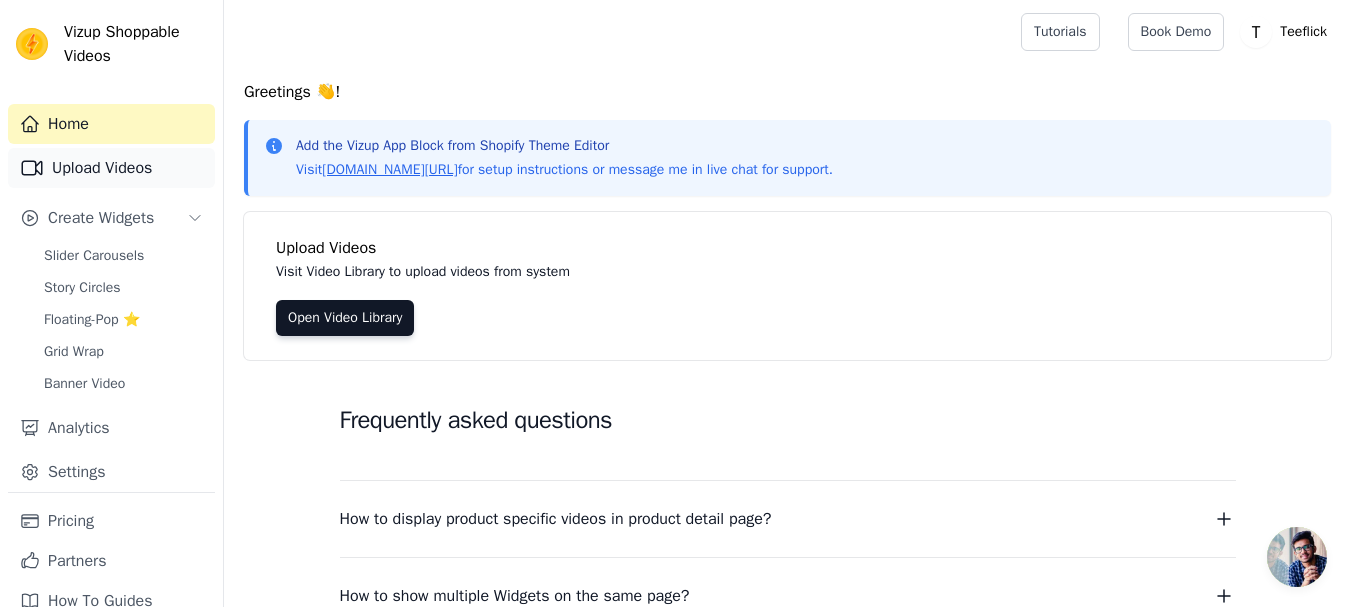 click on "Upload Videos" at bounding box center (111, 168) 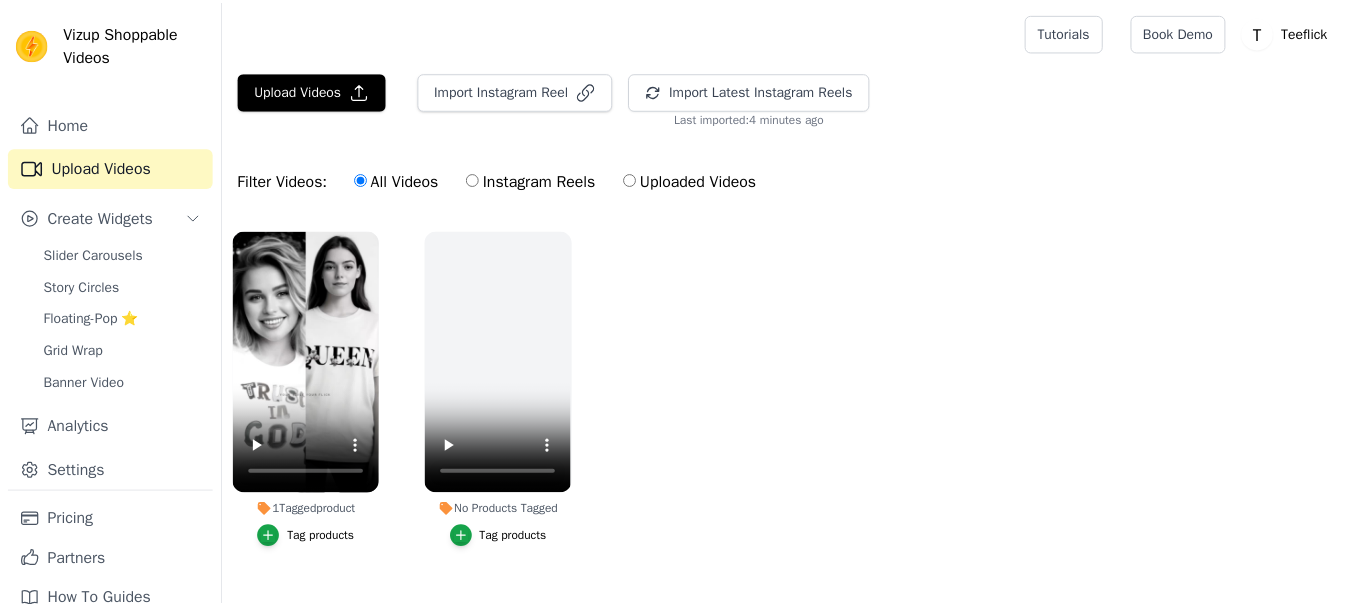 scroll, scrollTop: 0, scrollLeft: 0, axis: both 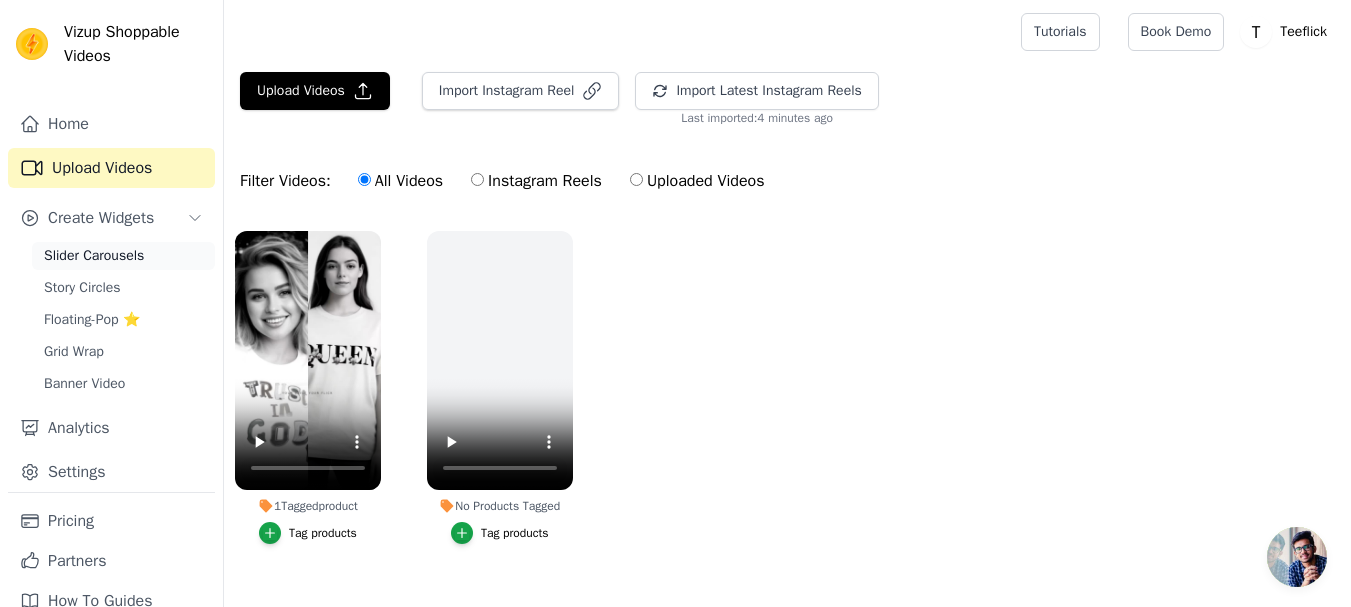 click on "Slider Carousels" at bounding box center [94, 256] 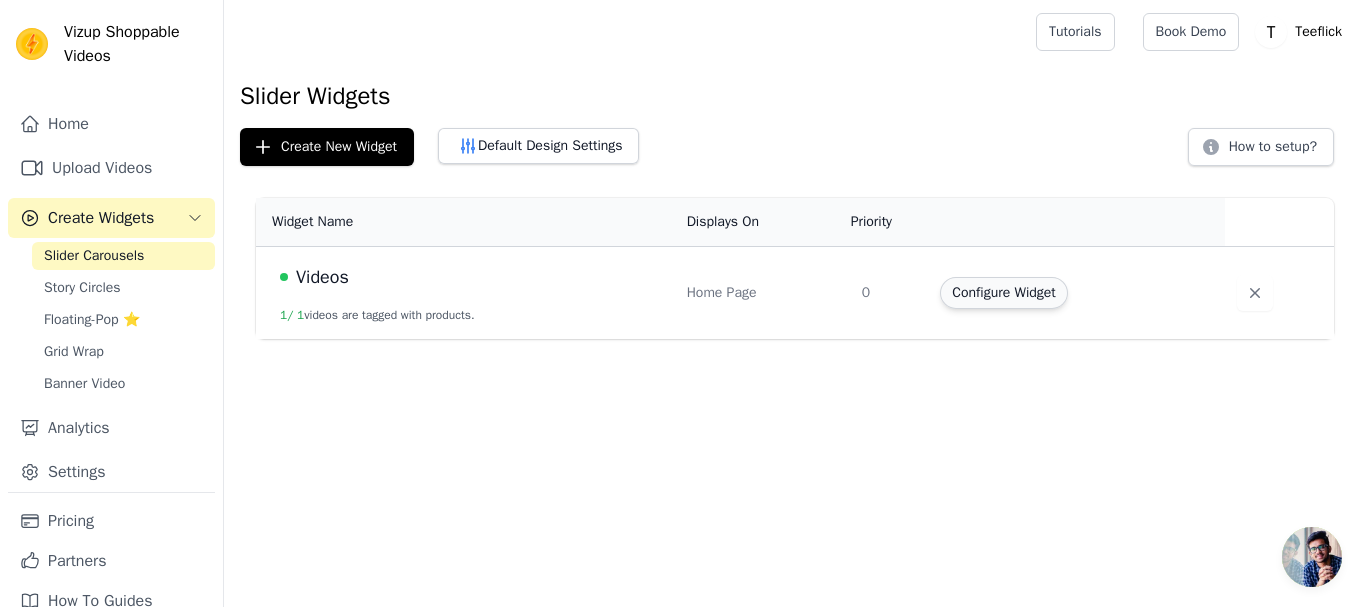 click on "Configure Widget" at bounding box center (1003, 293) 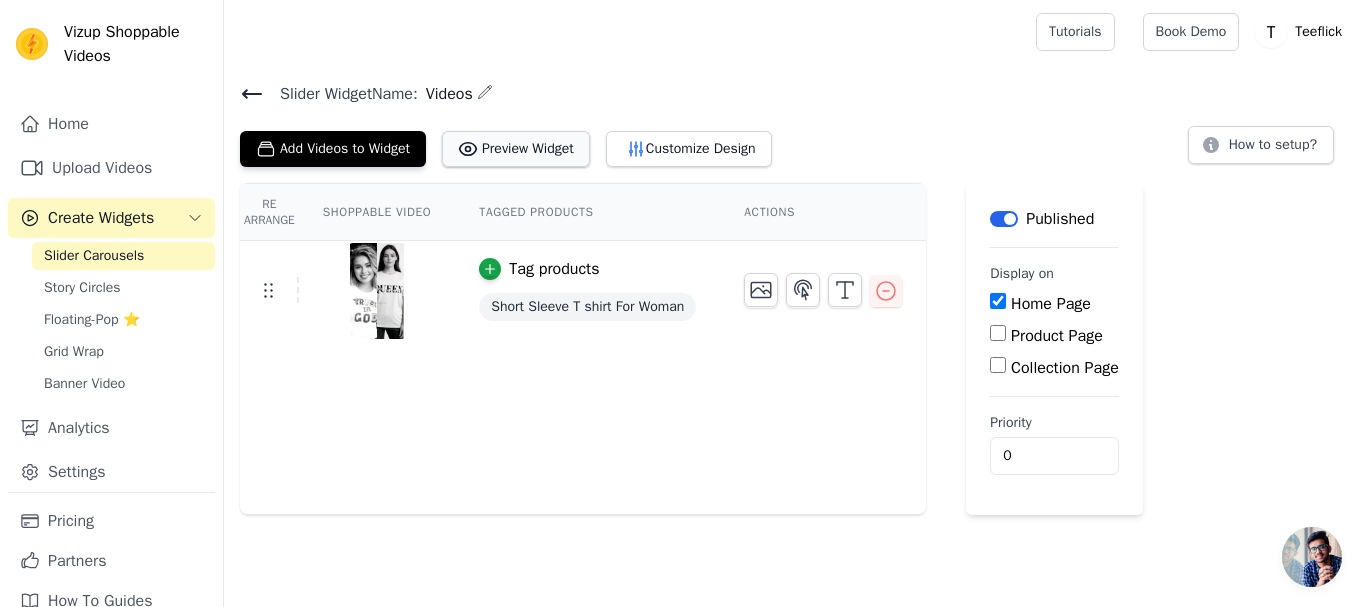 click on "Preview Widget" at bounding box center [516, 149] 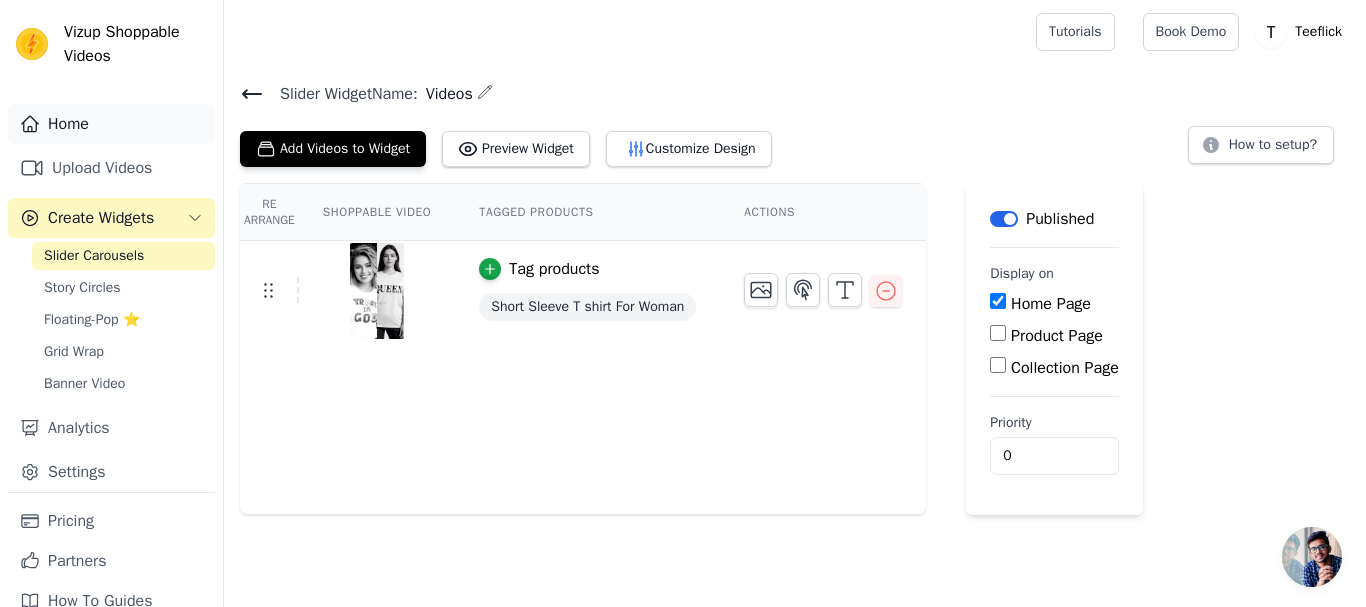 click on "Home" at bounding box center [111, 124] 